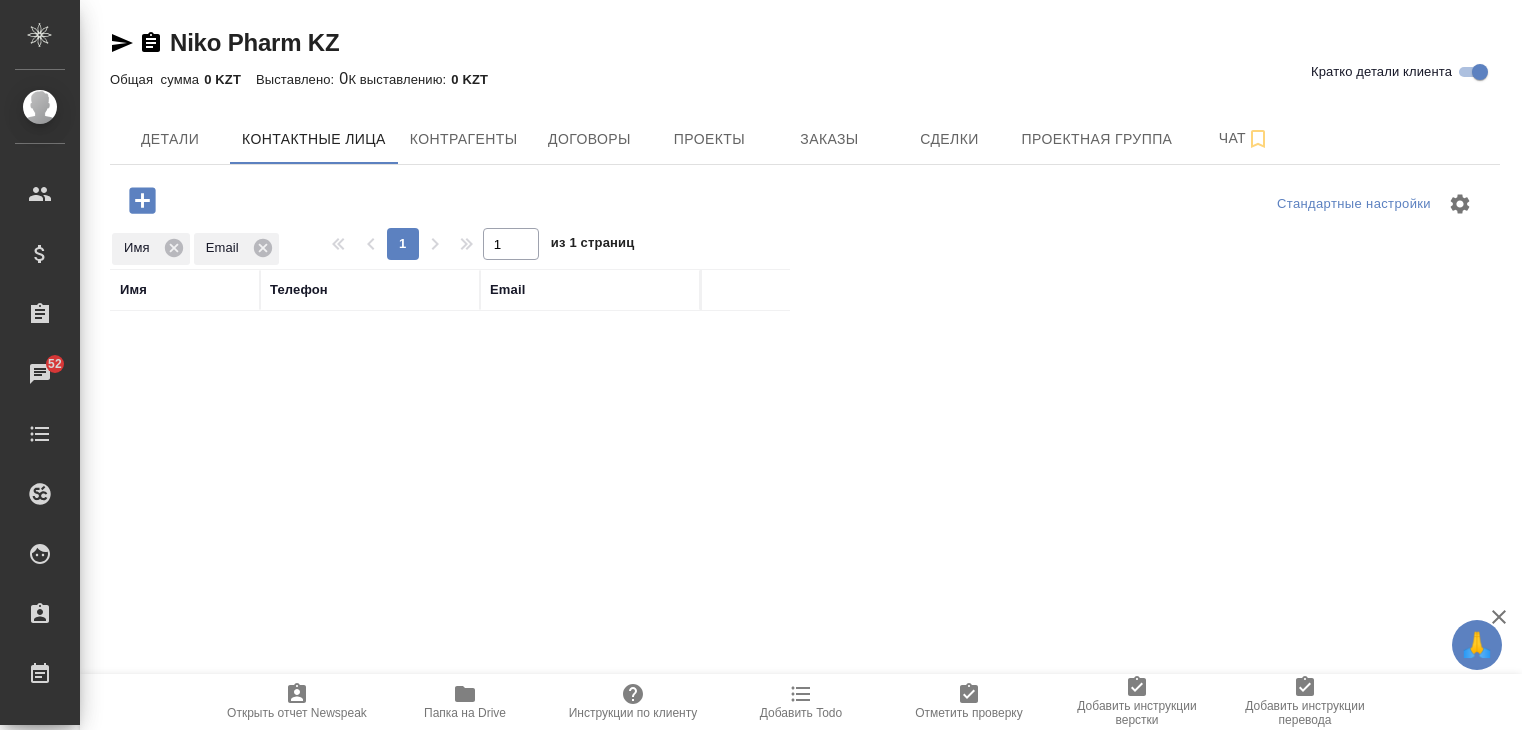 select on "RU" 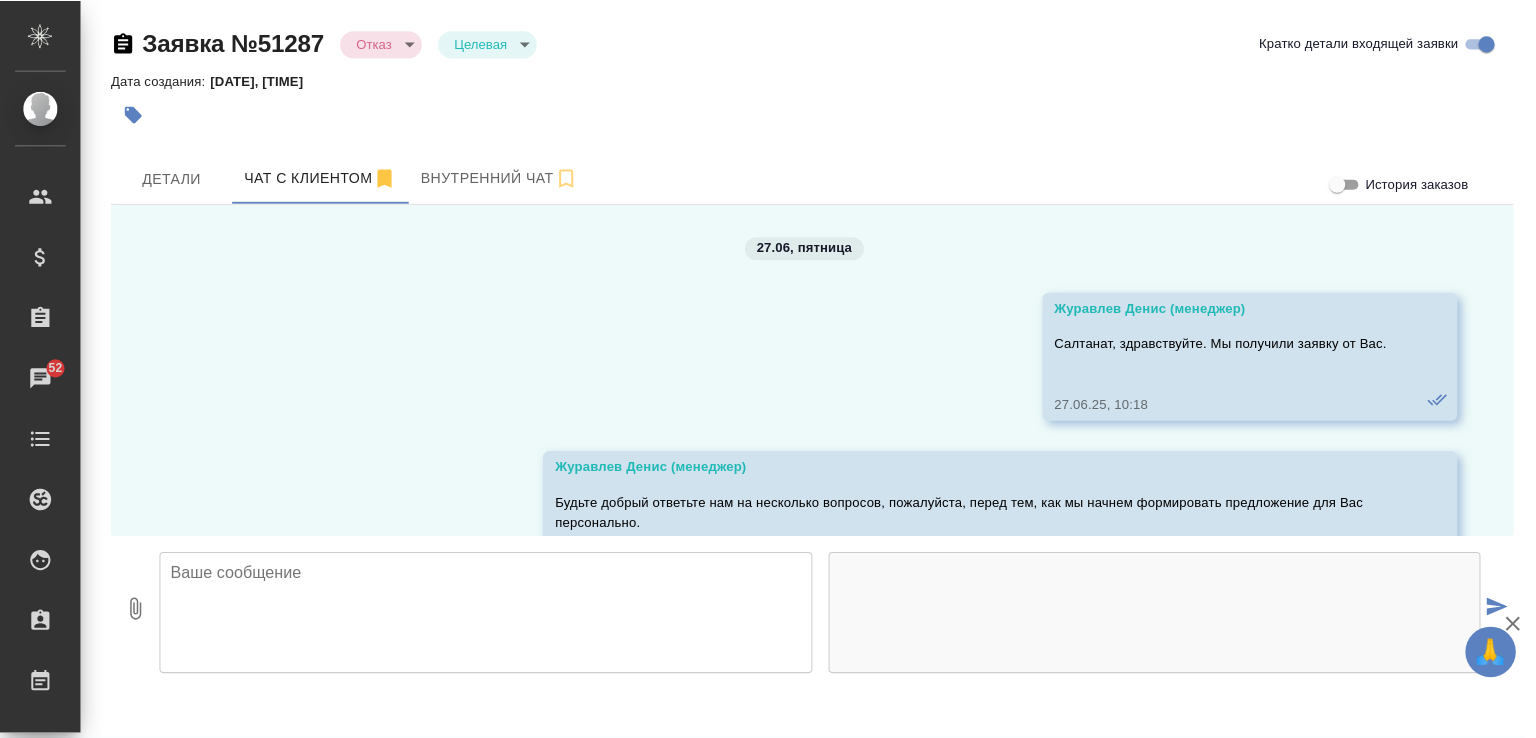 scroll, scrollTop: 0, scrollLeft: 0, axis: both 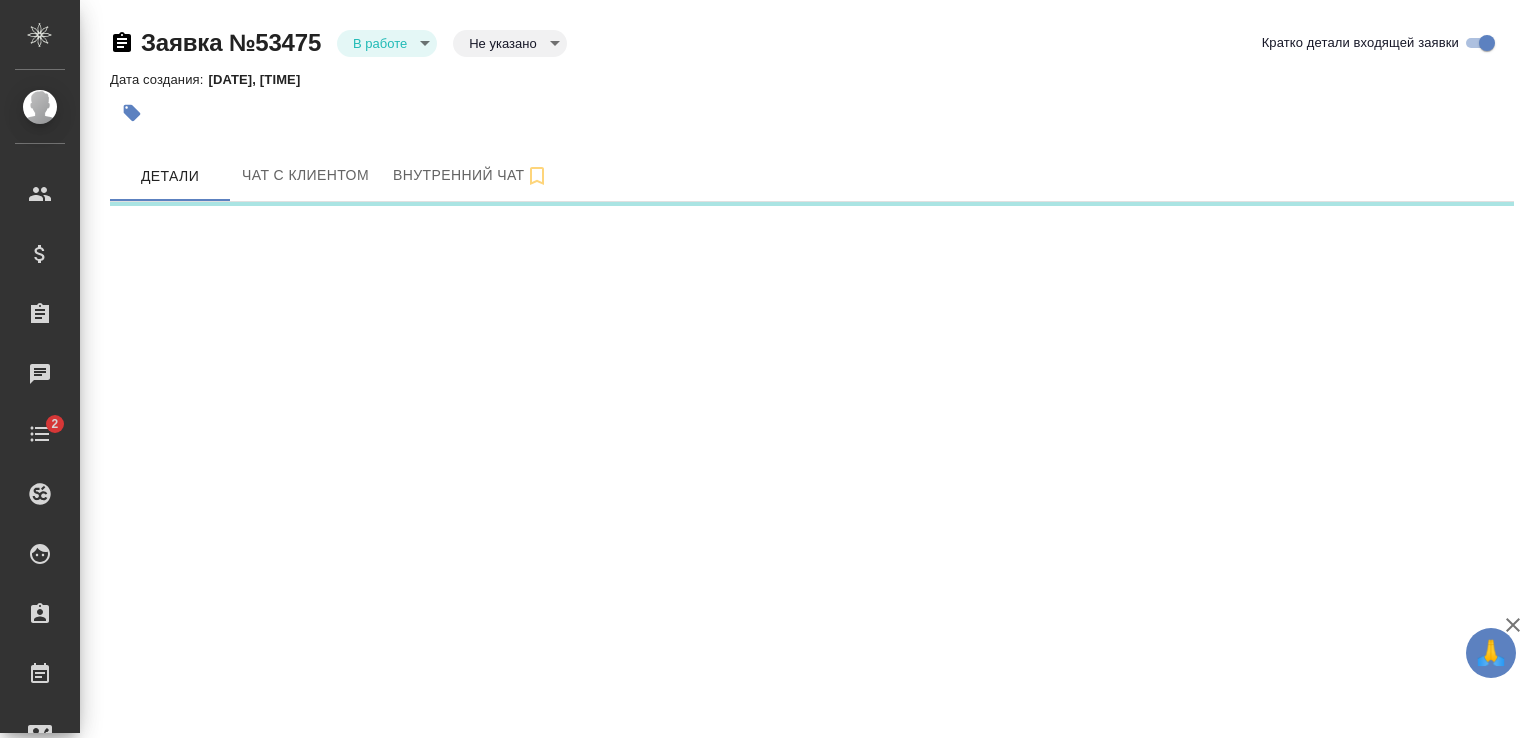 select on "RU" 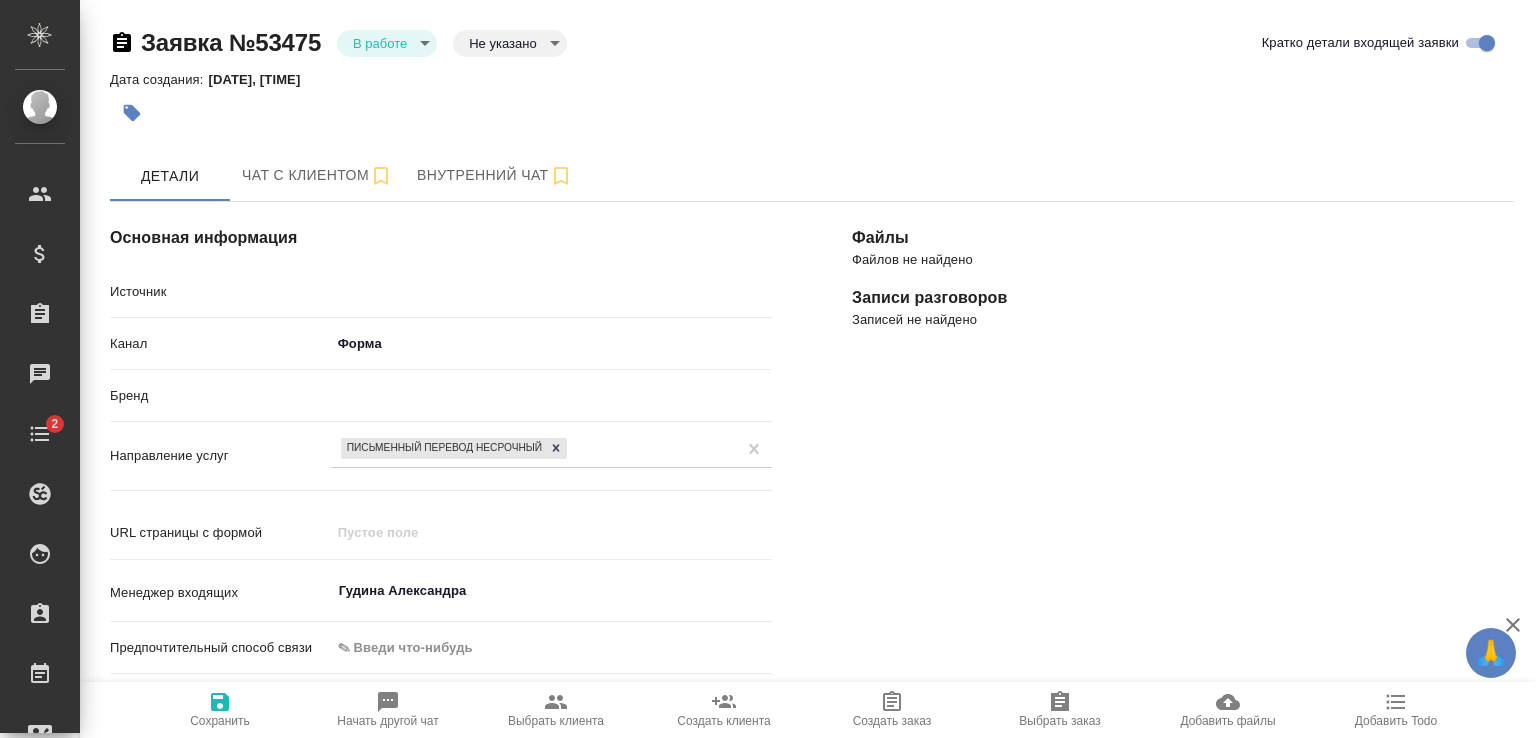 type on "x" 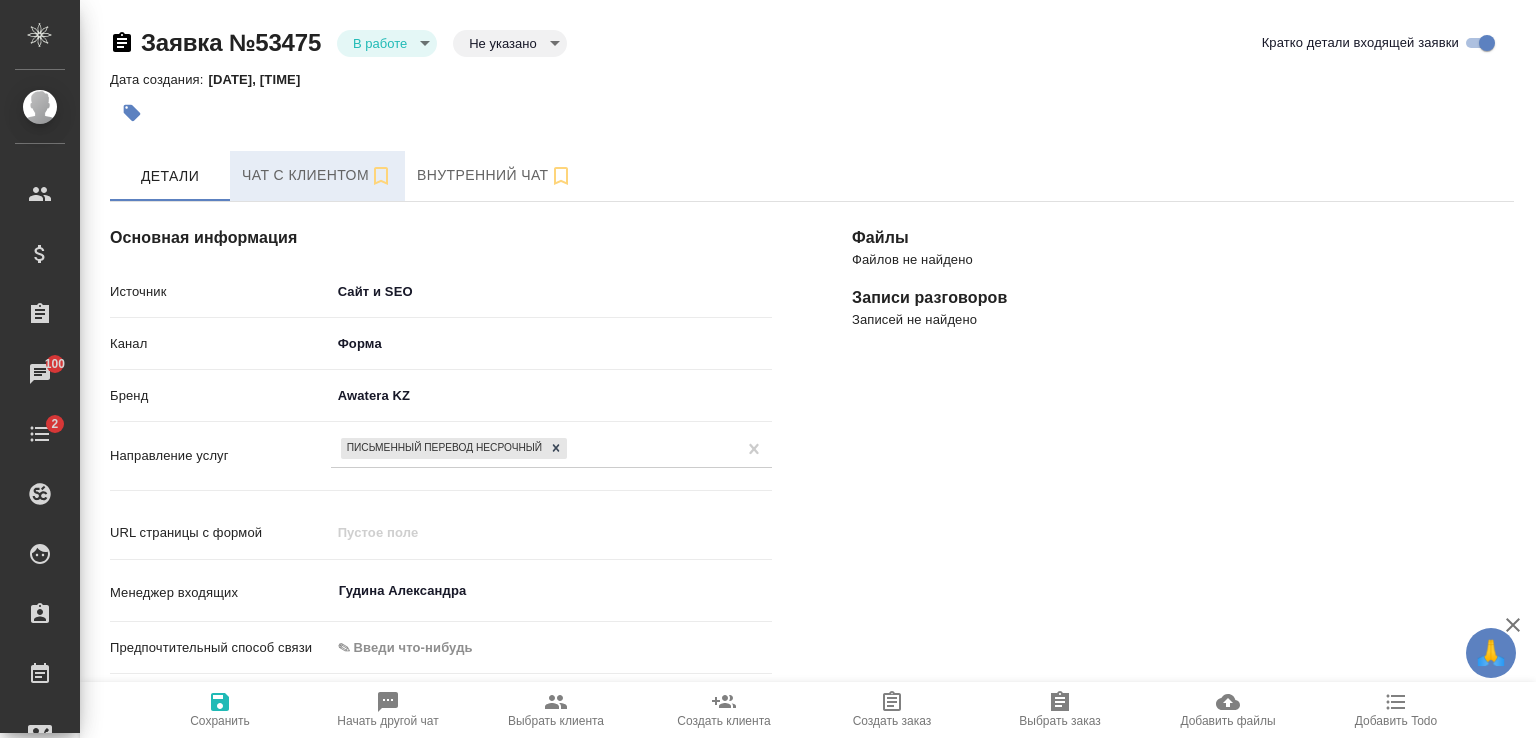 click on "Чат с клиентом" at bounding box center (317, 176) 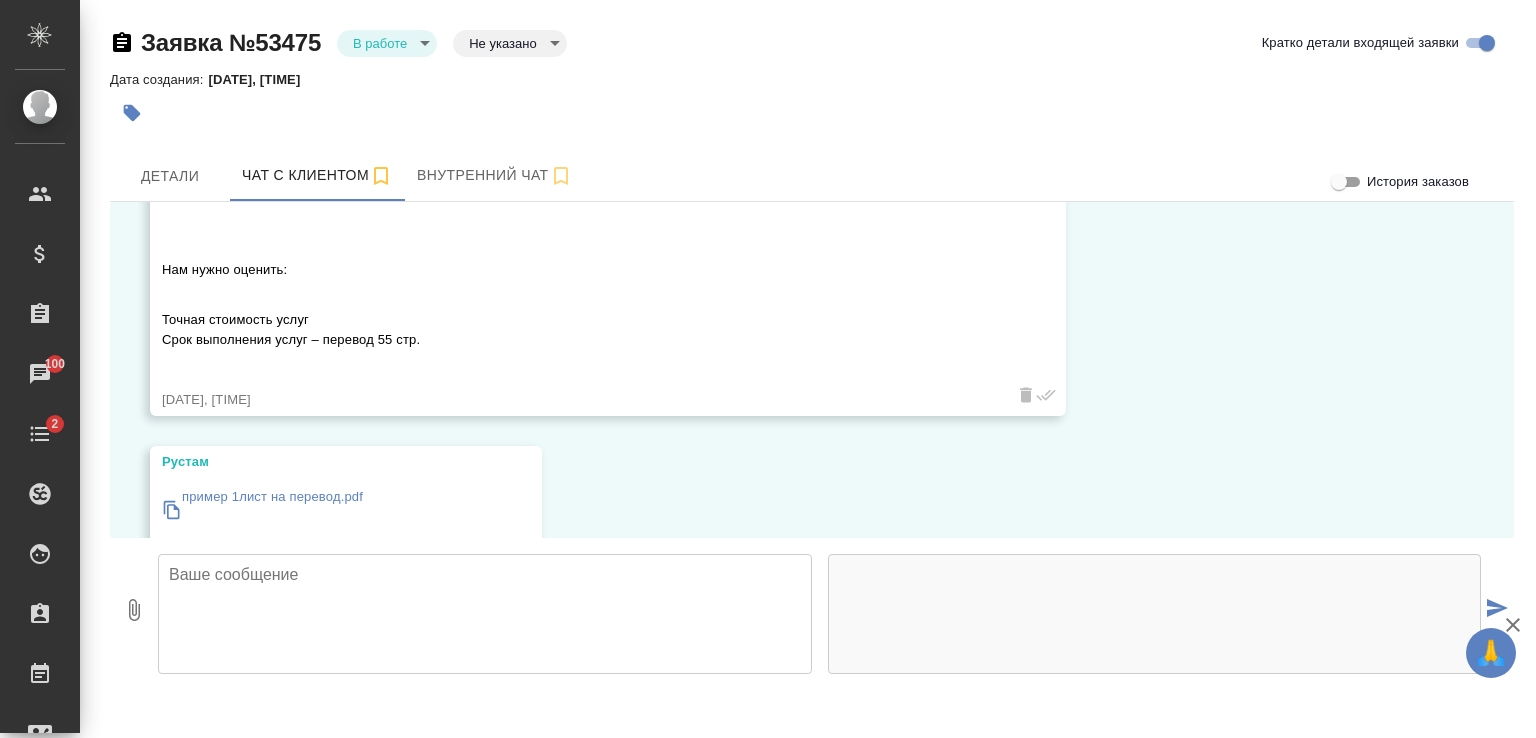 scroll, scrollTop: 2089, scrollLeft: 0, axis: vertical 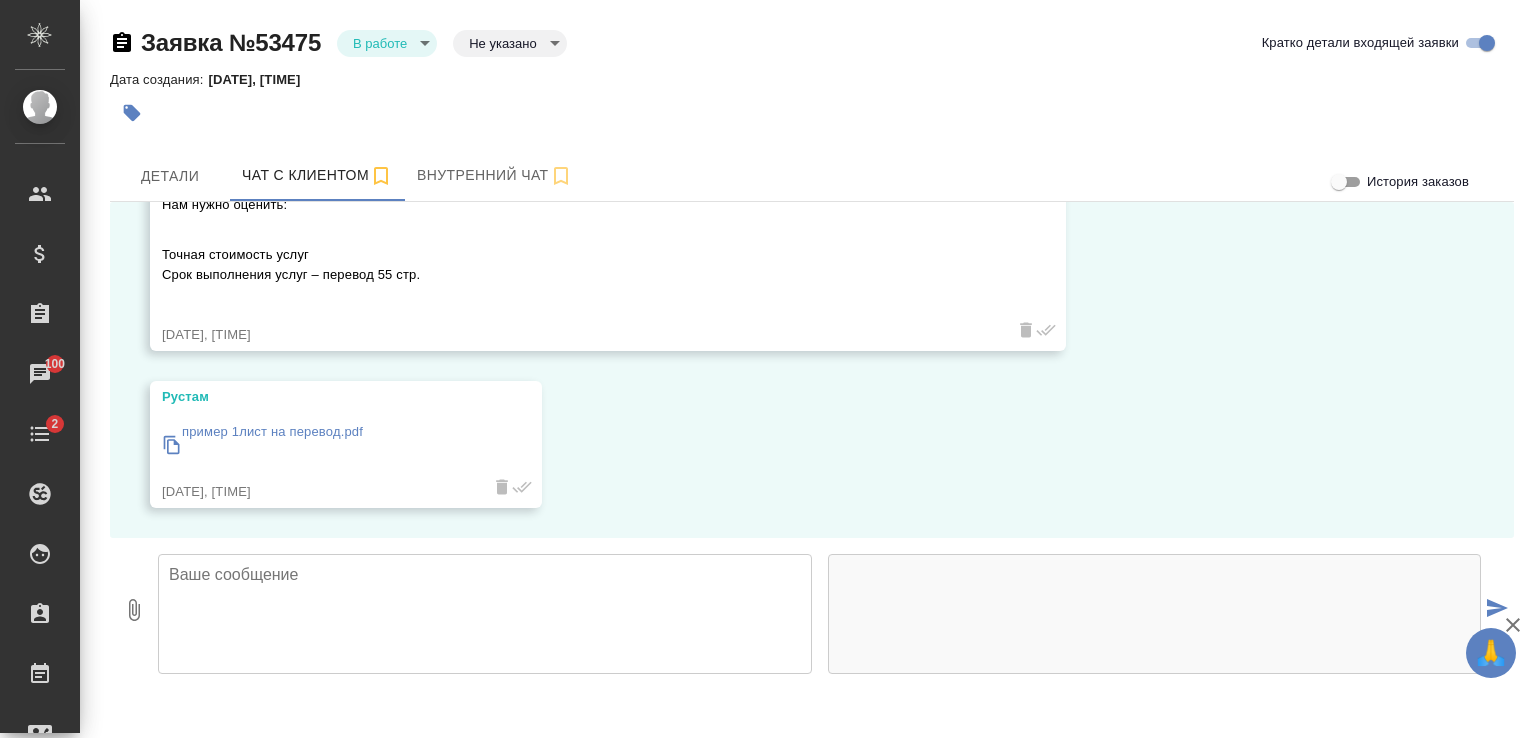 click on "пример 1лист на перевод.pdf" at bounding box center [272, 432] 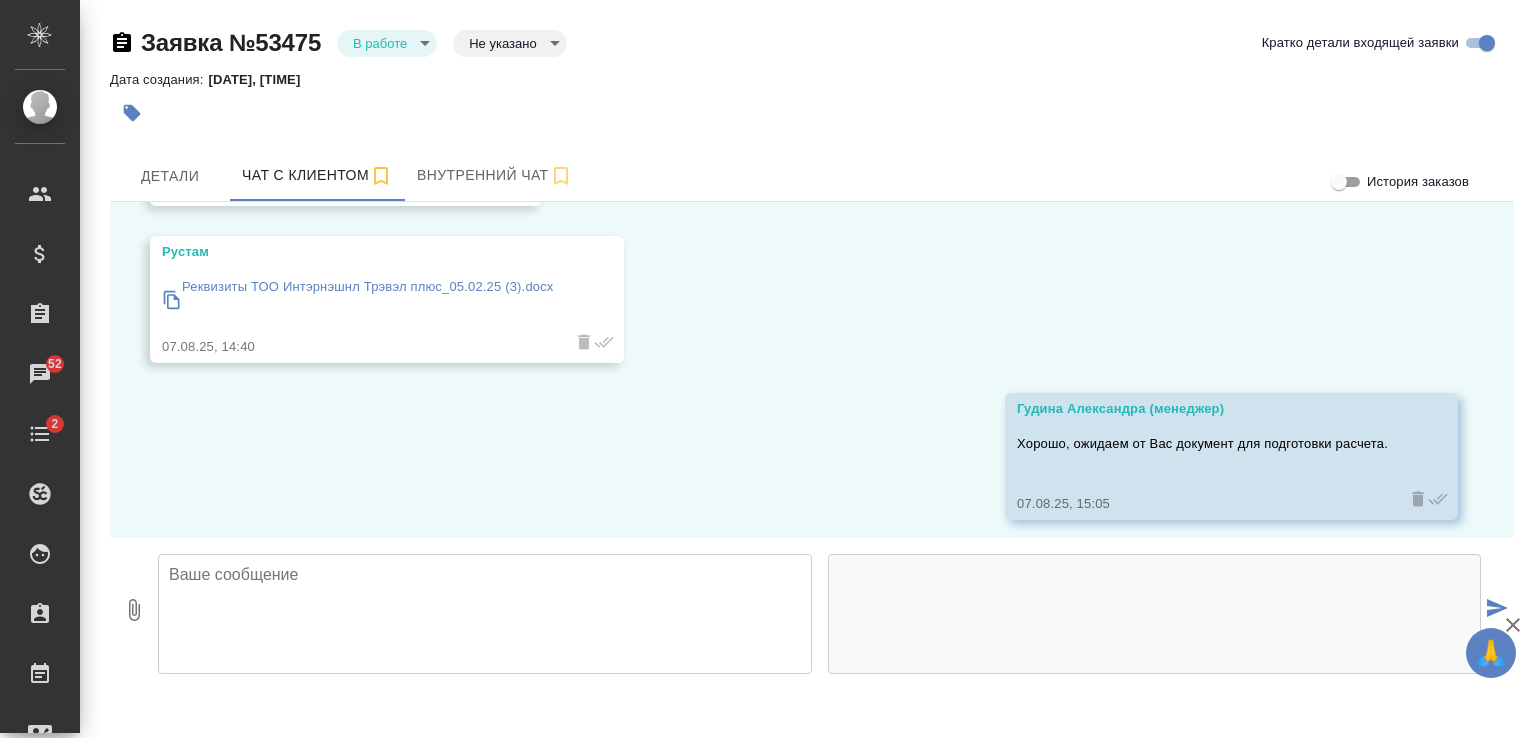 scroll, scrollTop: 489, scrollLeft: 0, axis: vertical 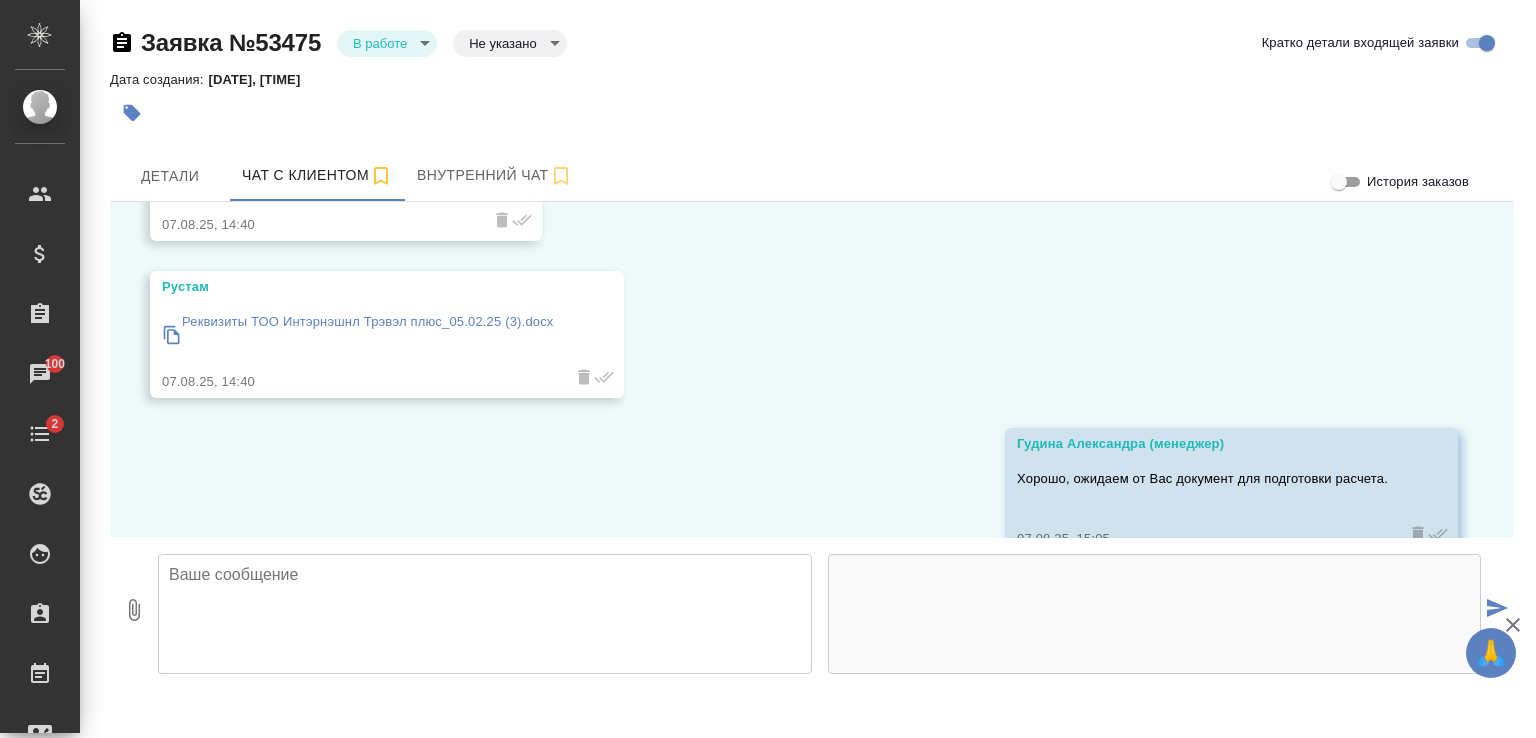 click 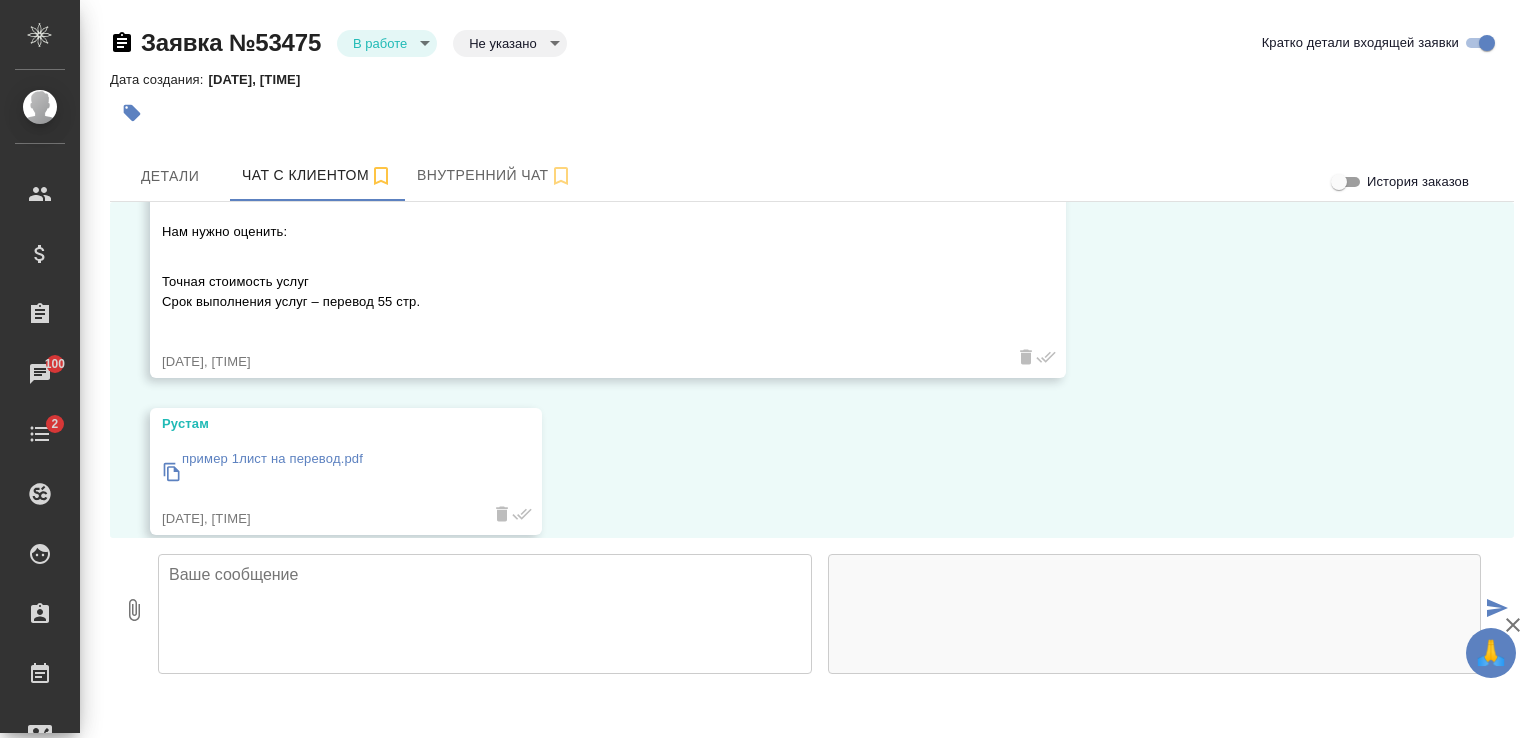 scroll, scrollTop: 2089, scrollLeft: 0, axis: vertical 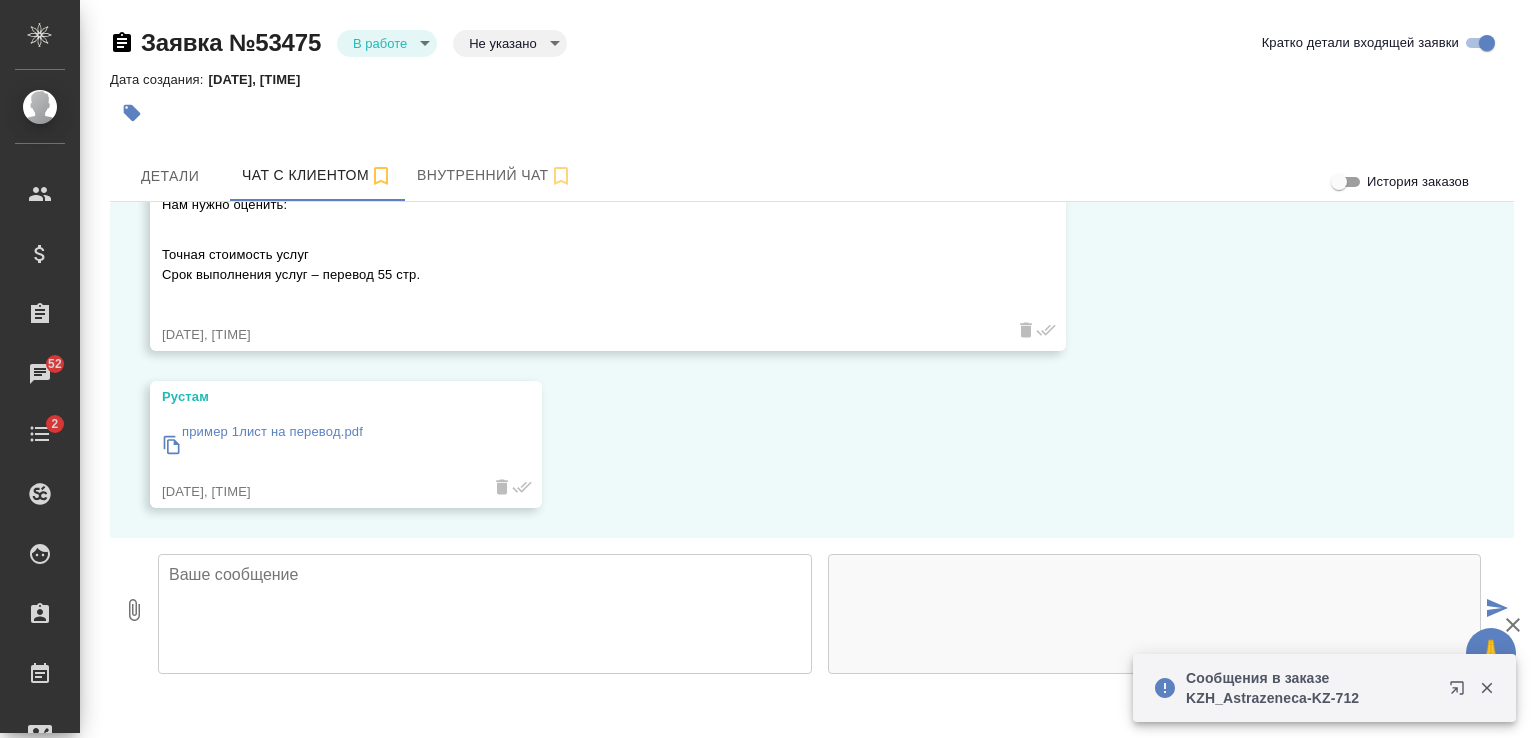 click 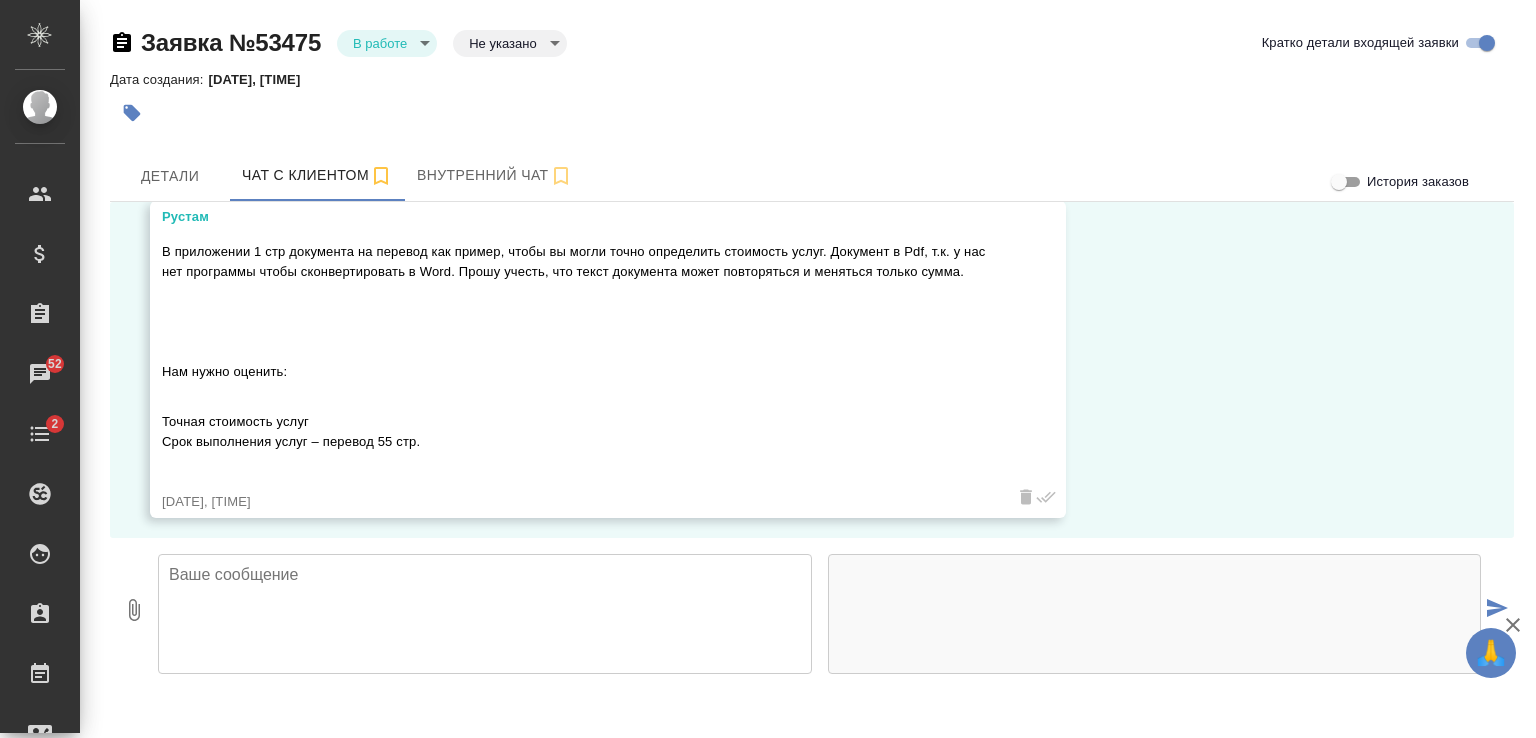scroll, scrollTop: 2089, scrollLeft: 0, axis: vertical 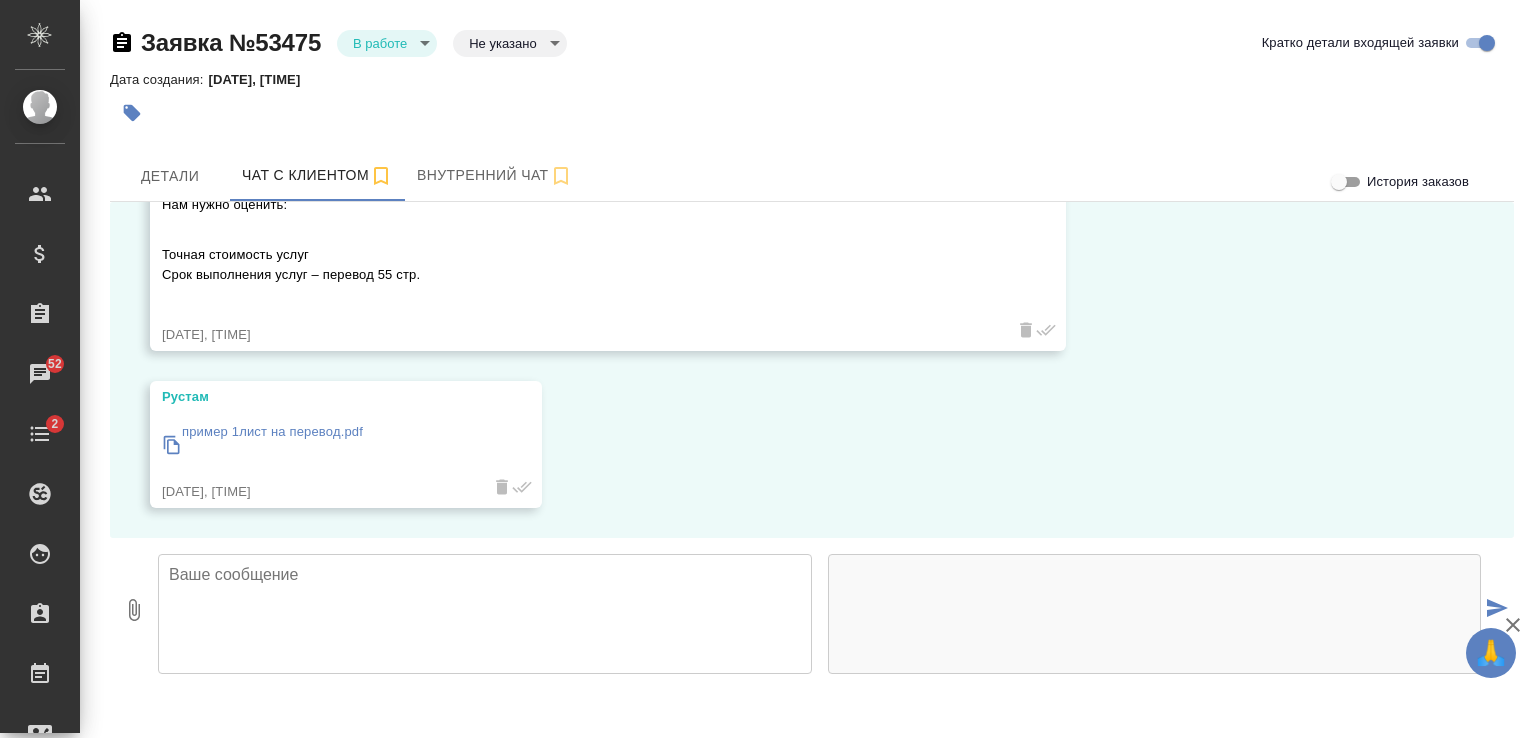 click at bounding box center (485, 614) 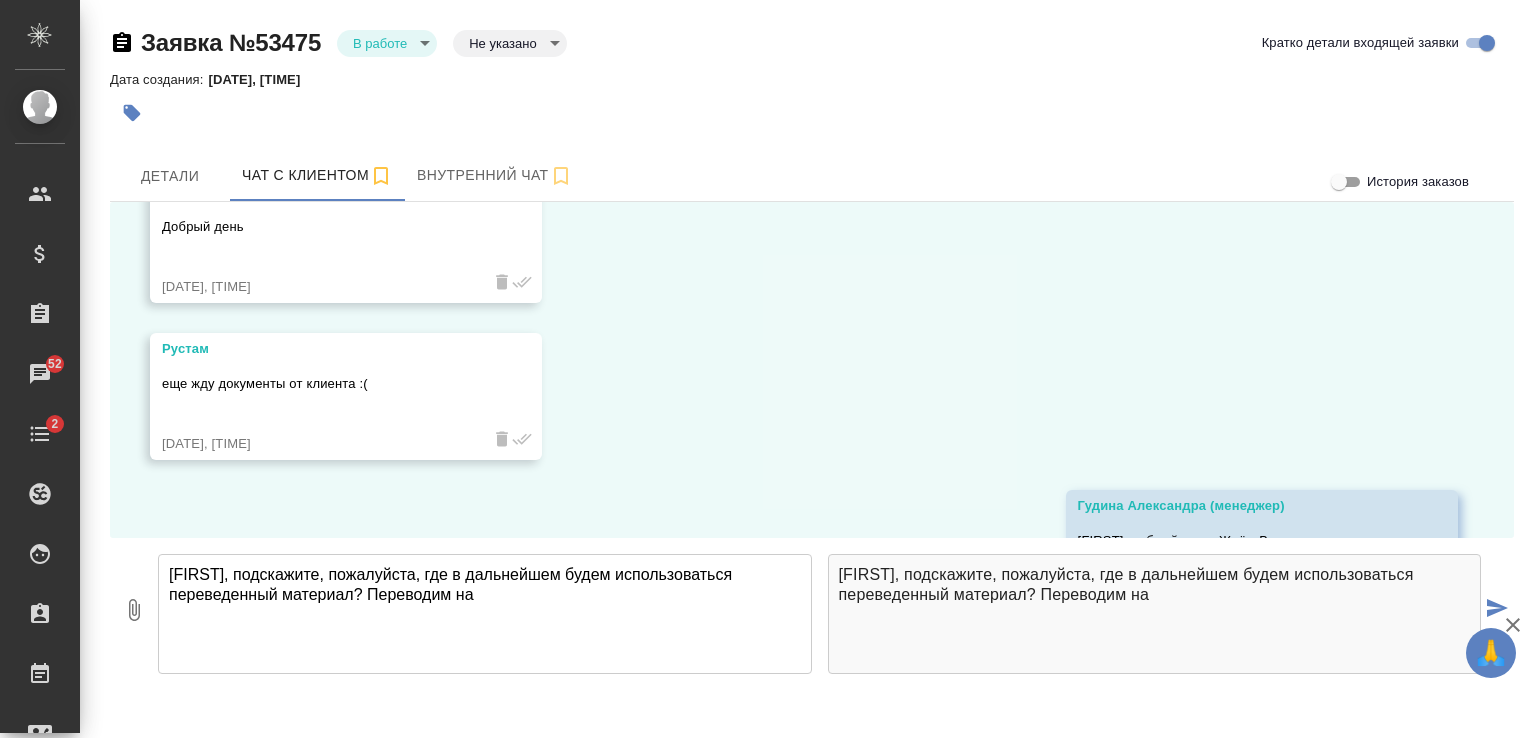 scroll, scrollTop: 1300, scrollLeft: 0, axis: vertical 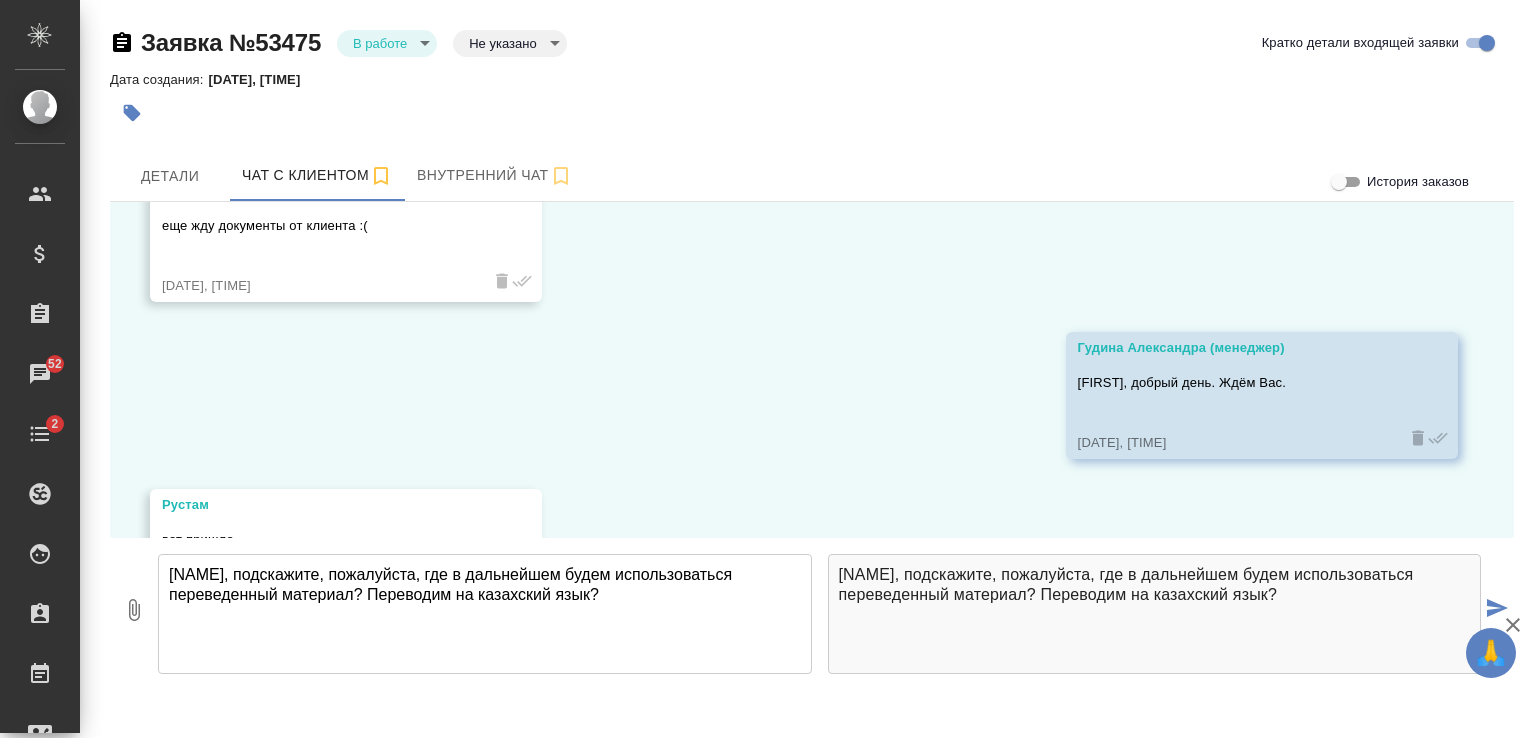 type on "Рустам, подскажите, пожалуйста, где в дальнейшем будем использоваться переведенный материал? Переводим на казахский язык?" 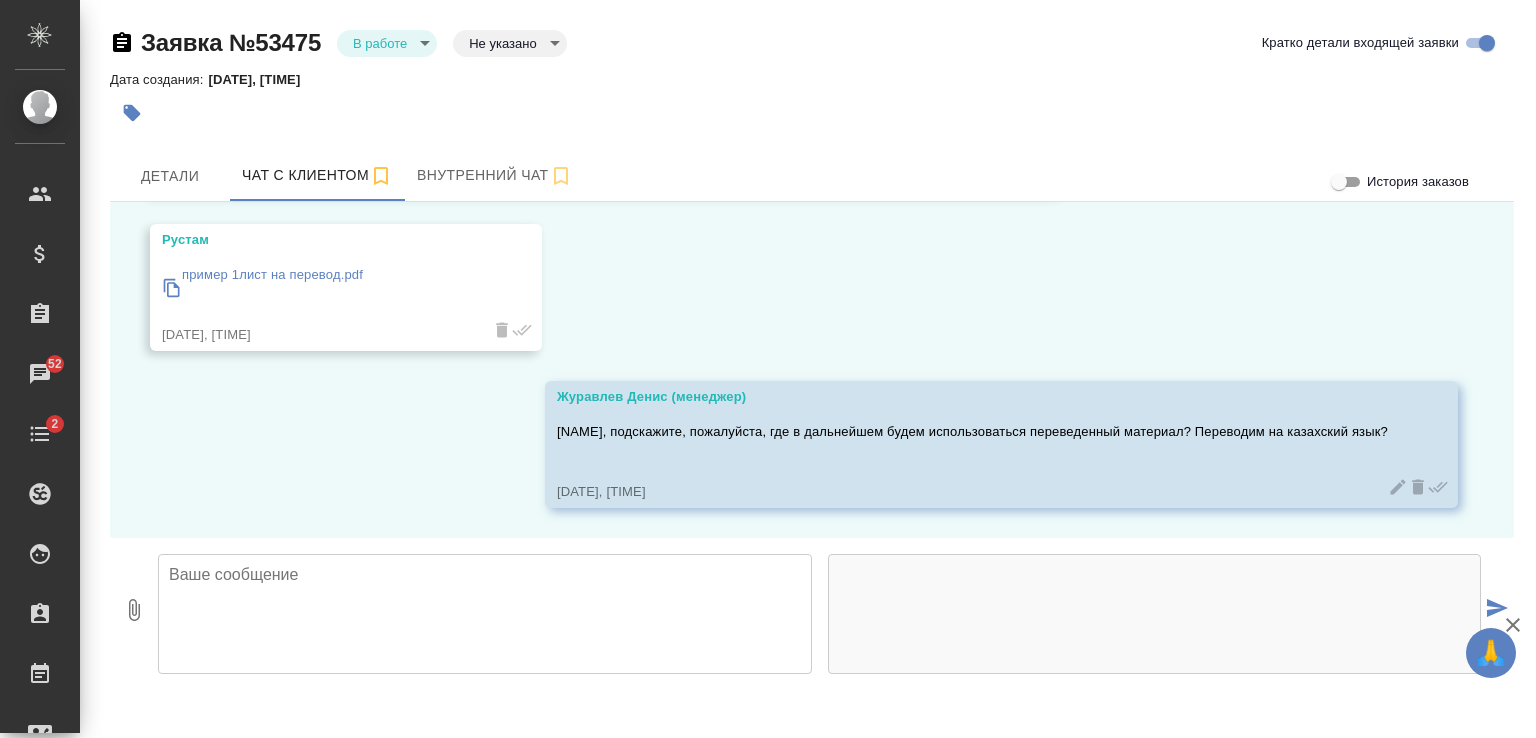 scroll, scrollTop: 2267, scrollLeft: 0, axis: vertical 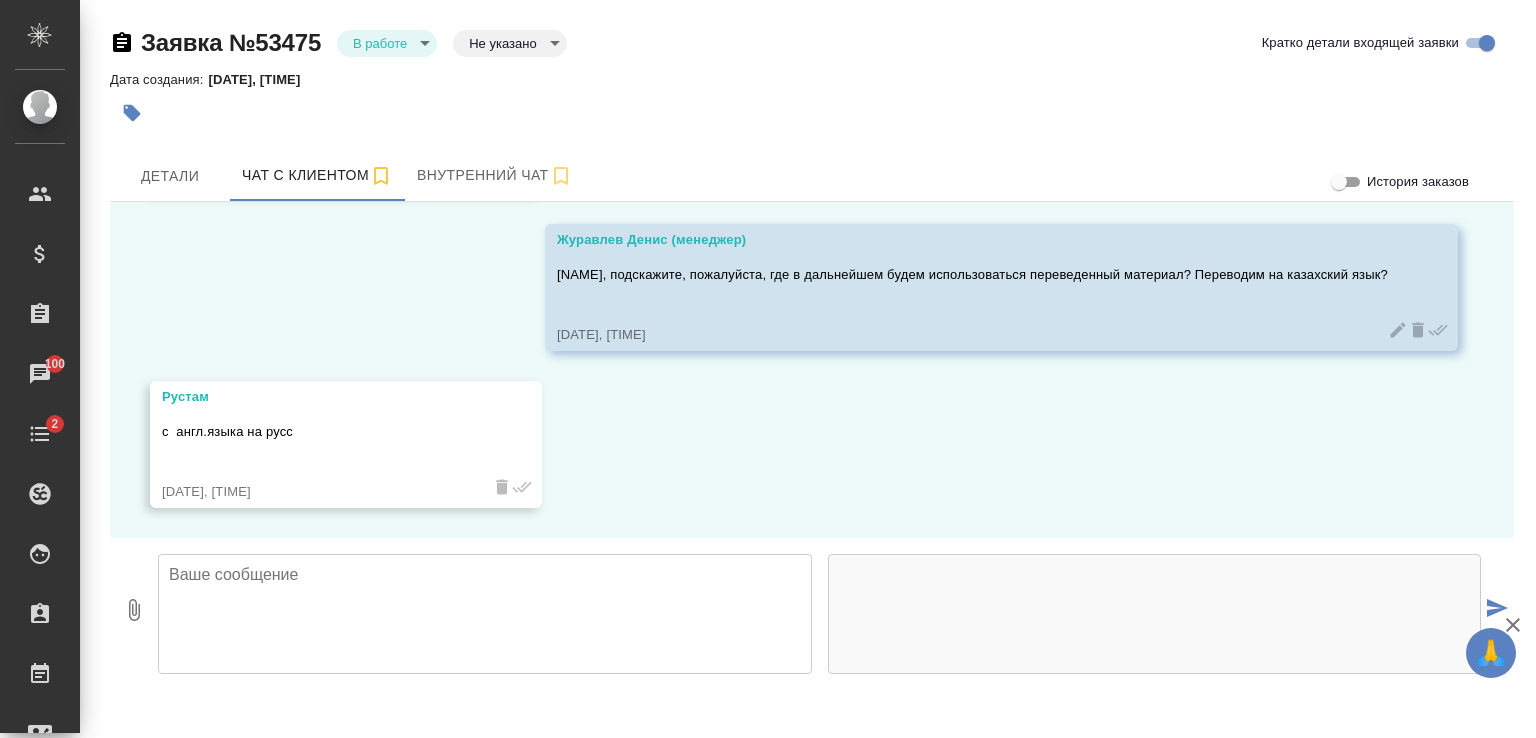 click at bounding box center (485, 614) 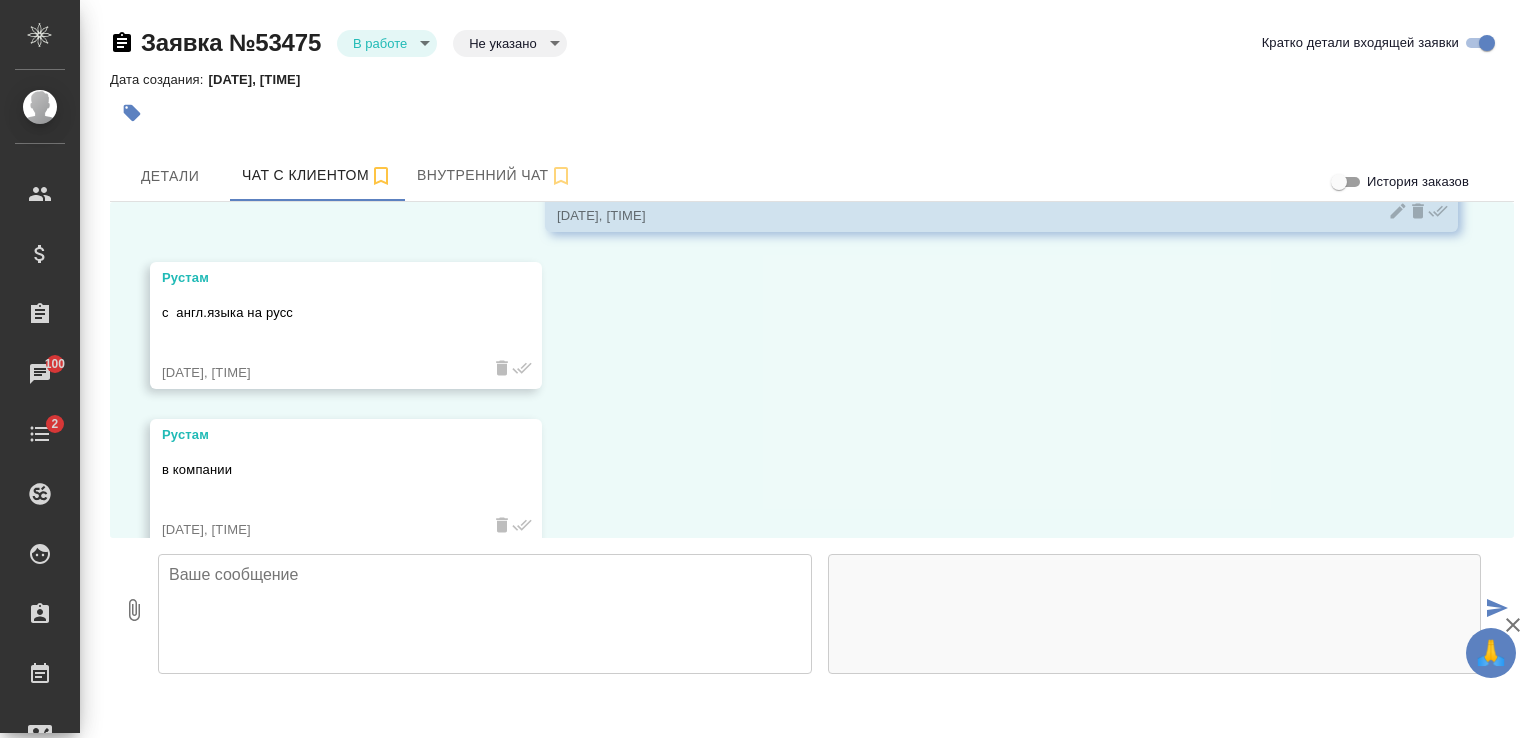 scroll, scrollTop: 2580, scrollLeft: 0, axis: vertical 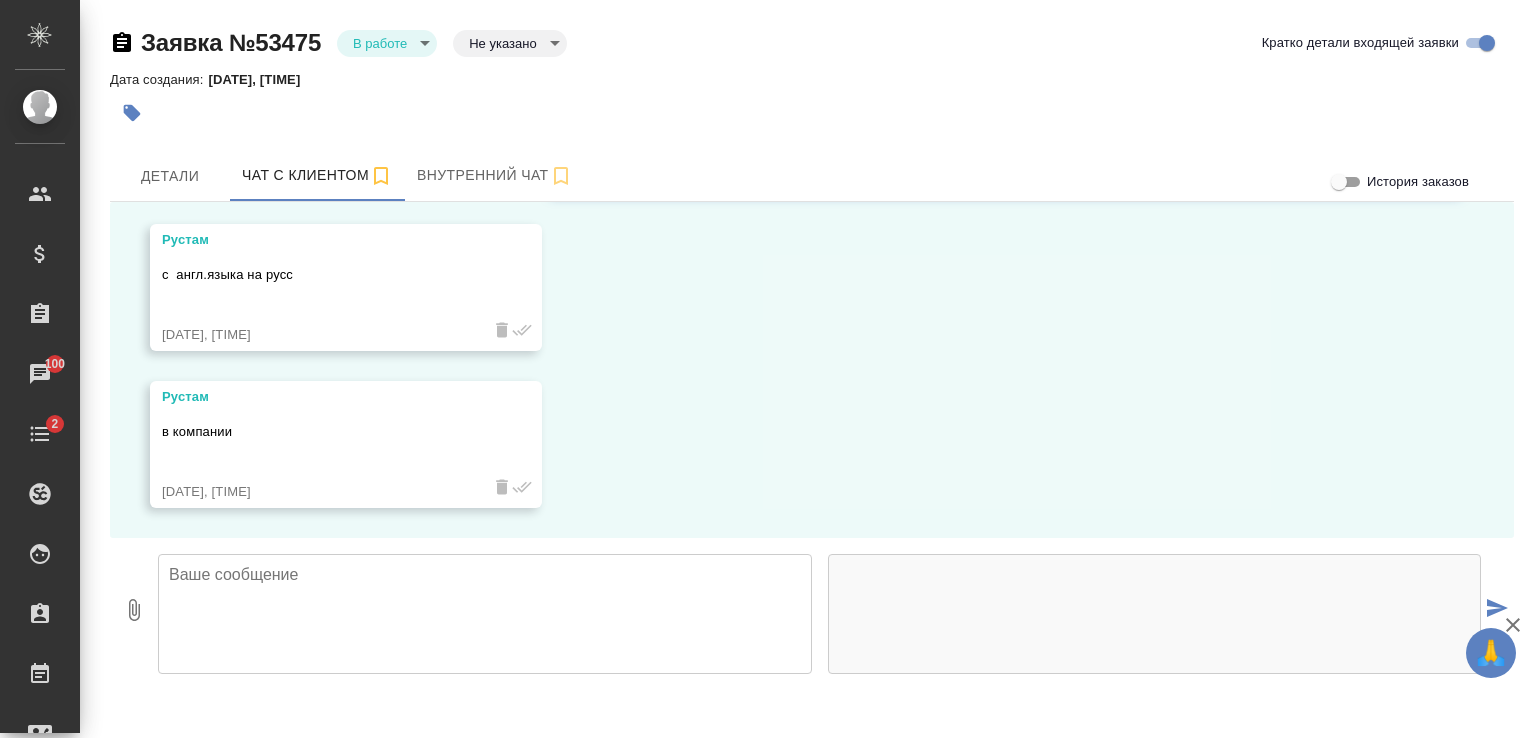 click at bounding box center (485, 614) 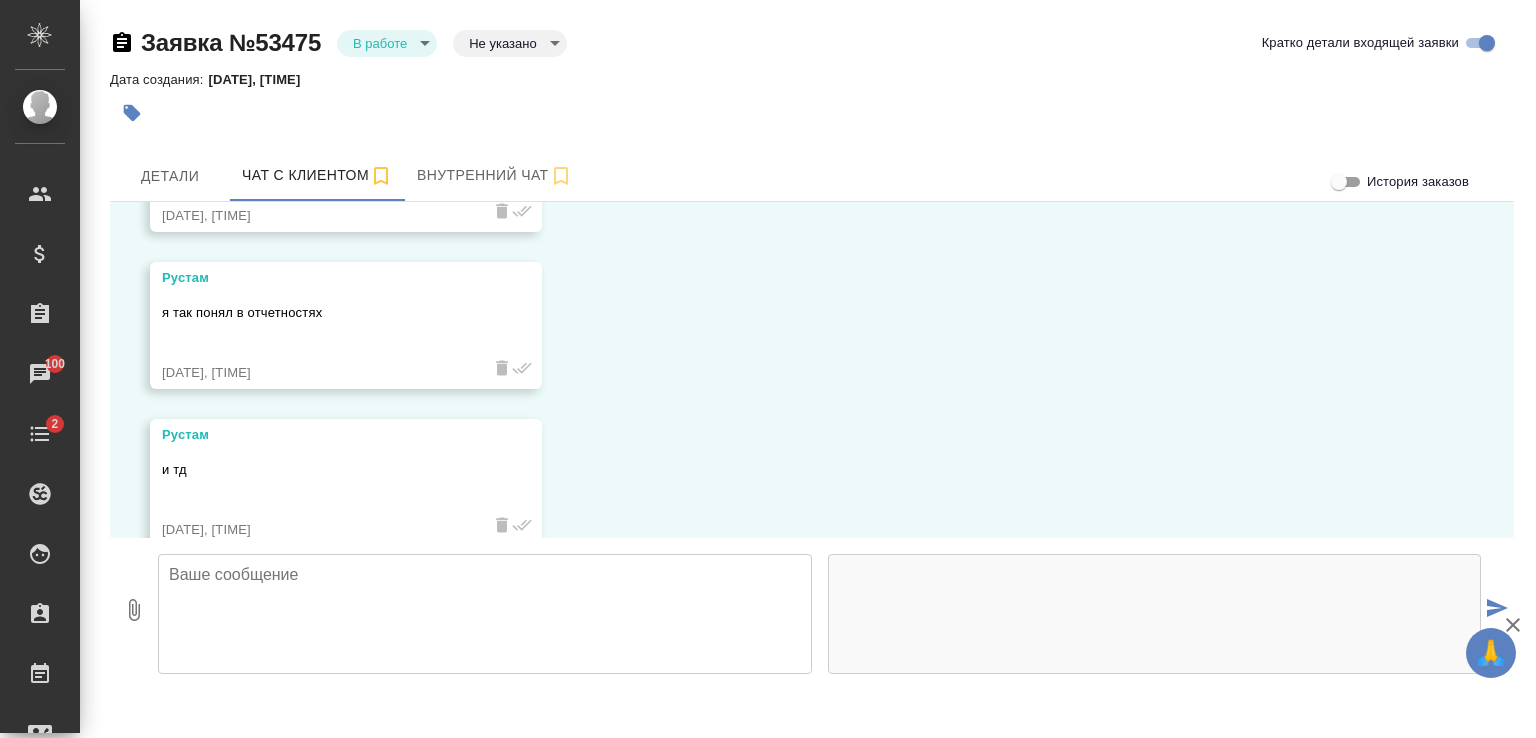 scroll, scrollTop: 2895, scrollLeft: 0, axis: vertical 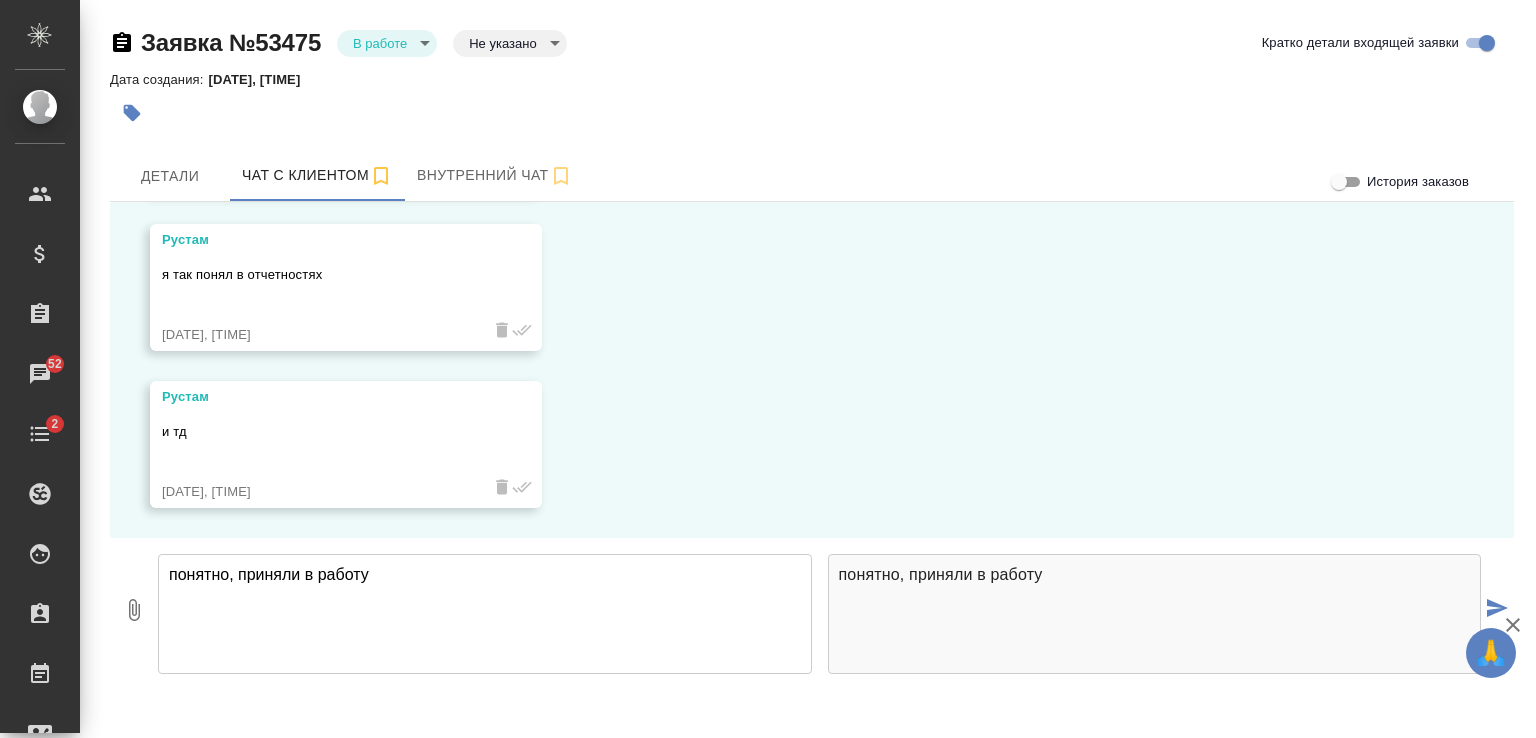 type on "понятно, приняли в работу" 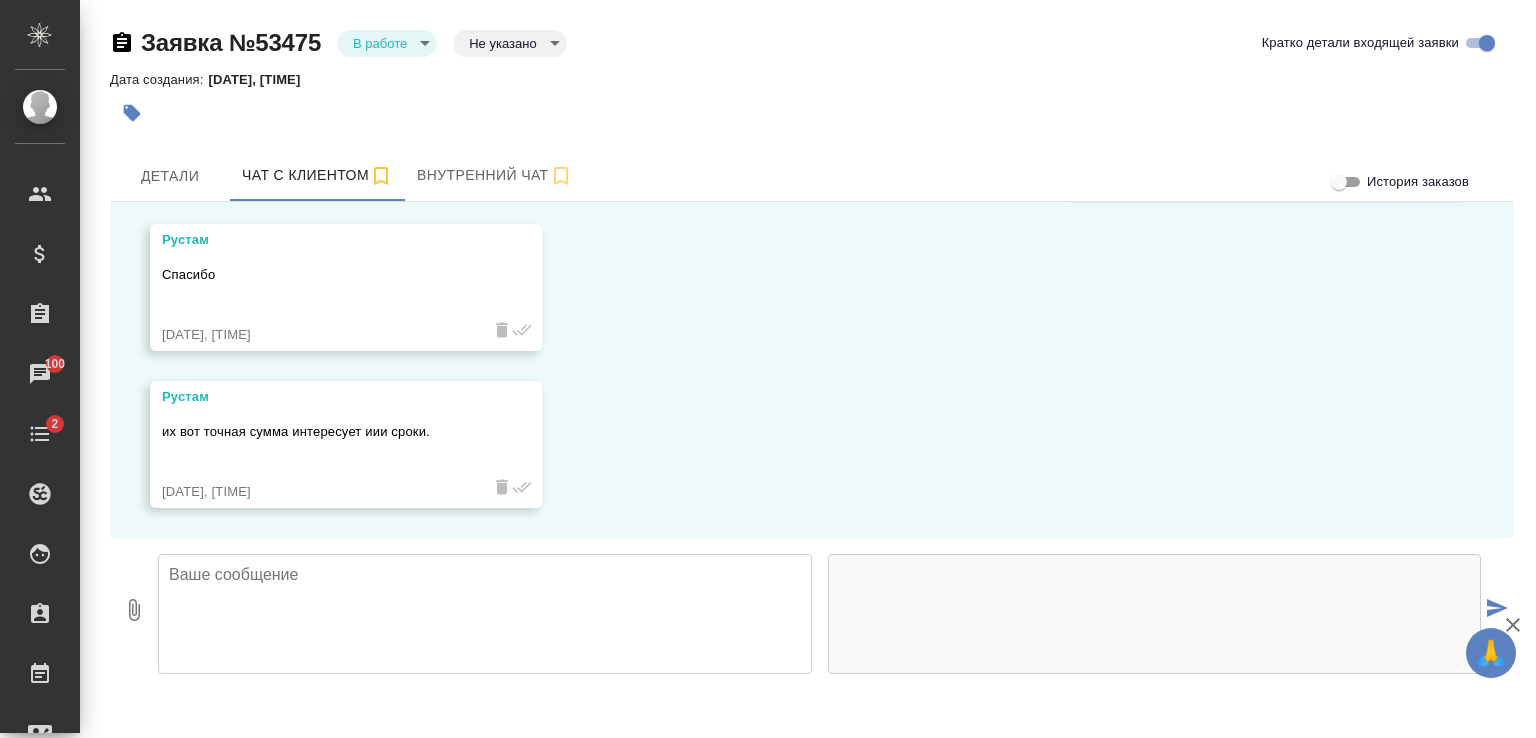 scroll, scrollTop: 3365, scrollLeft: 0, axis: vertical 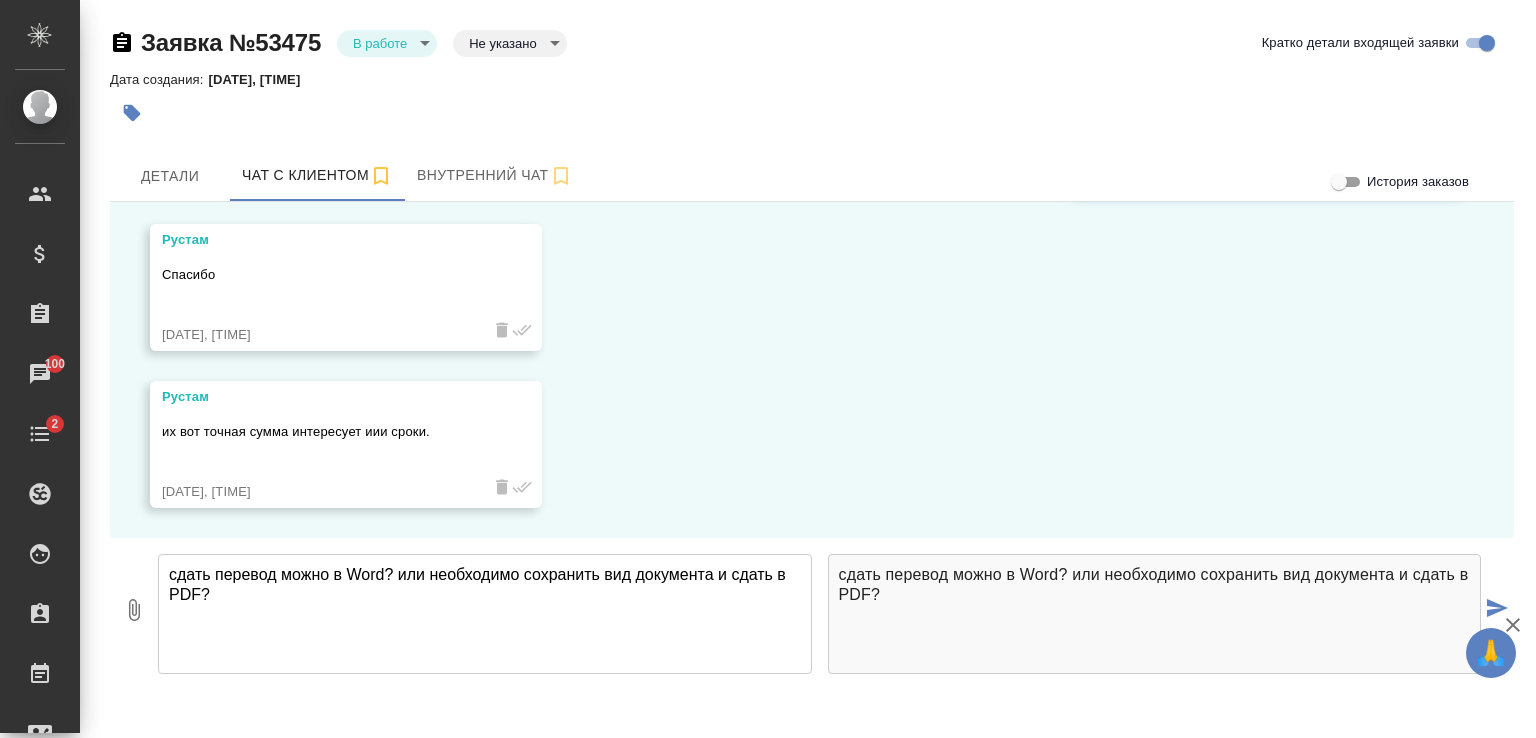 type on "сдать перевод можно в Word? или необходимо сохранить вид документа и сдать в PDF?" 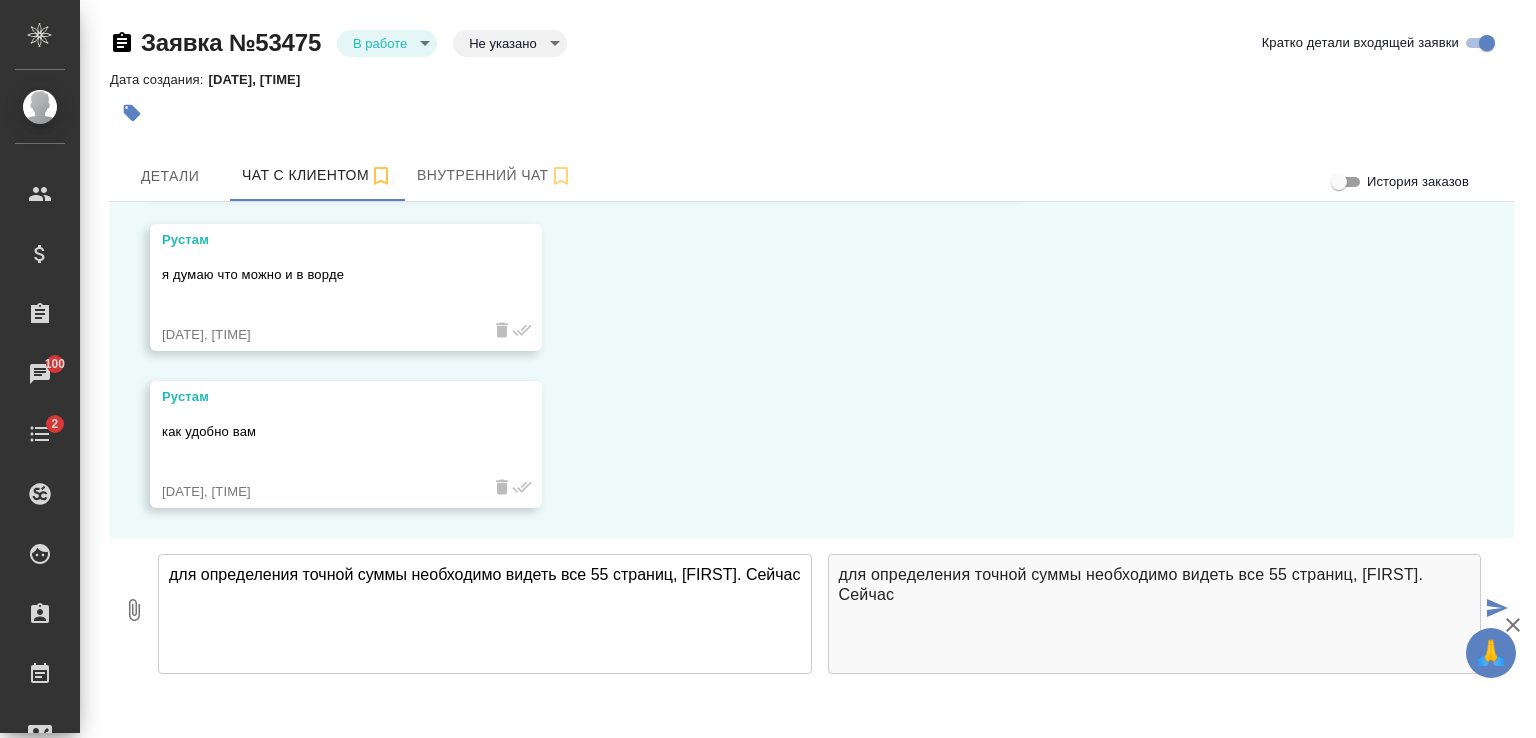 scroll, scrollTop: 3993, scrollLeft: 0, axis: vertical 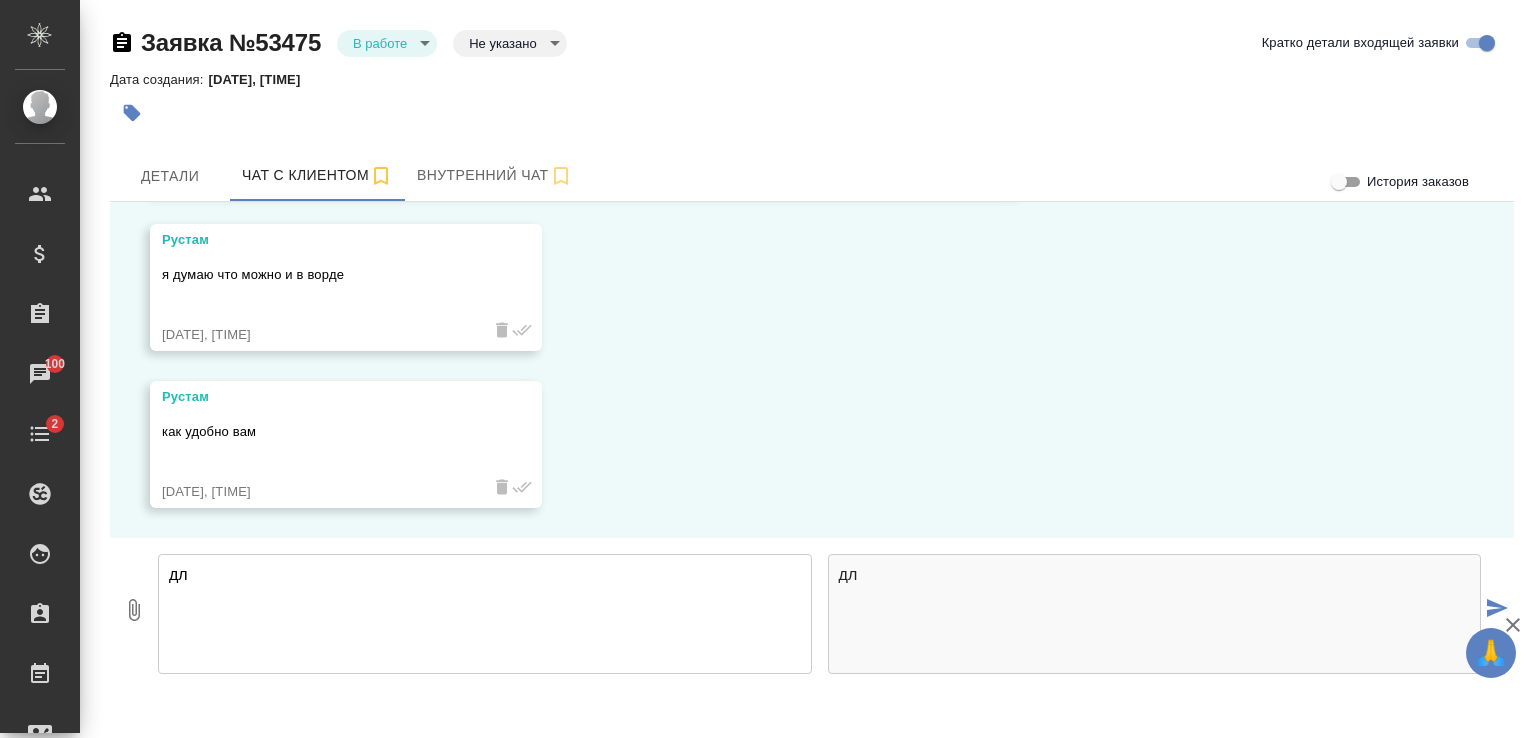 type on "д" 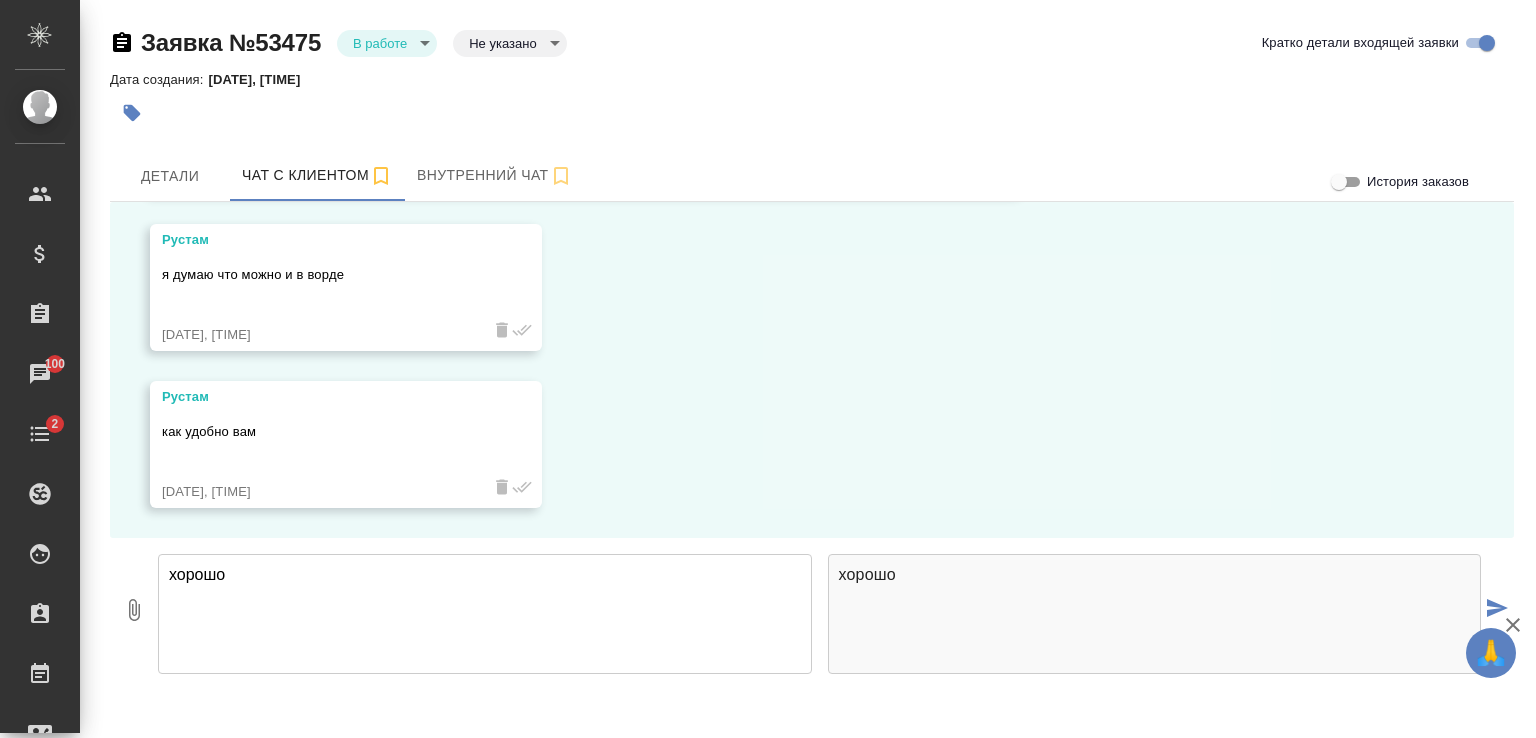 type on "хорошо" 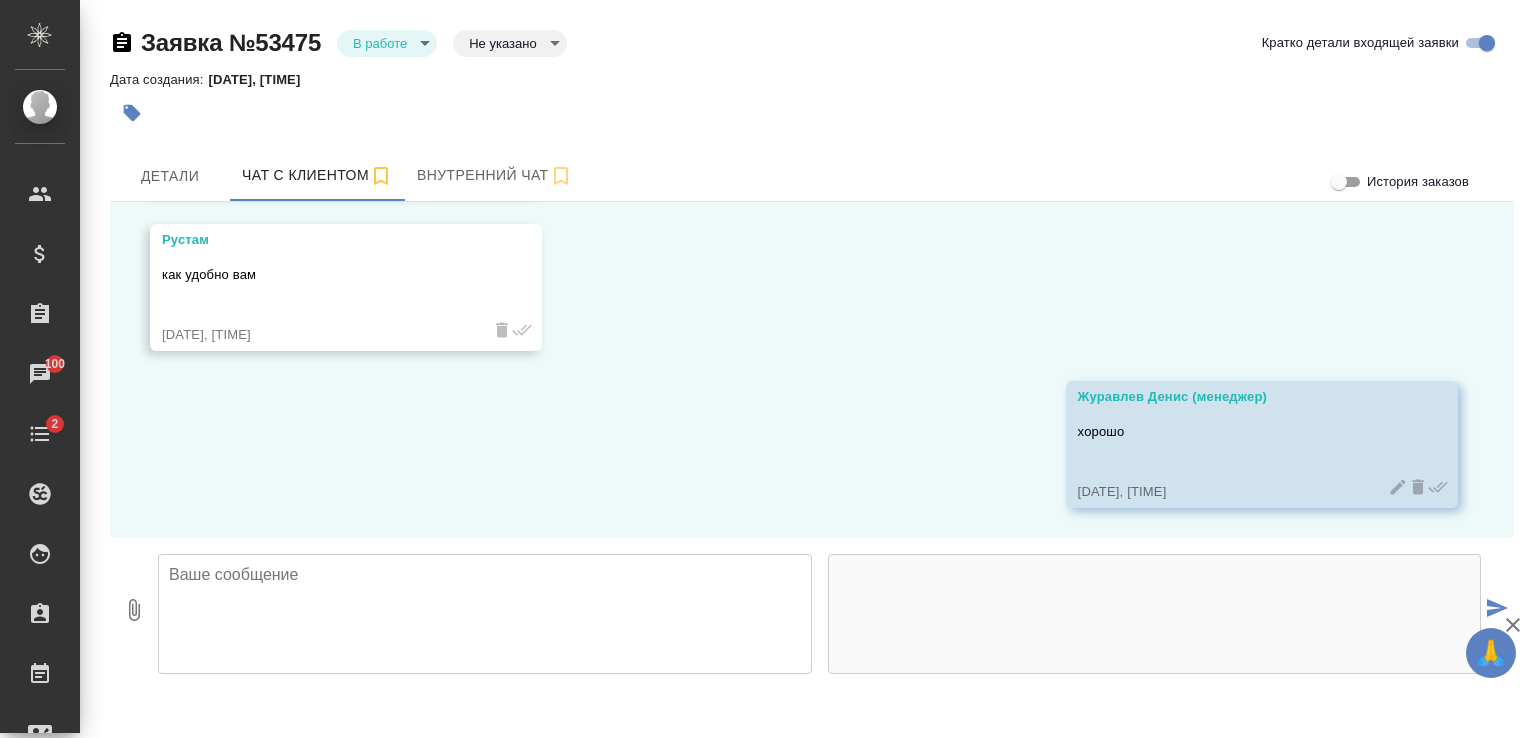 scroll, scrollTop: 4150, scrollLeft: 0, axis: vertical 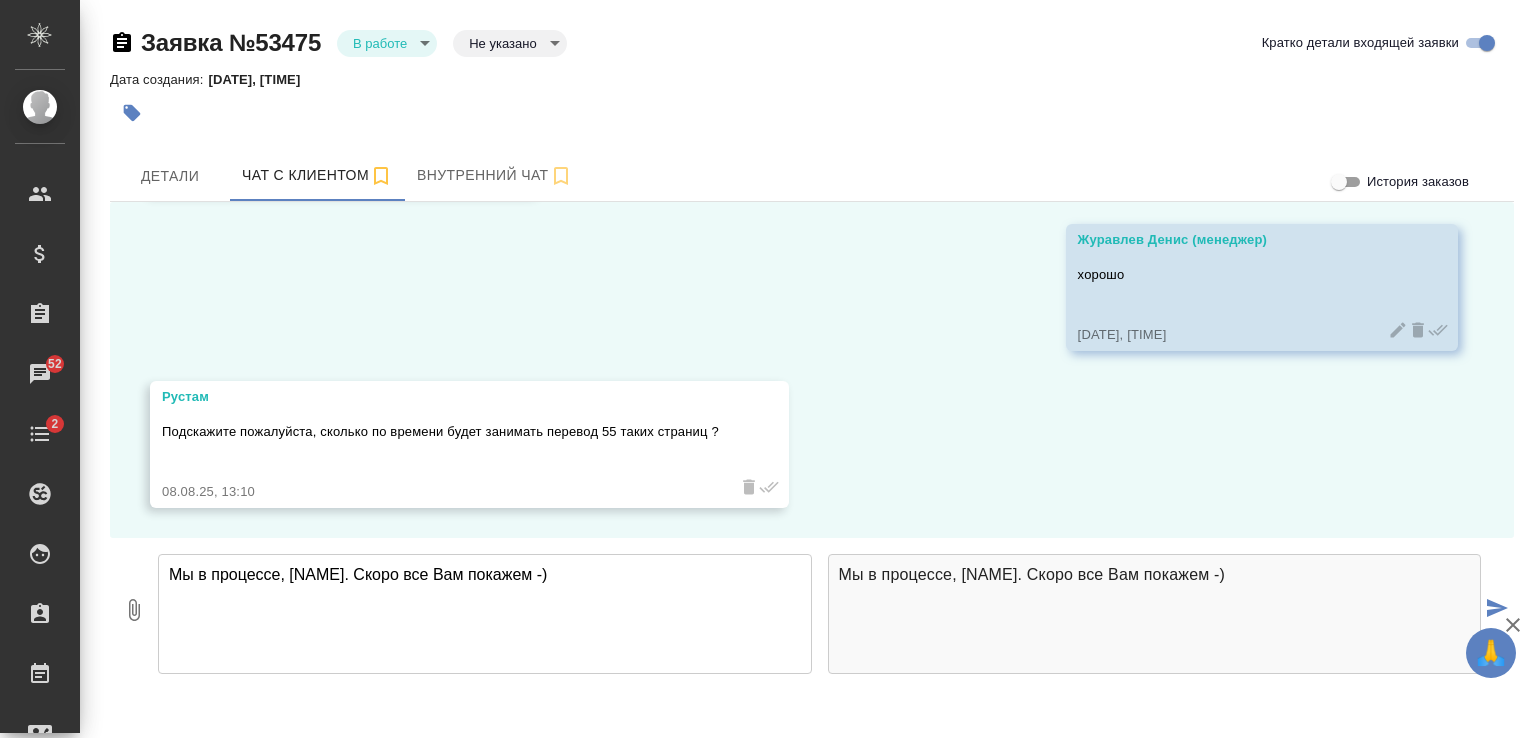 type on "Мы в процессе, Рустам. Скоро все Вам покажем -)" 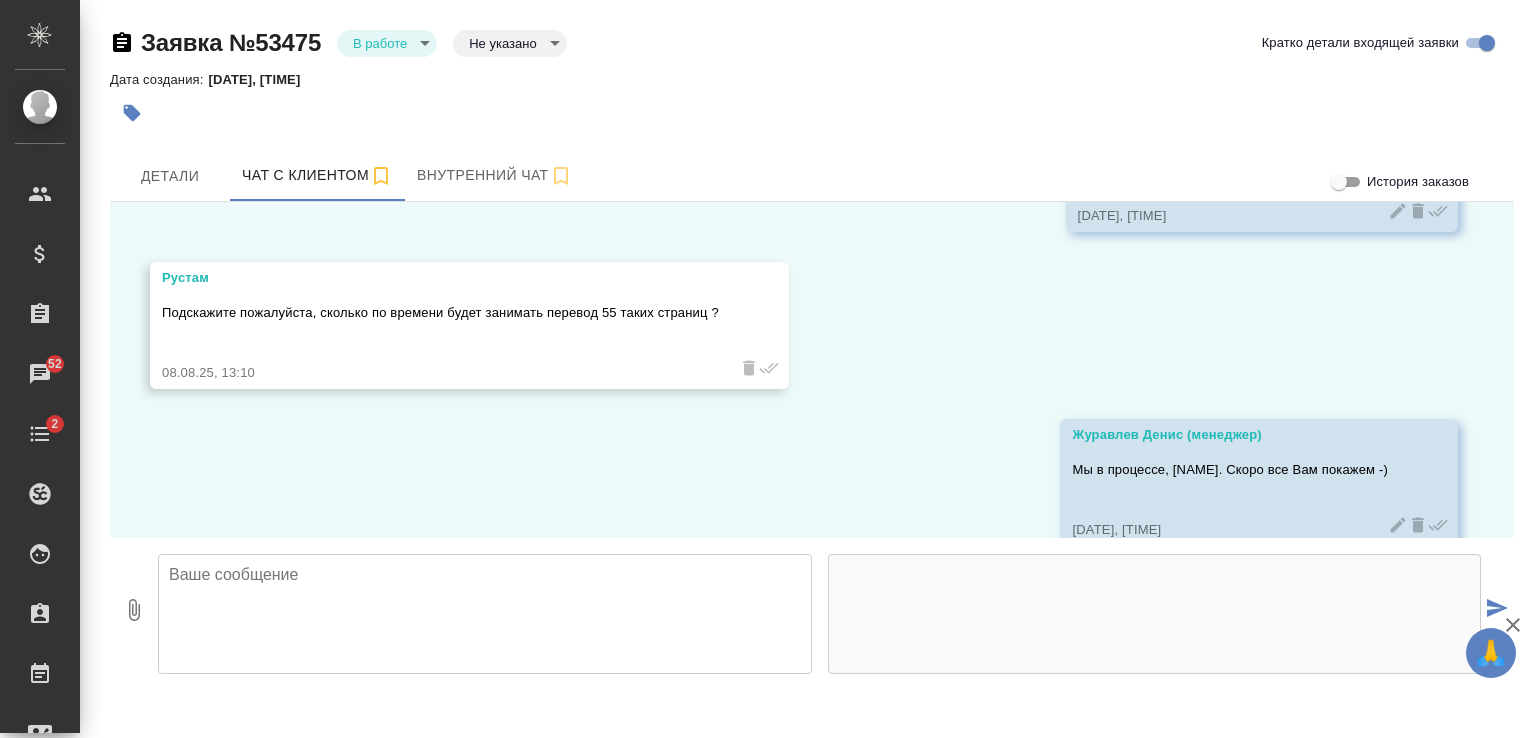 scroll, scrollTop: 4464, scrollLeft: 0, axis: vertical 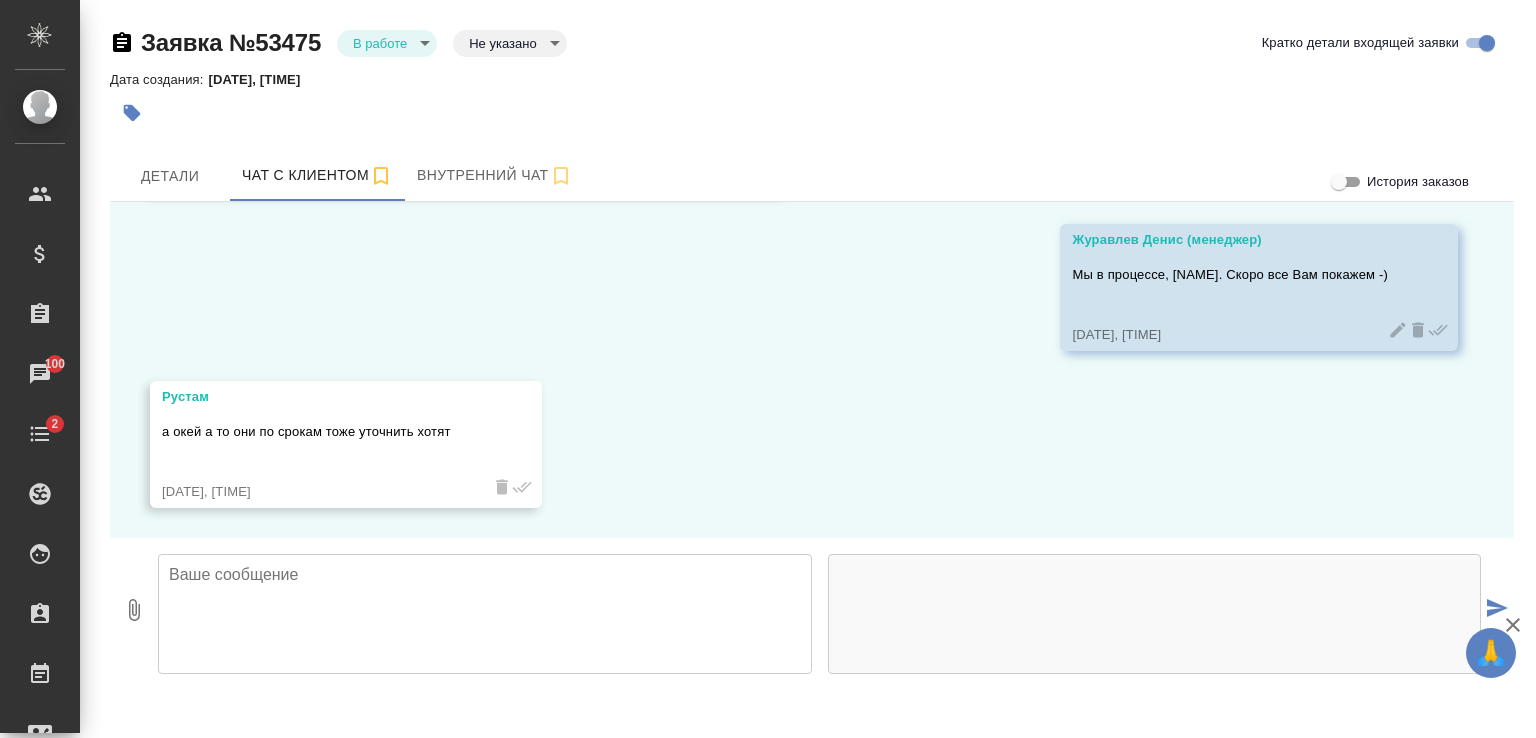 paste on "Во вложении сметы на выбор, разницу можете увидеть ниже:
Мы рассчитываем стоимость переводов по количеству слов, а не символов или страниц, что позволяет учитывать повторы в тексте.
Для обработки повторяющихся фрагментов используем Translation Memory, что значительно снижает стоимость услуг, и это отражено в смете, по расчету одной страницы. Этот инструмент редко применяется на рынке РК.
Оптимальный перевод – перевод переводчиком первой категории (переводчик, рекомендованный для работы в данной языковой паре и тематике, чьи работы не содержат неточностей и недочетов) с последующим участием редактора. Данная система работы позволяет обеспечить идеальное соотношение "цена-качество".
Универсальный перевод – перевод переводчиком второй категории (переводчик, допущенный до работы в данной языковой паре и тематике, чьи работы могут содержать отдельные неточности и недочеты, не позволяющие присвоить ему категорию 1) с последующим участием корректора; применяется для перевода личных нестандартных внутренних..." 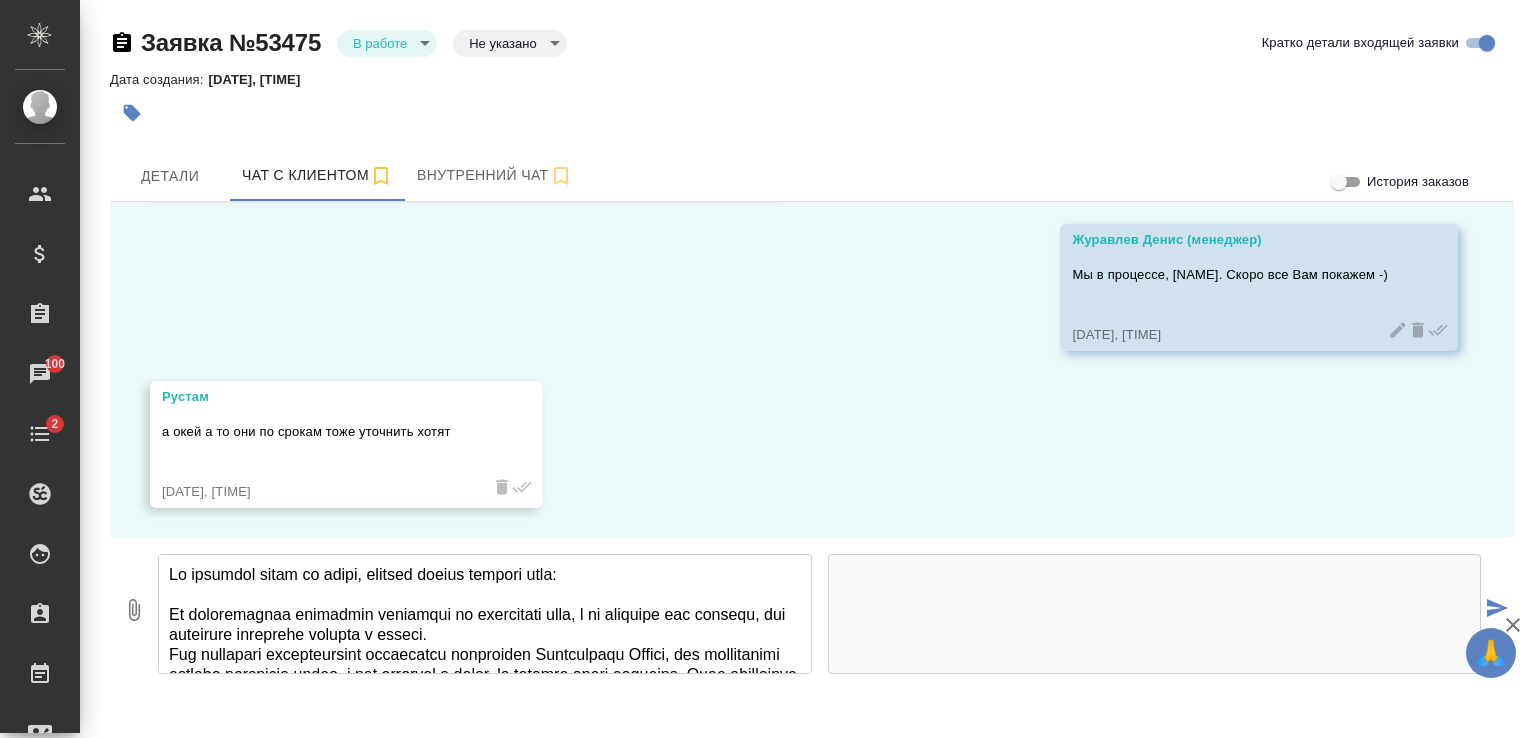 scroll, scrollTop: 410, scrollLeft: 0, axis: vertical 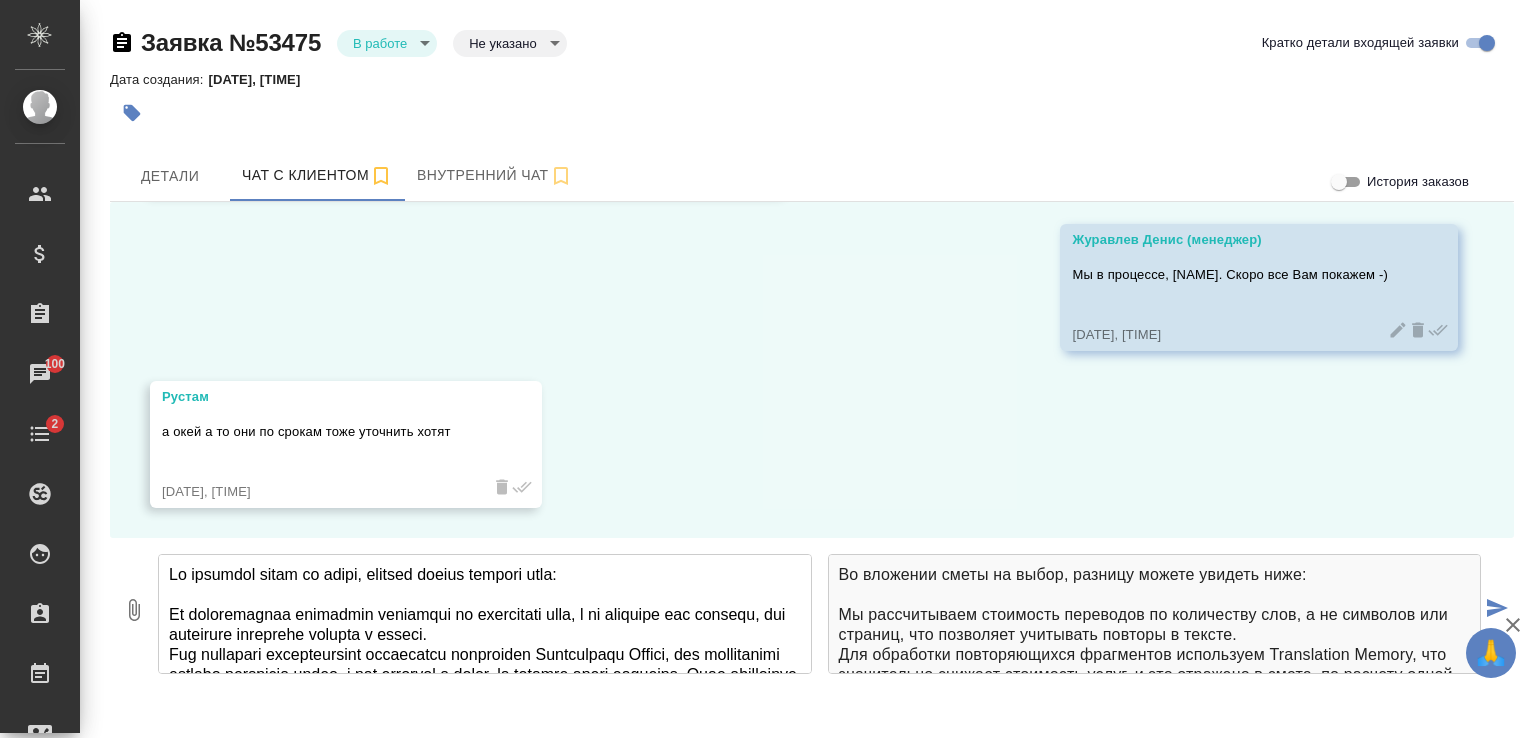 type on "Во вложении сметы на выбор, разницу можете увидеть ниже:
Мы рассчитываем стоимость переводов по количеству слов, а не символов или страниц, что позволяет учитывать повторы в тексте.
Для обработки повторяющихся фрагментов используем Translation Memory, что значительно снижает стоимость услуг, и это отражено в смете, по расчету одной страницы. Этот инструмент редко применяется на рынке РК.
Оптимальный перевод – перевод переводчиком первой категории (переводчик, рекомендованный для работы в данной языковой паре и тематике, чьи работы не содержат неточностей и недочетов) с последующим участием редактора. Данная система работы позволяет обеспечить идеальное соотношение "цена-качество".
Универсальный перевод – перевод переводчиком второй категории (переводчик, допущенный до работы в данной языковой паре и тематике, чьи работы могут содержать отдельные неточности и недочеты, не позволяющие присвоить ему категорию 1) с последующим участием корректора; применяется для перевода личных нестандартных внутренних..." 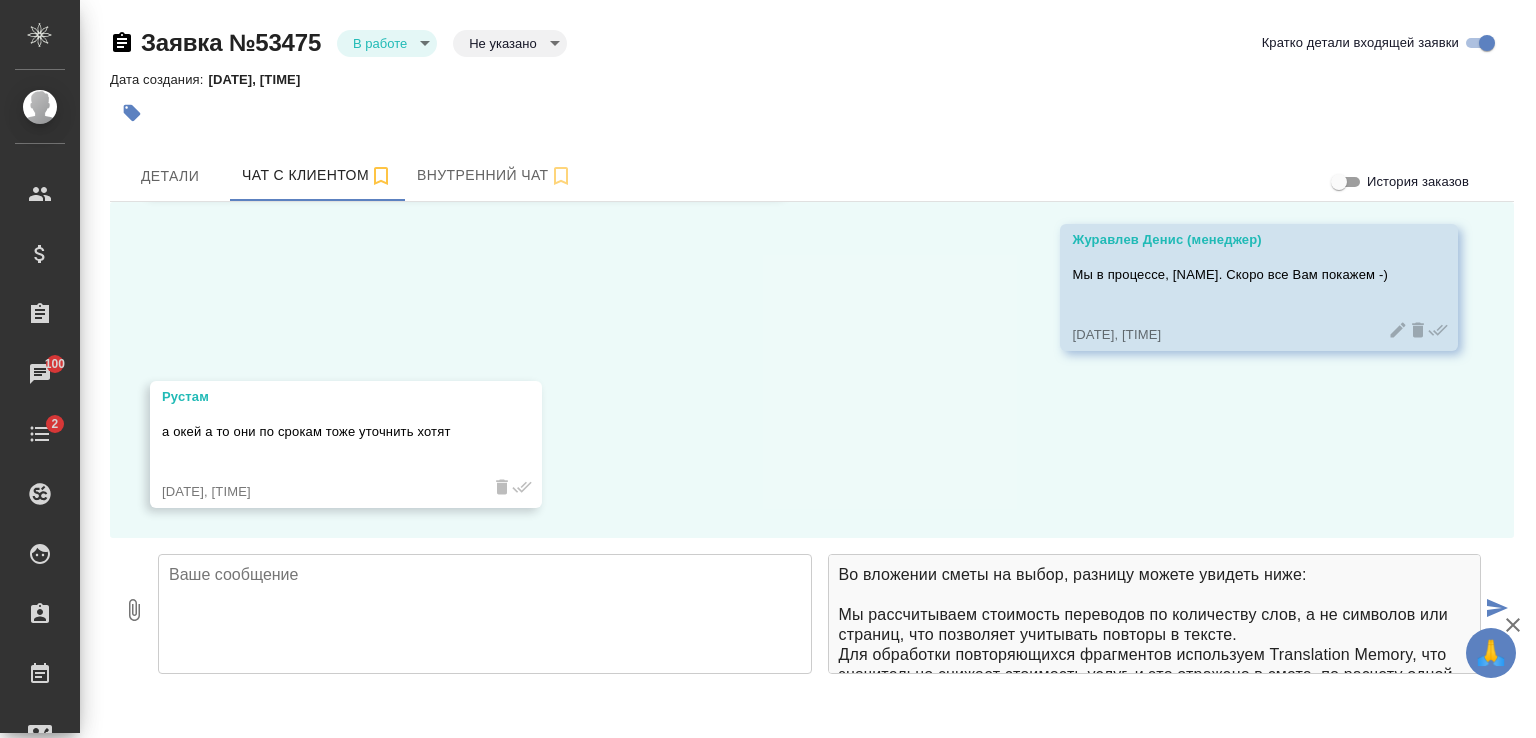 scroll, scrollTop: 0, scrollLeft: 0, axis: both 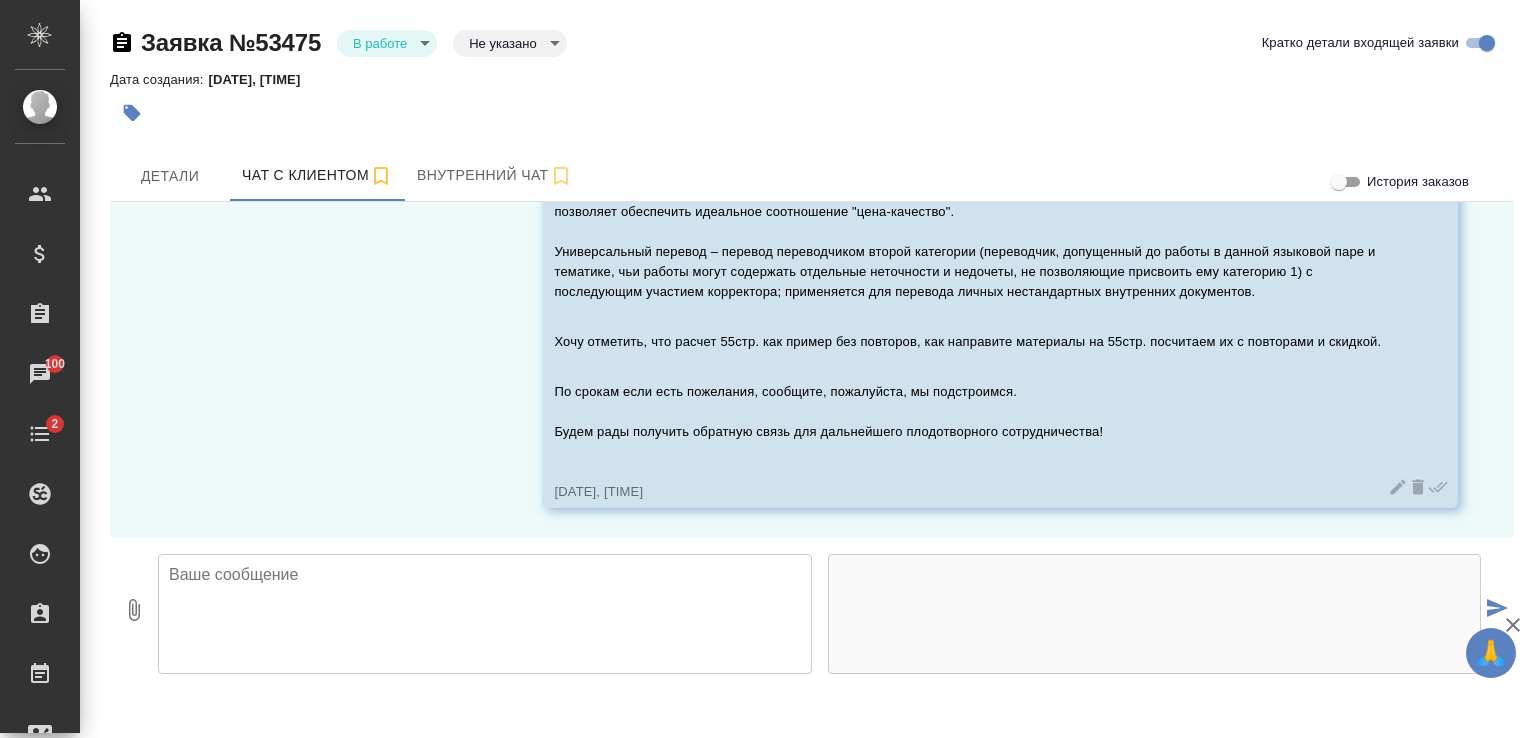 type 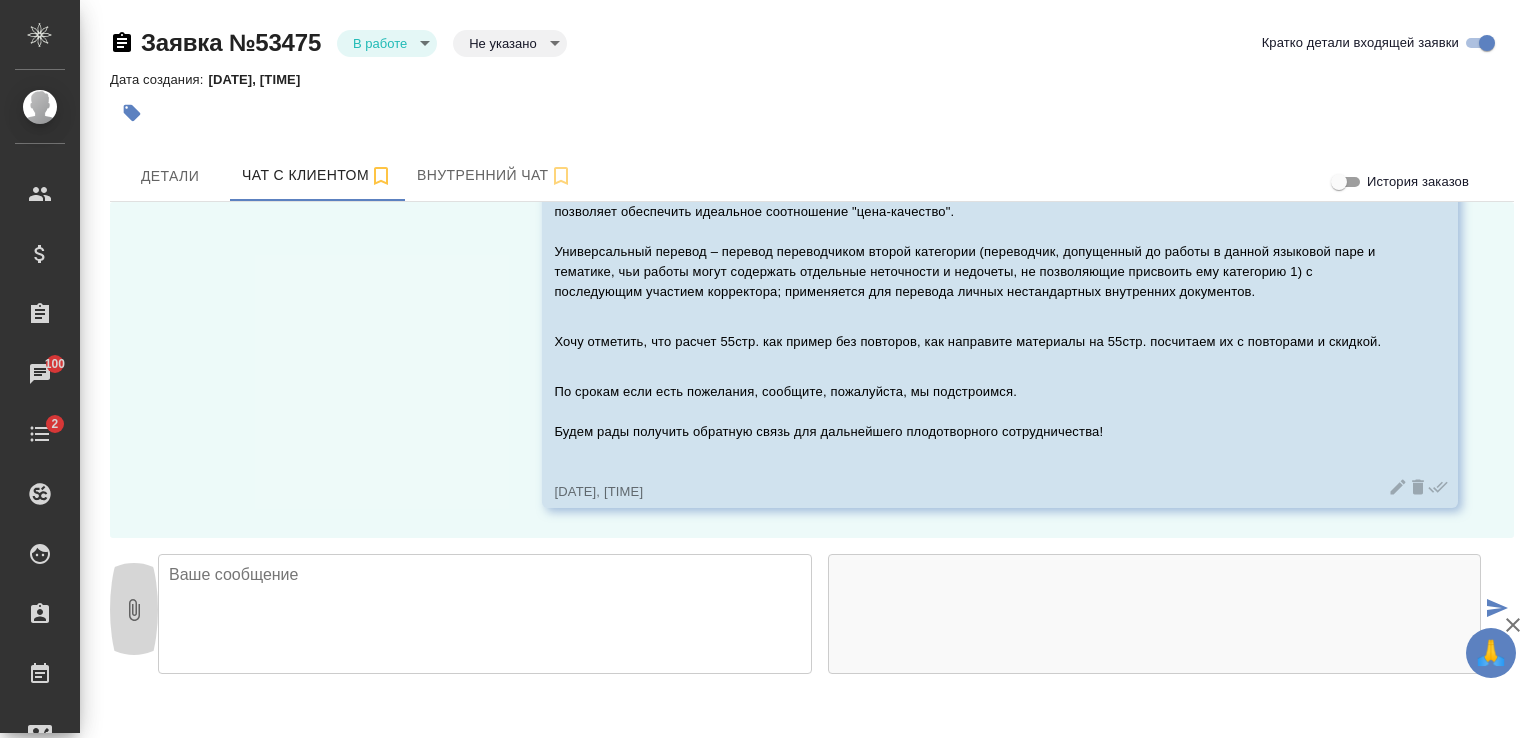 click 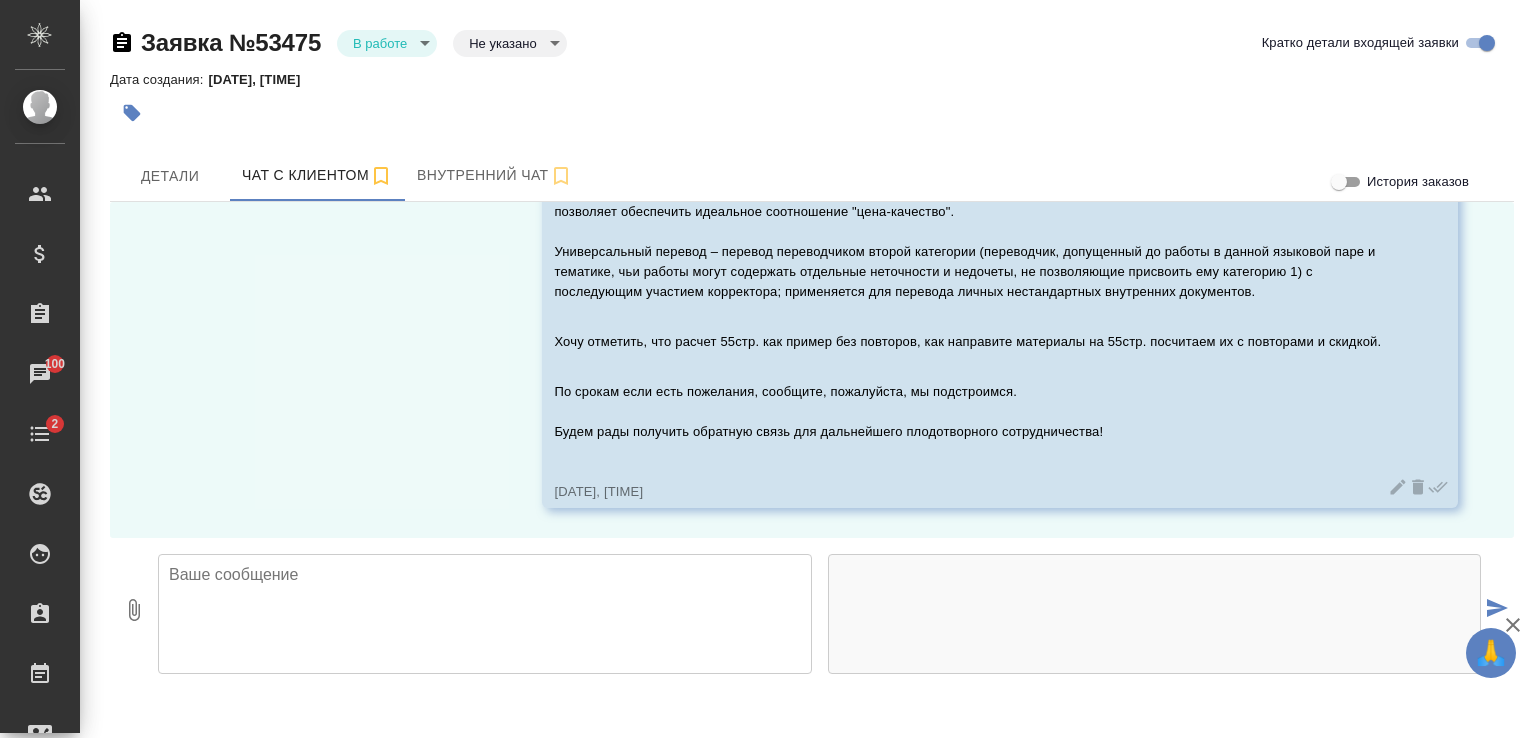 type on "C:\fakepath\Пример 55стр. Proposal_KZH_KZ-42(Перевод Оптимальный).pdf" 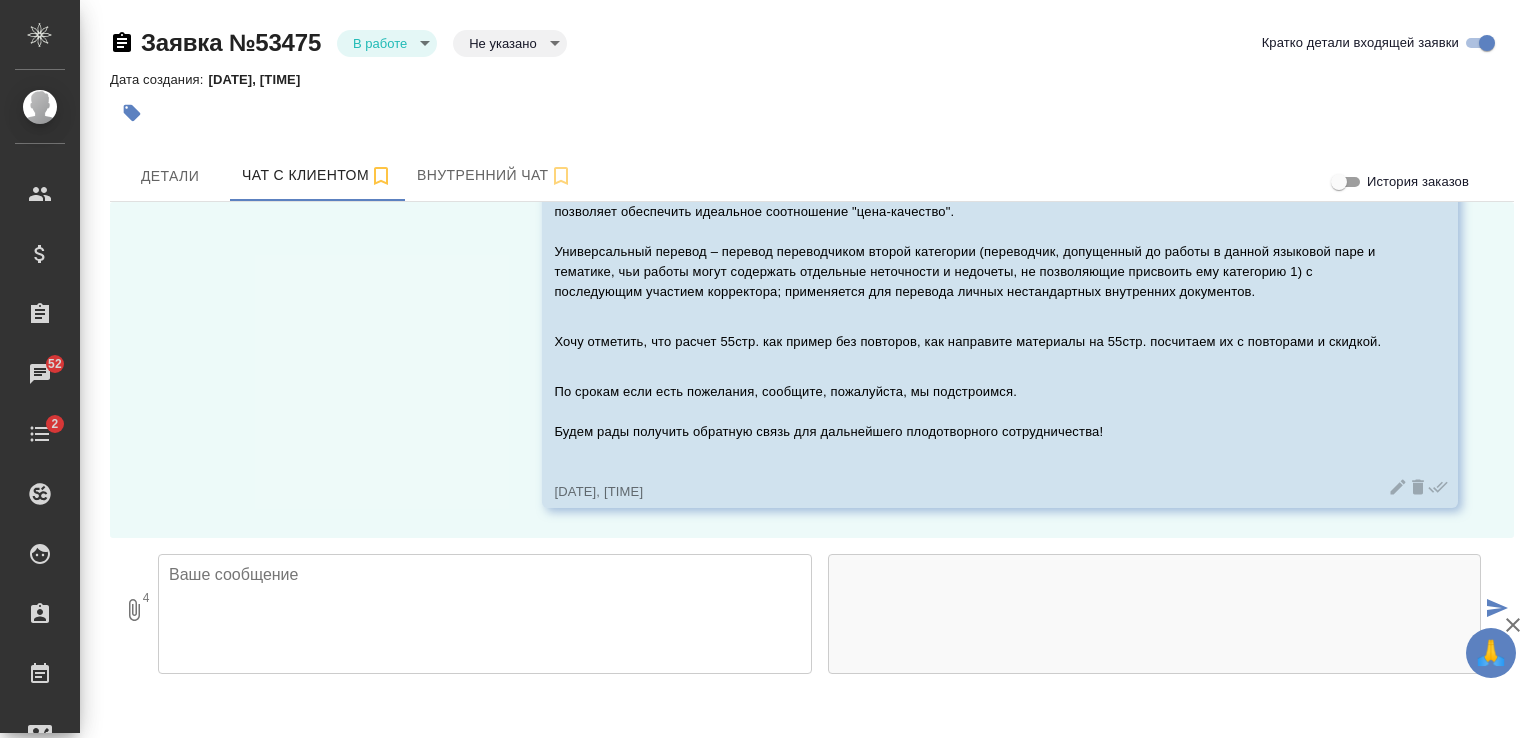 click 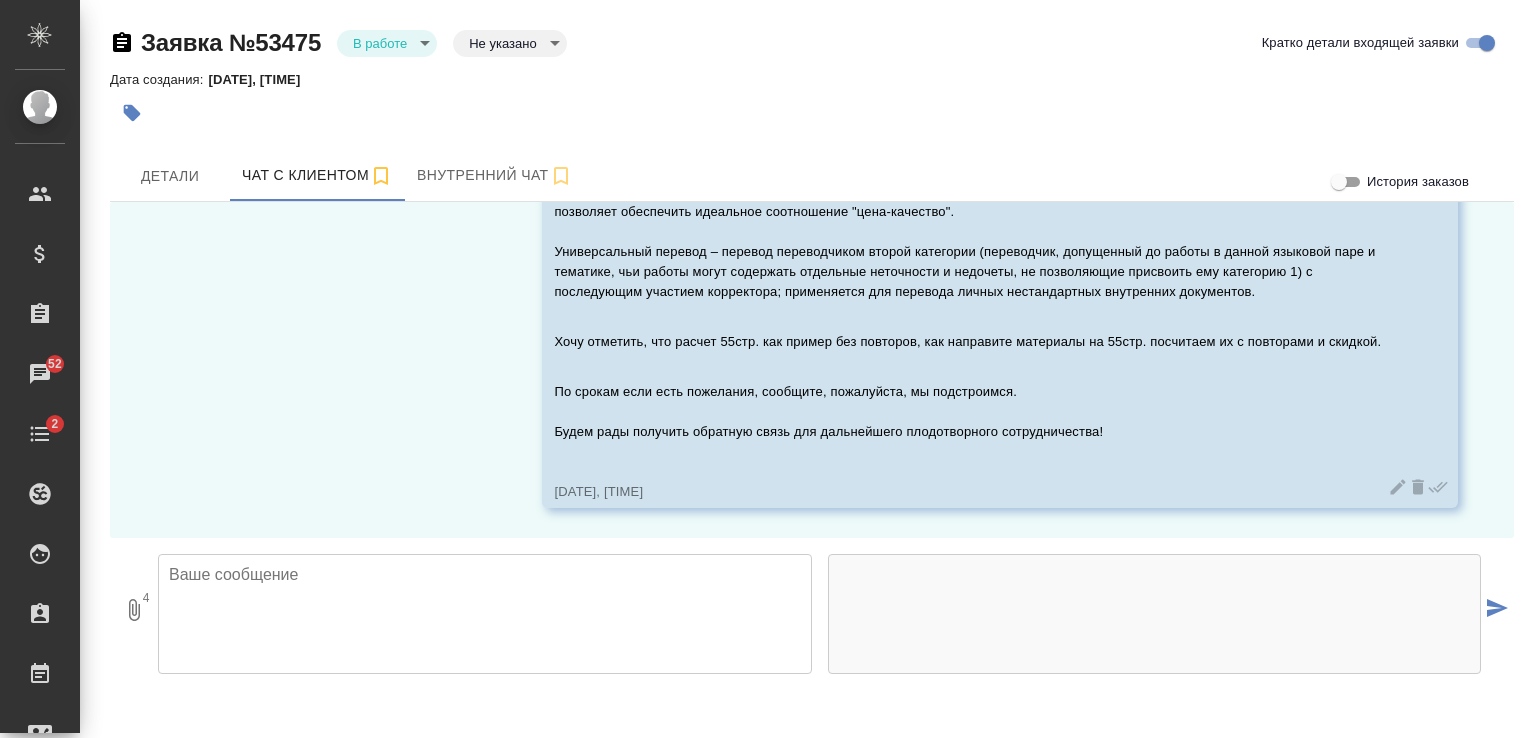 click 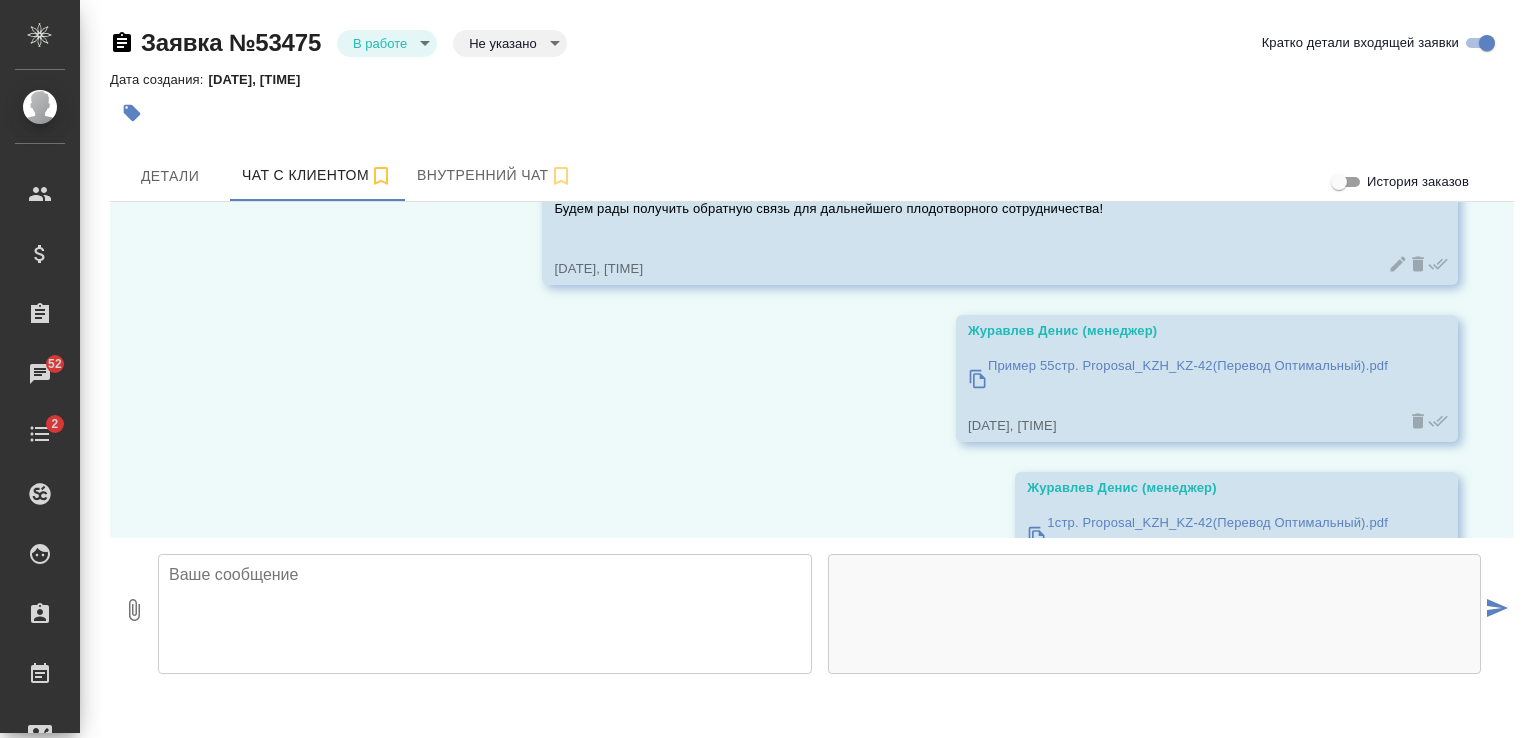 scroll, scrollTop: 5427, scrollLeft: 0, axis: vertical 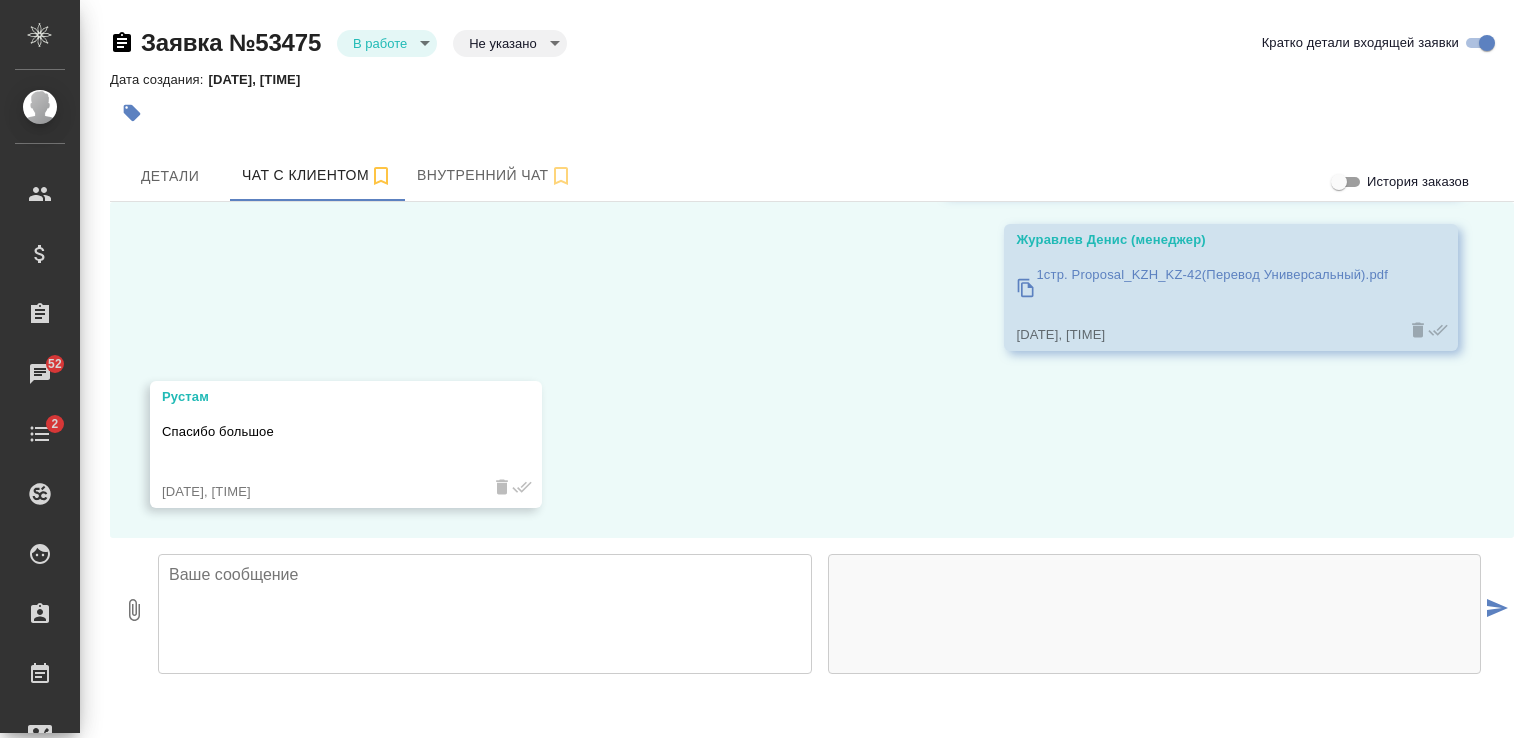 click at bounding box center (485, 614) 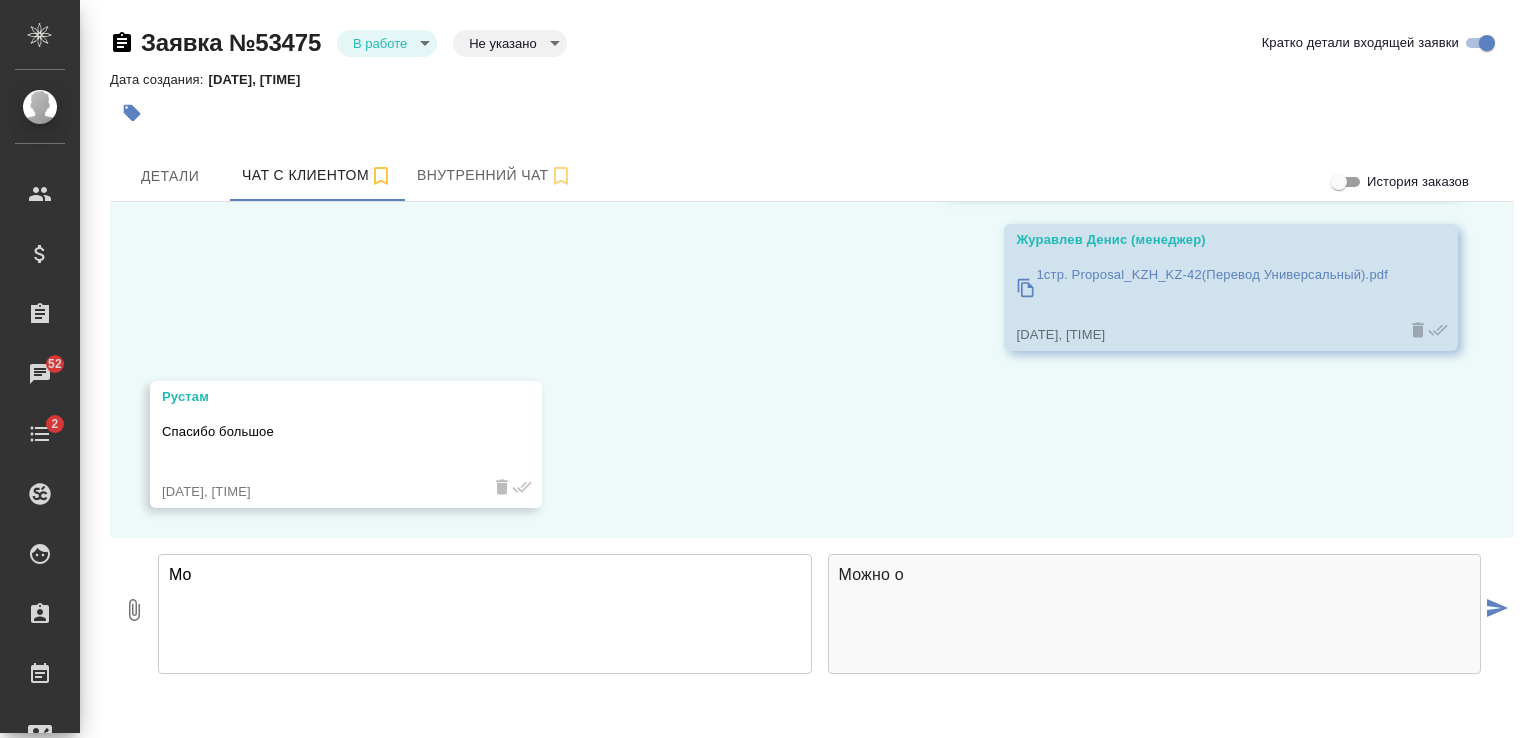 type on "М" 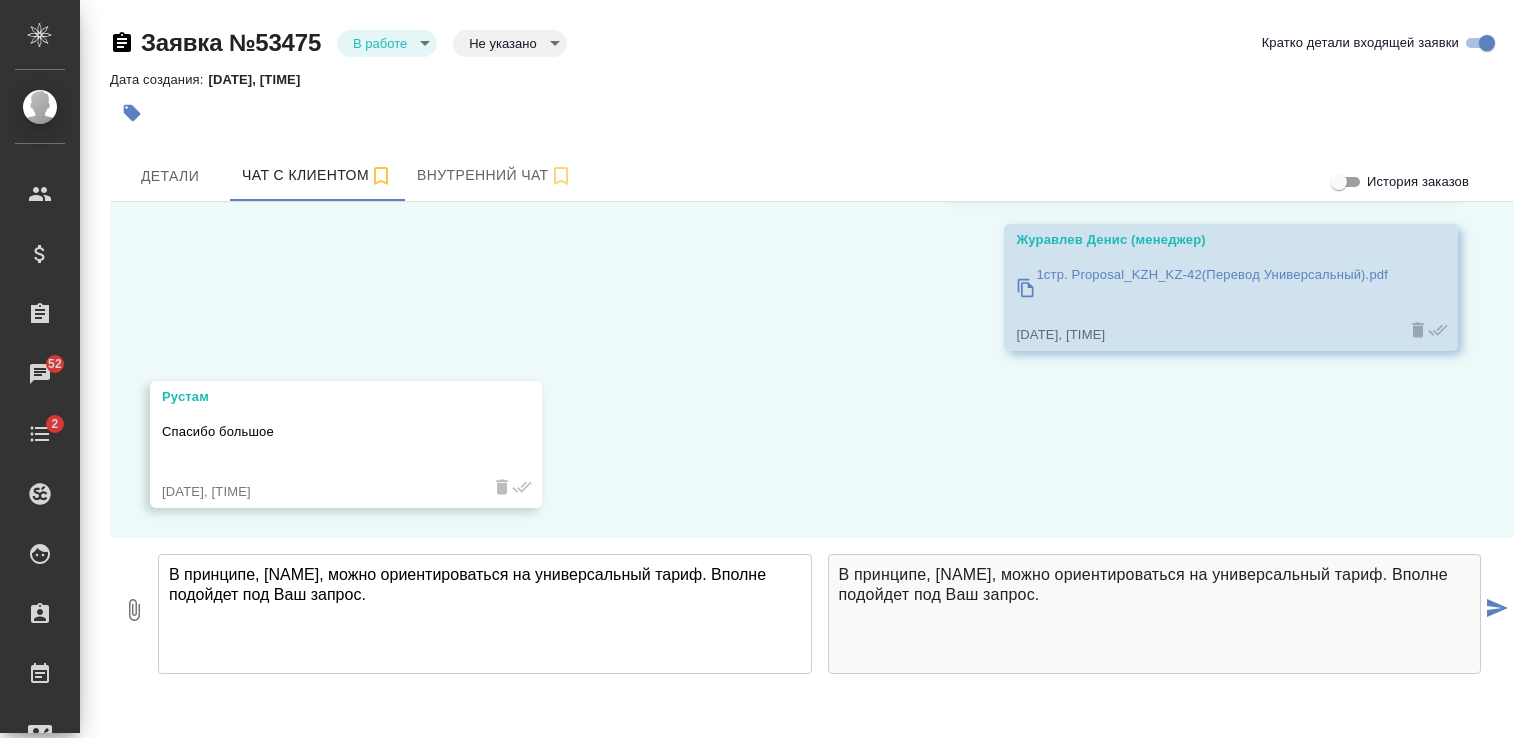 type on "В принципе, Рустам, можно ориентироваться на универсальный тариф. Вполне подойдет под Ваш запрос." 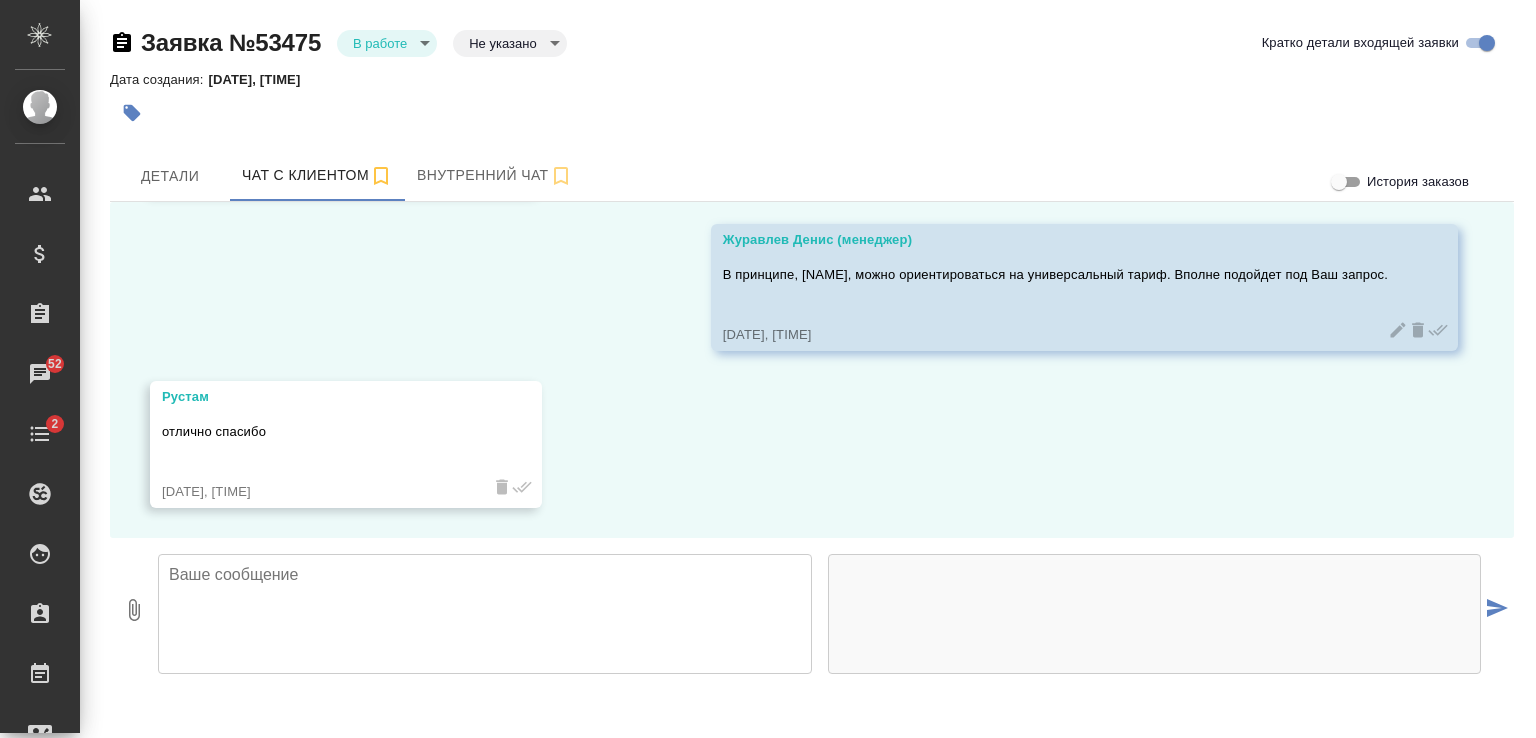 scroll, scrollTop: 6297, scrollLeft: 0, axis: vertical 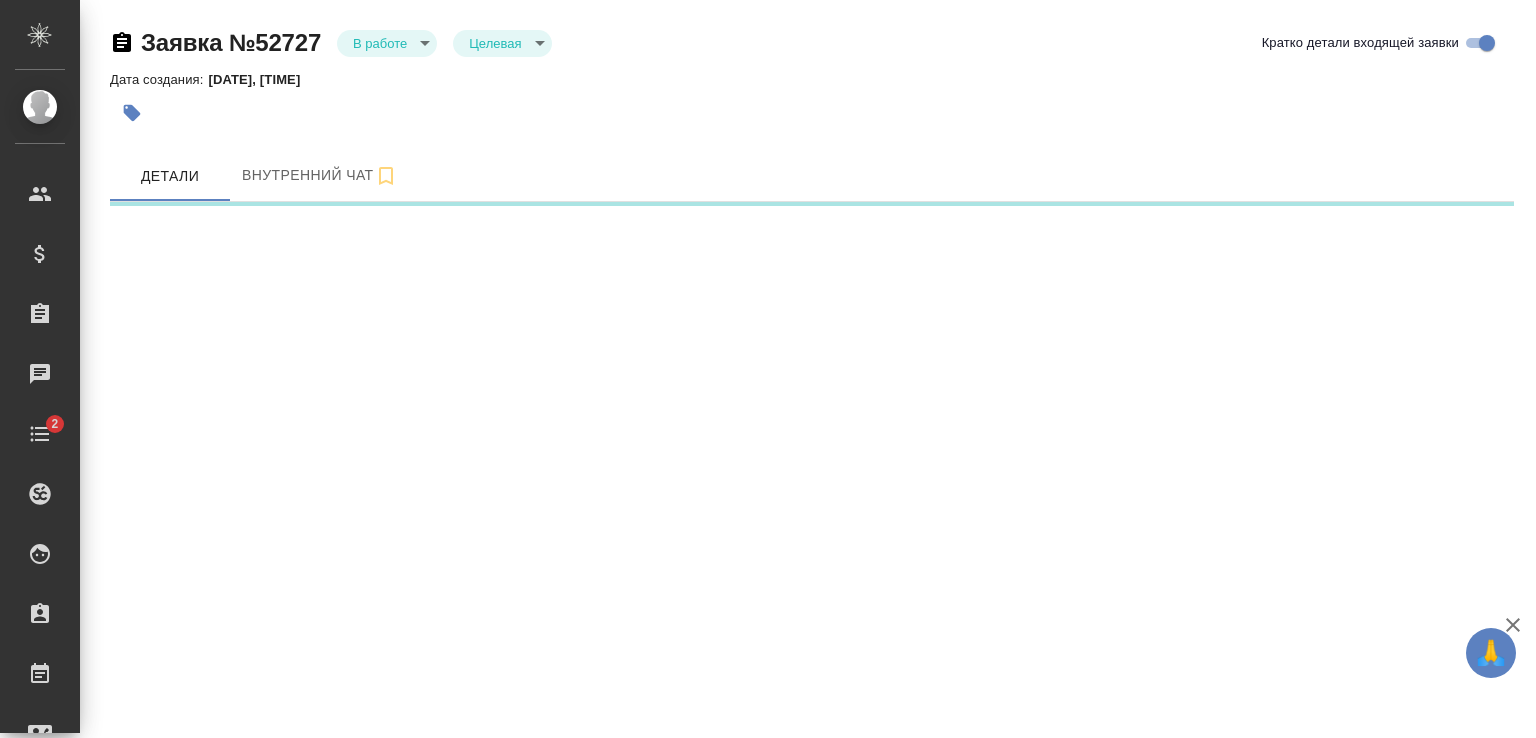 select on "RU" 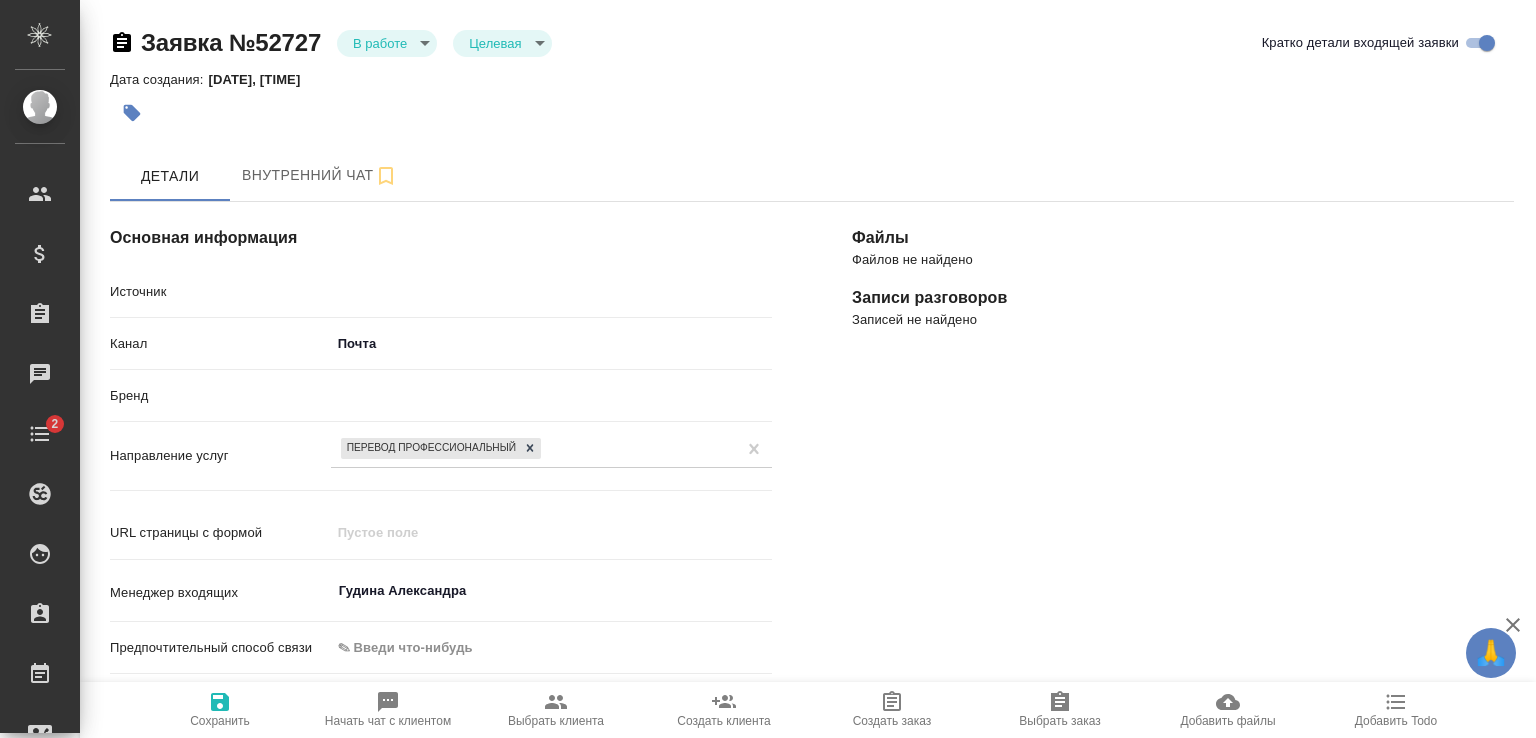 type on "x" 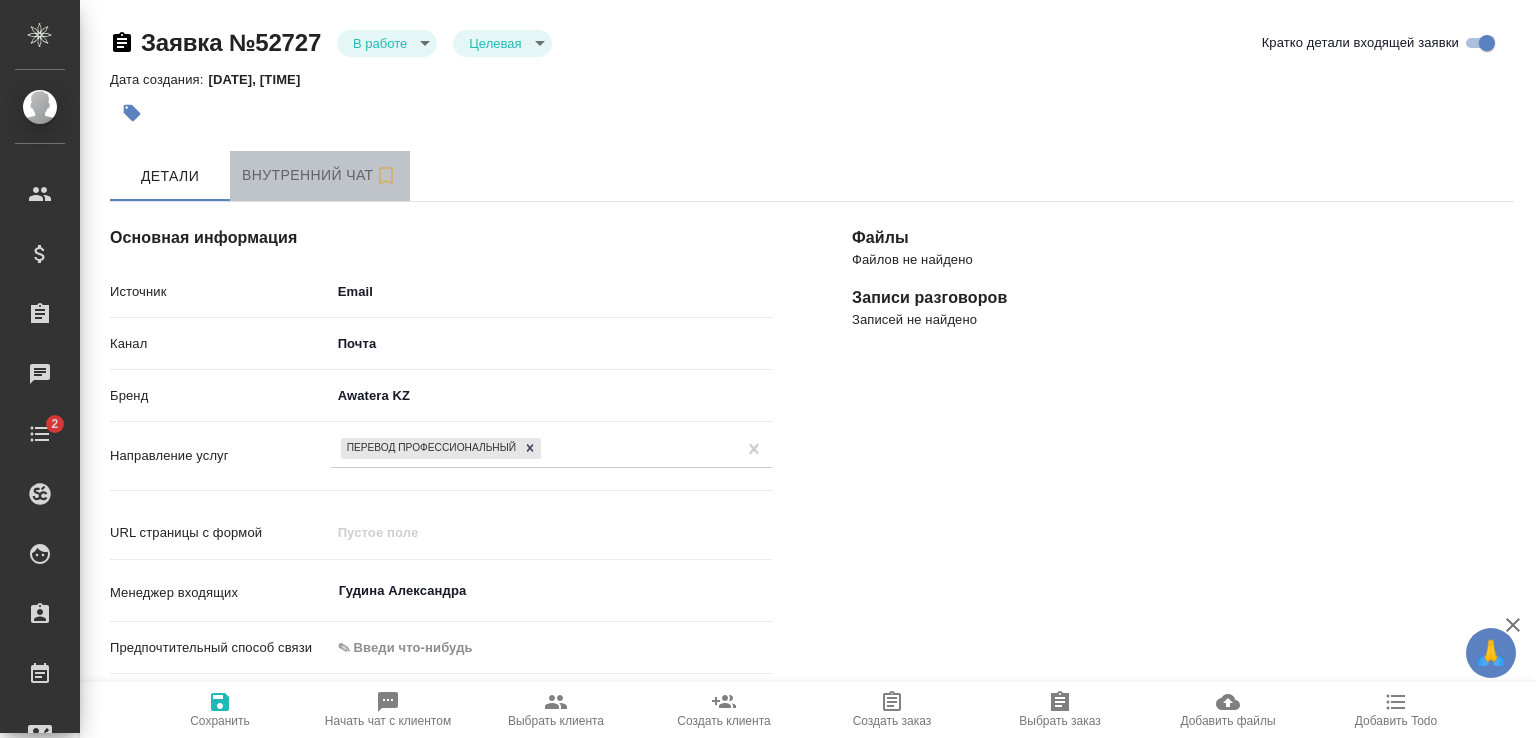 click on "Внутренний чат" at bounding box center [320, 175] 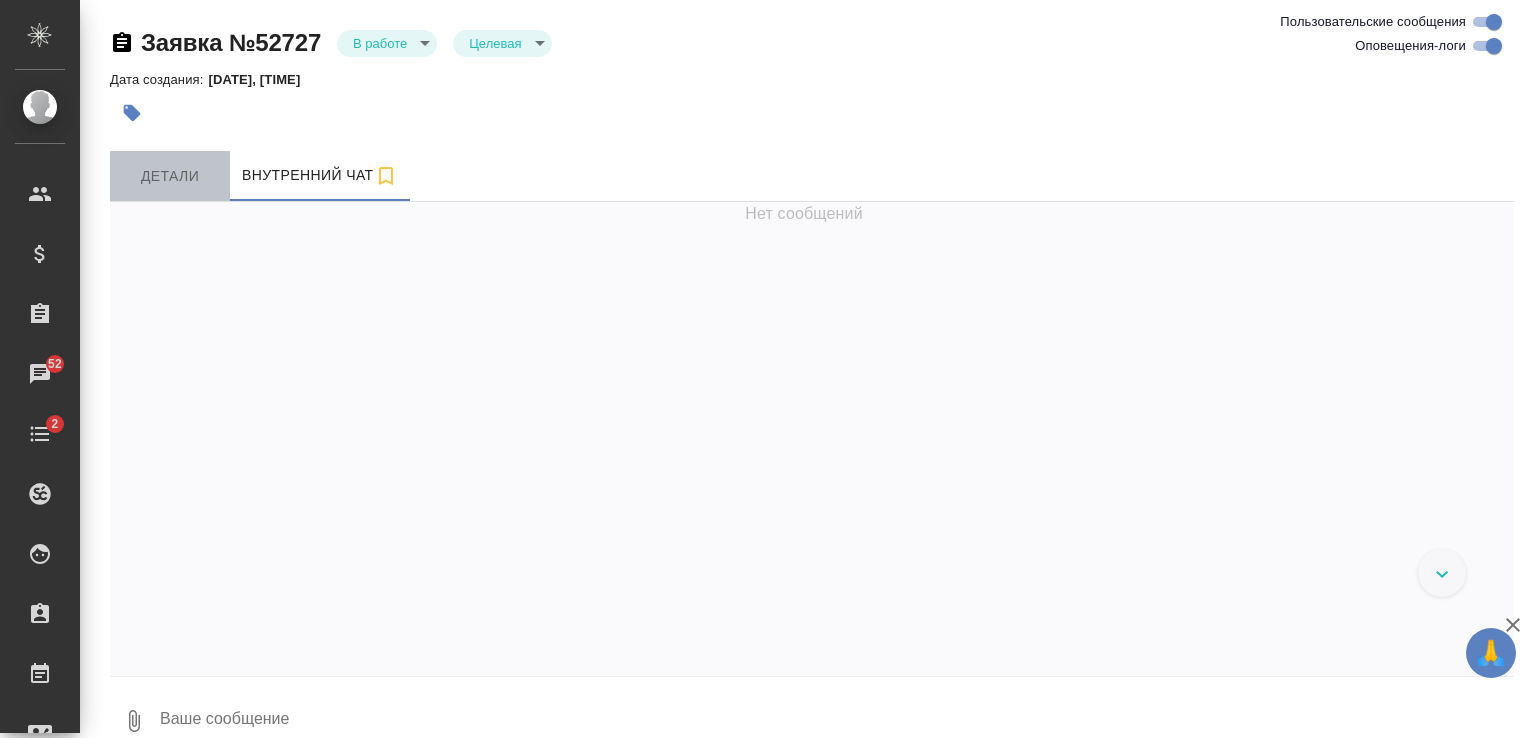 click on "Детали" at bounding box center [170, 176] 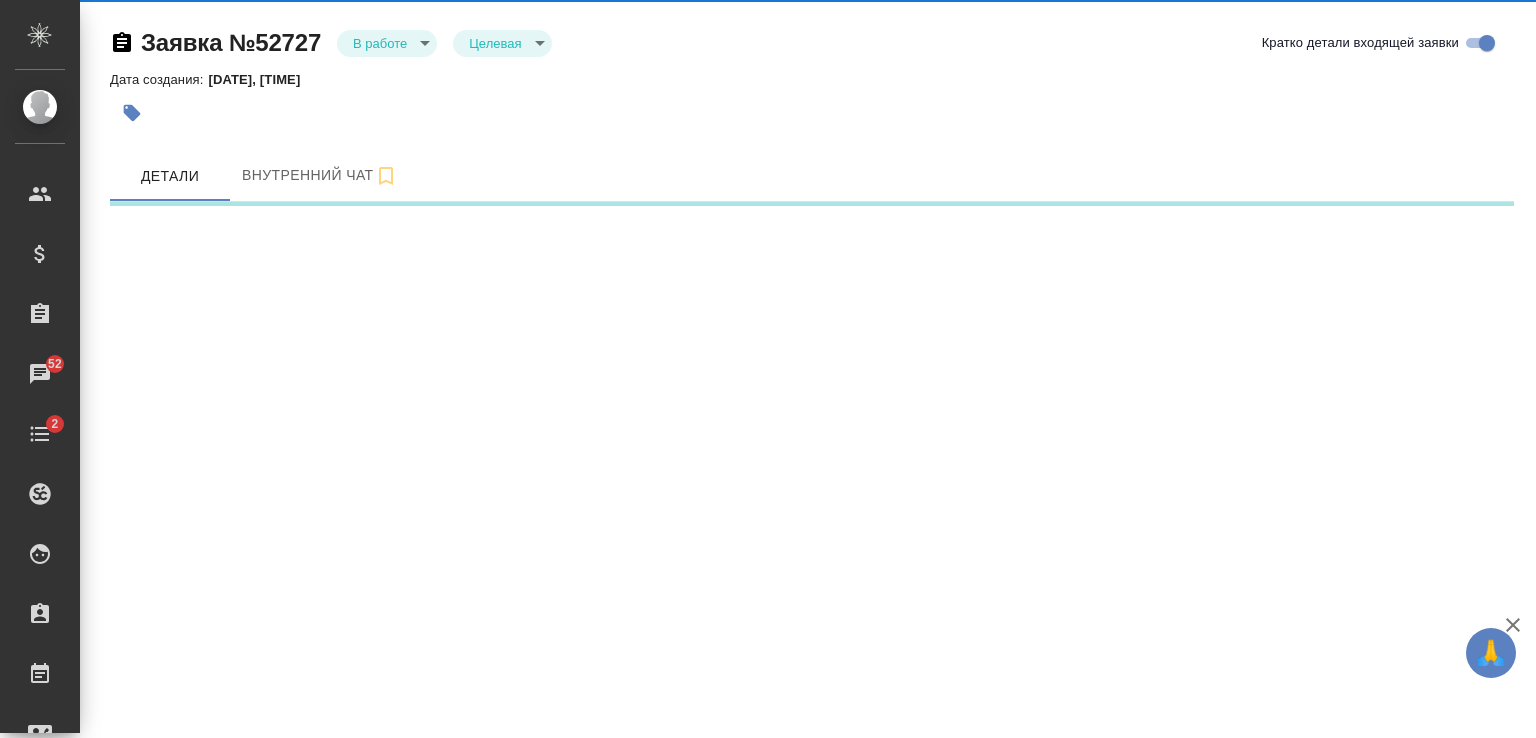 select on "RU" 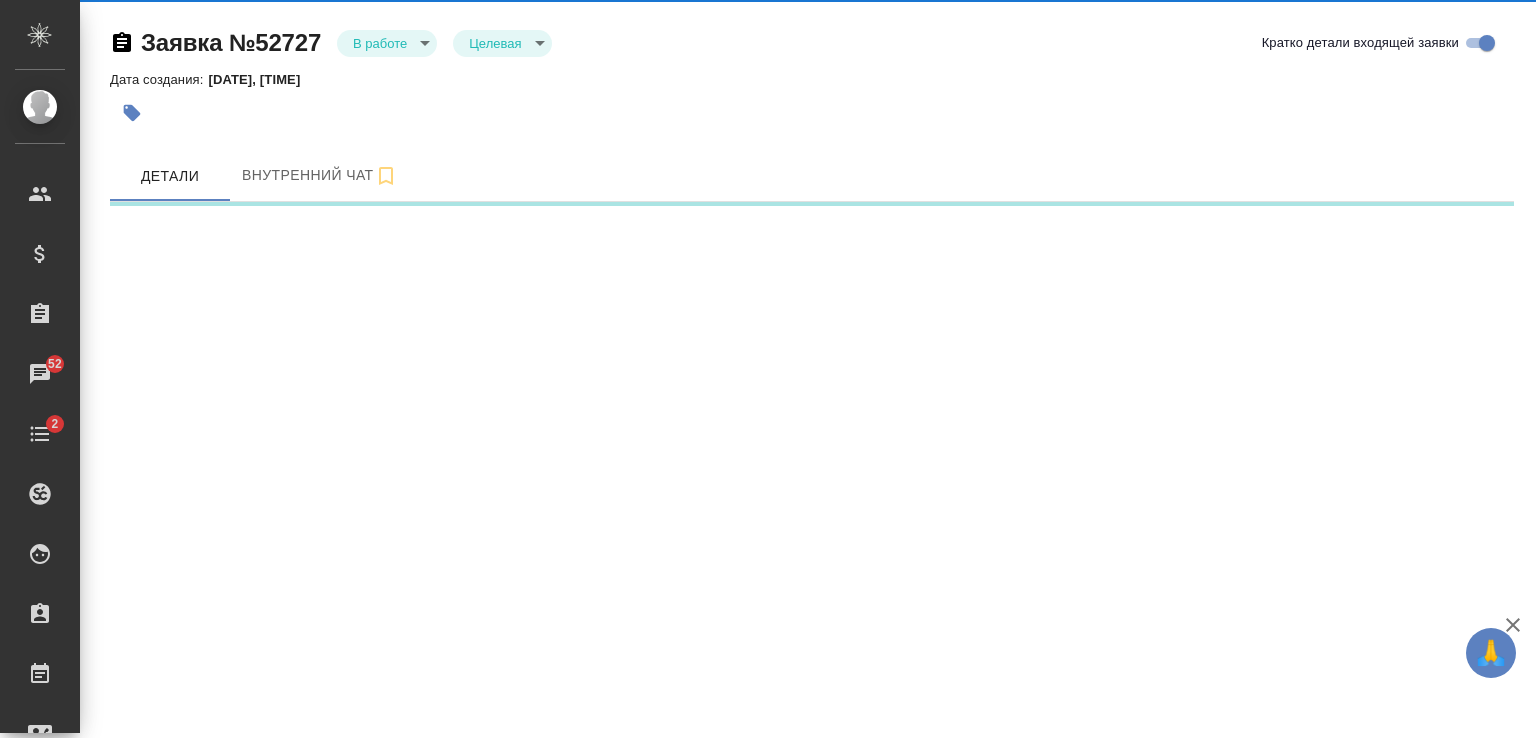 select on "KZ" 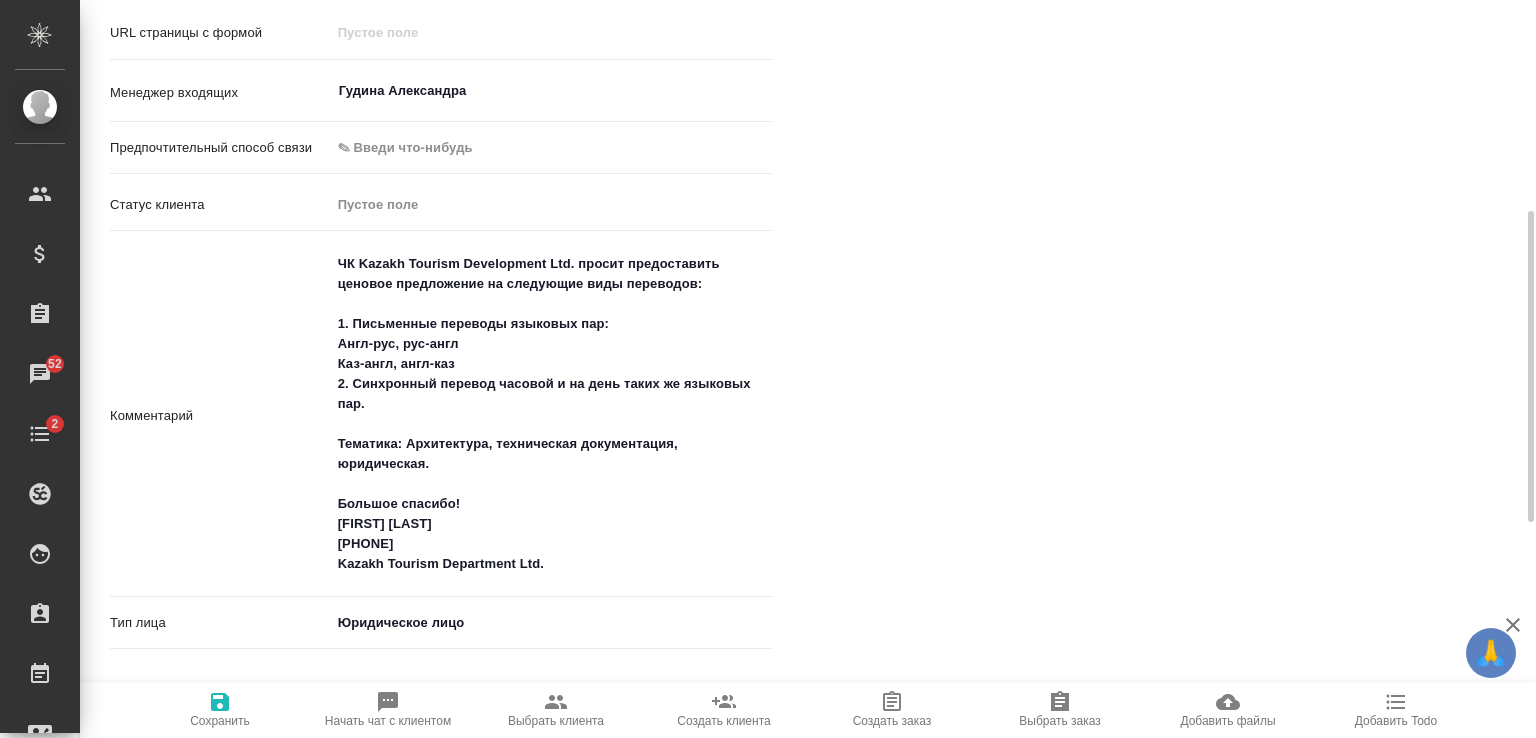 scroll, scrollTop: 600, scrollLeft: 0, axis: vertical 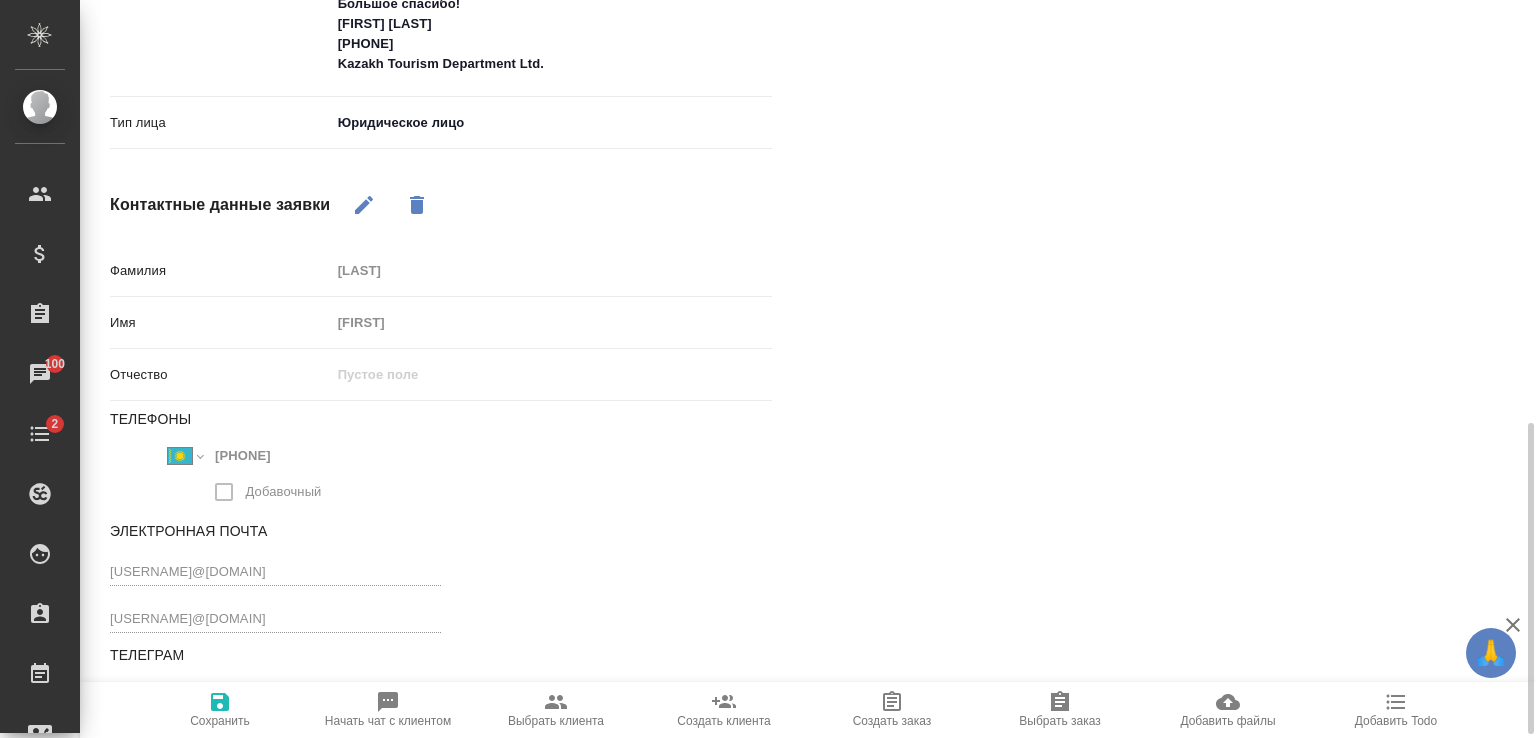 type on "x" 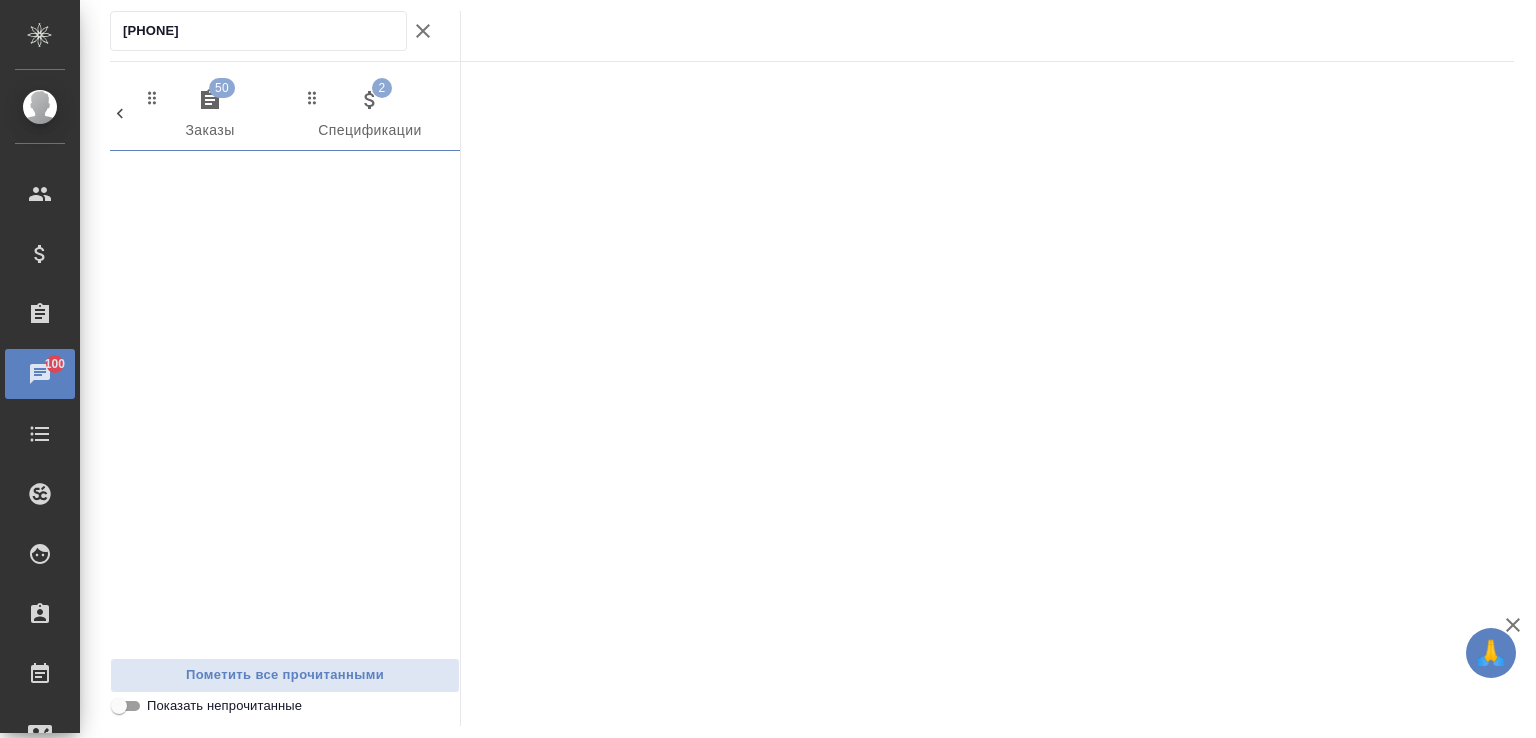scroll, scrollTop: 0, scrollLeft: 0, axis: both 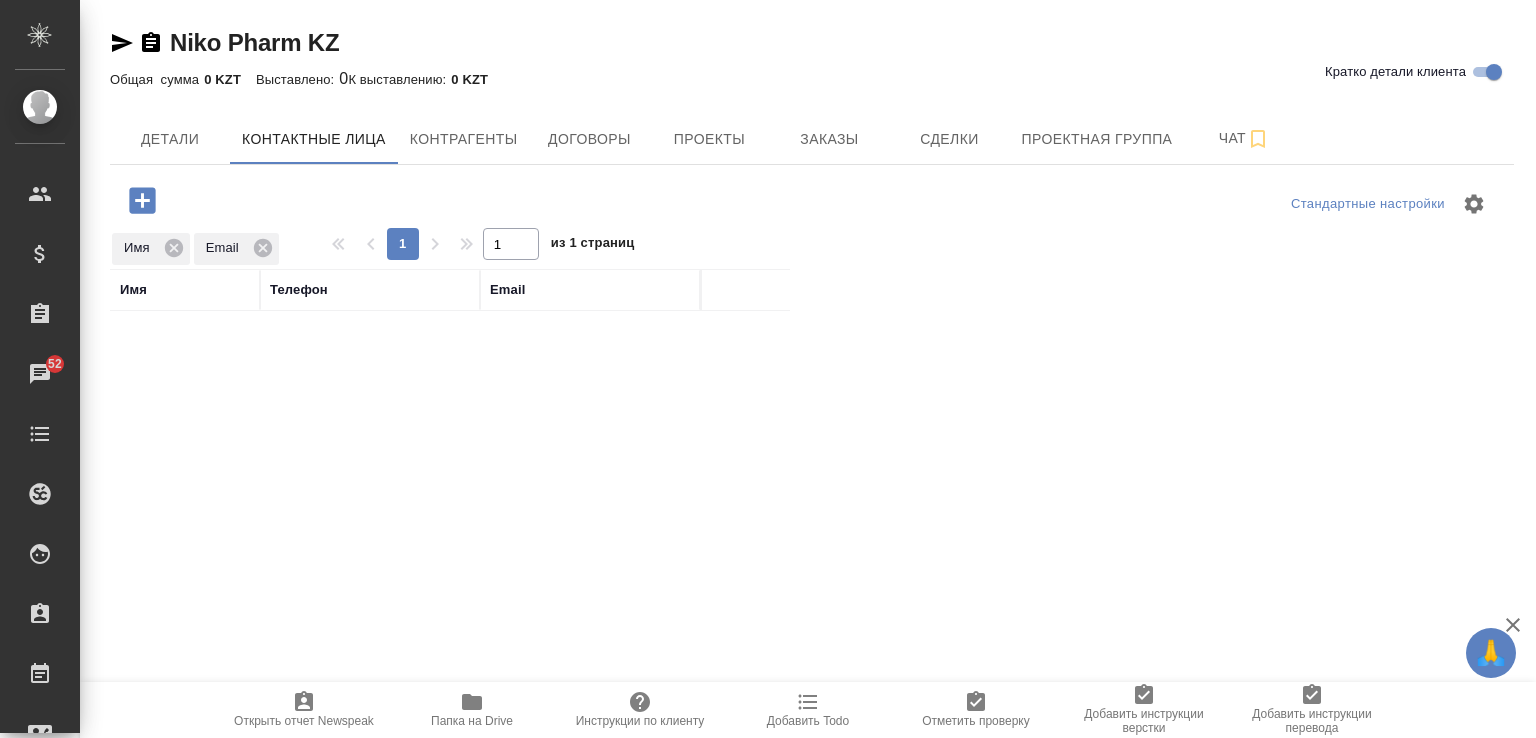 select on "RU" 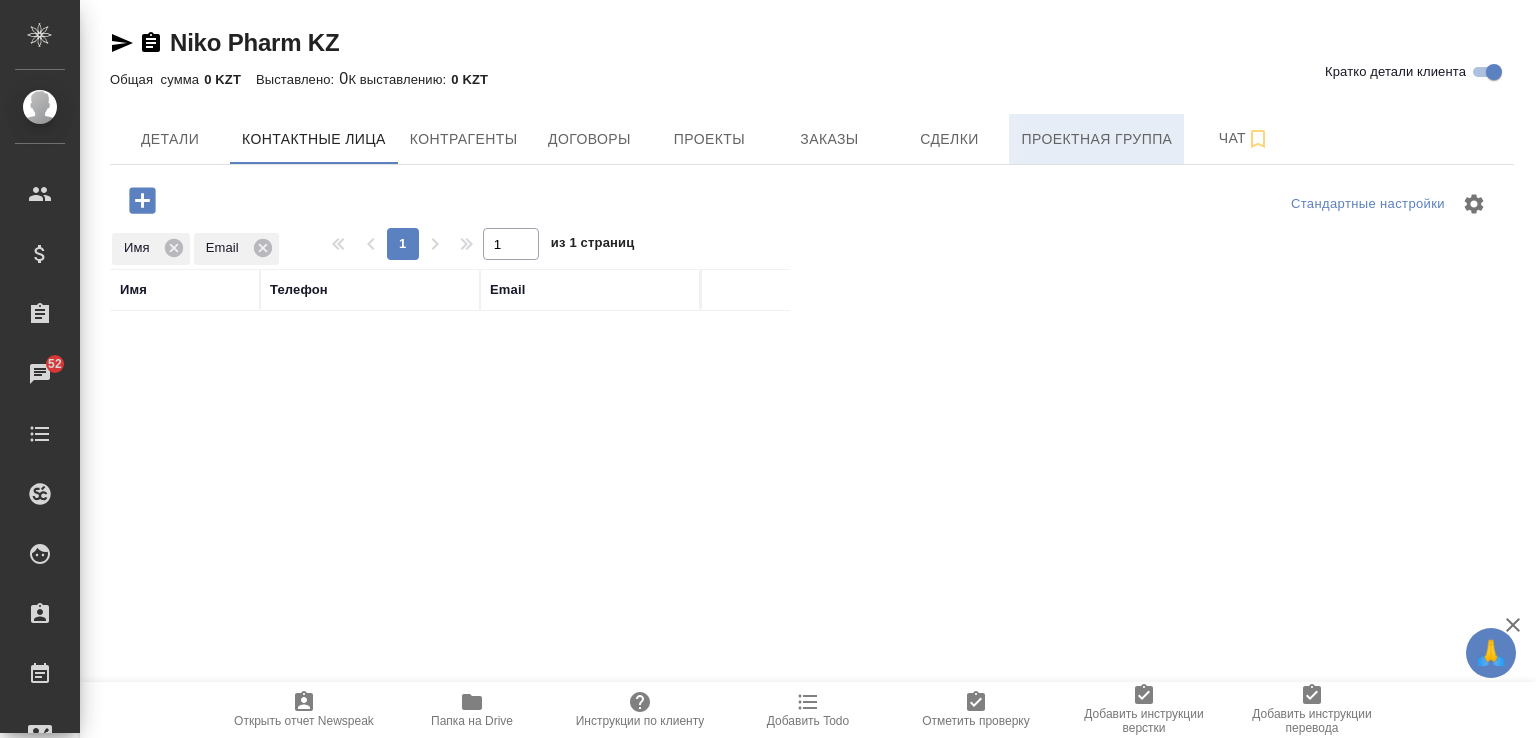 scroll, scrollTop: 0, scrollLeft: 0, axis: both 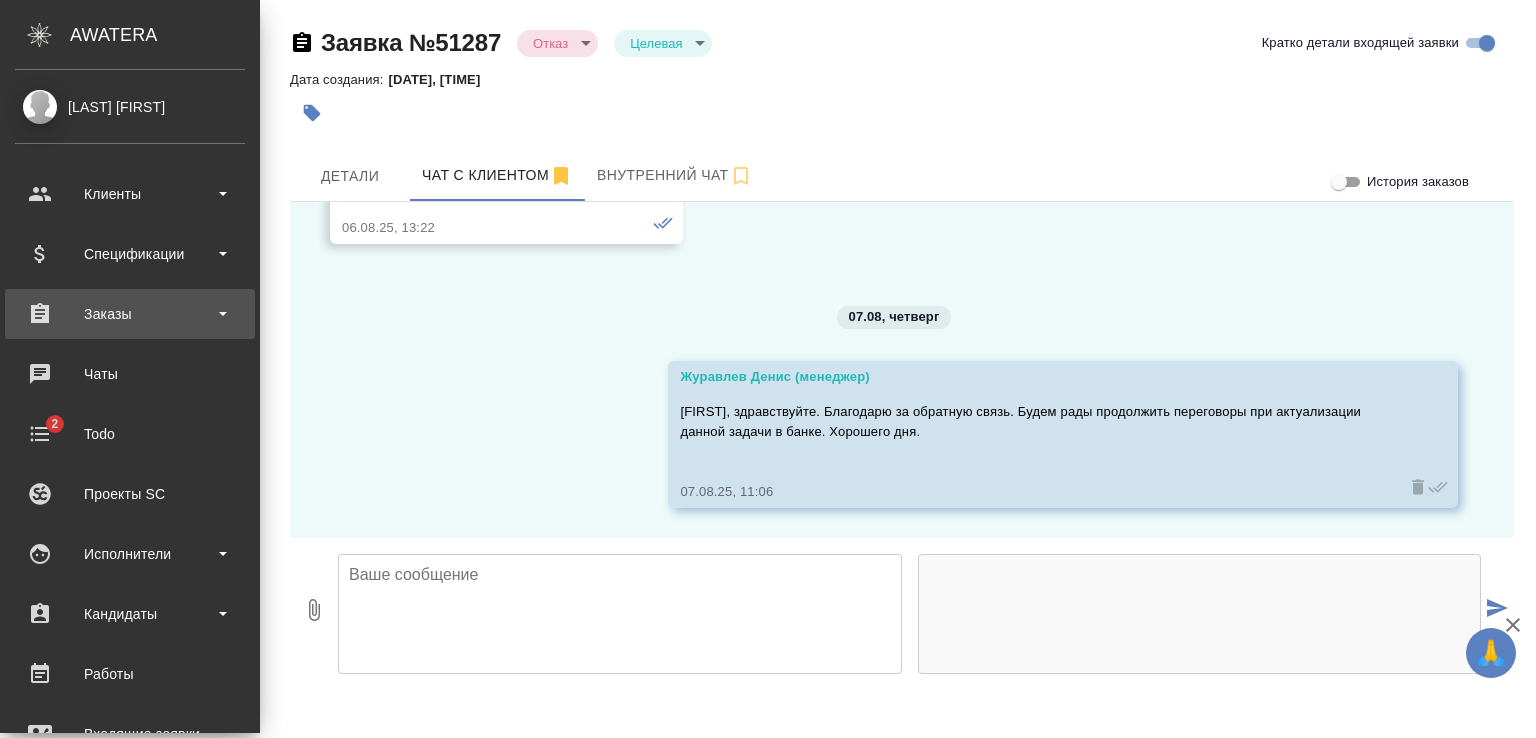click on "Заказы" at bounding box center (130, 314) 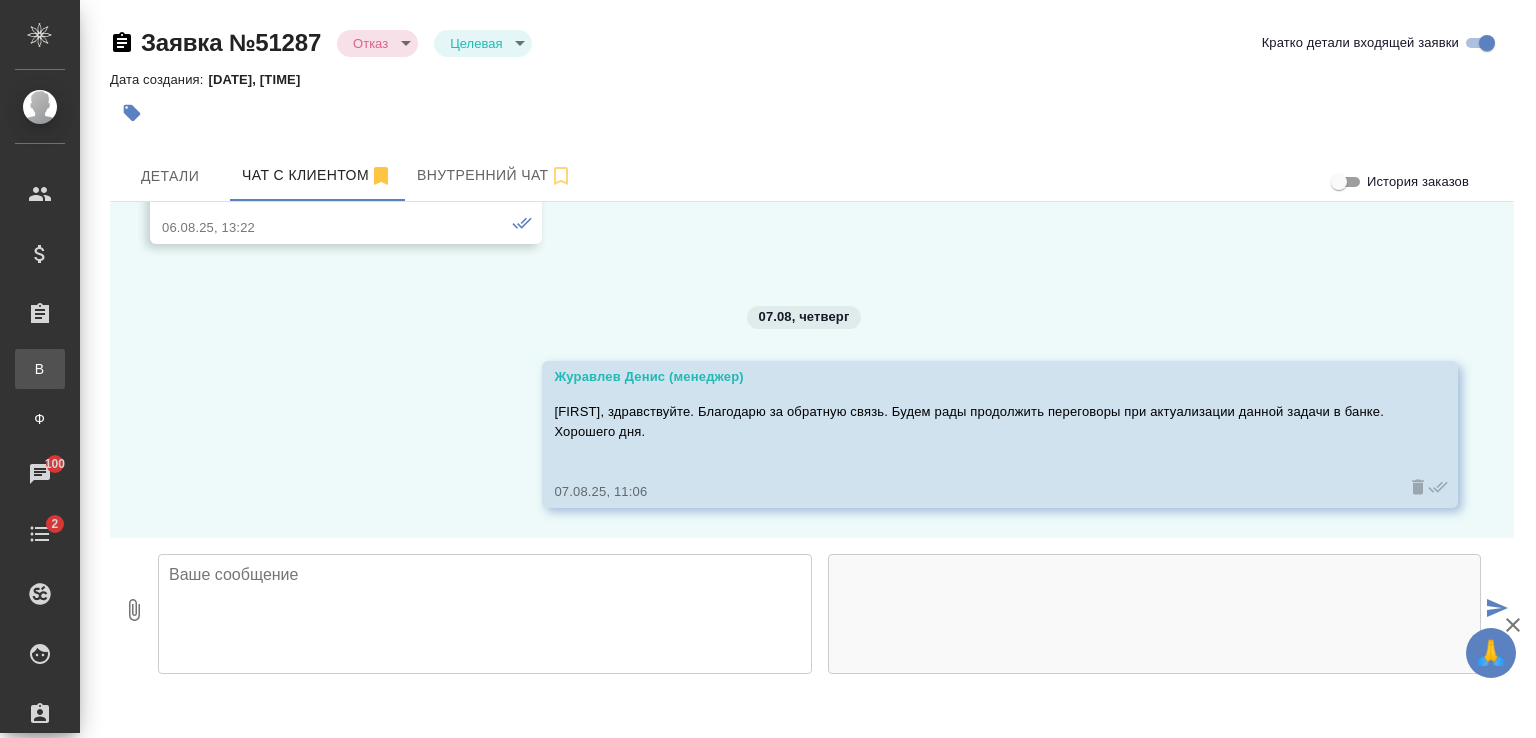 click on "В Все заказы" at bounding box center [40, 369] 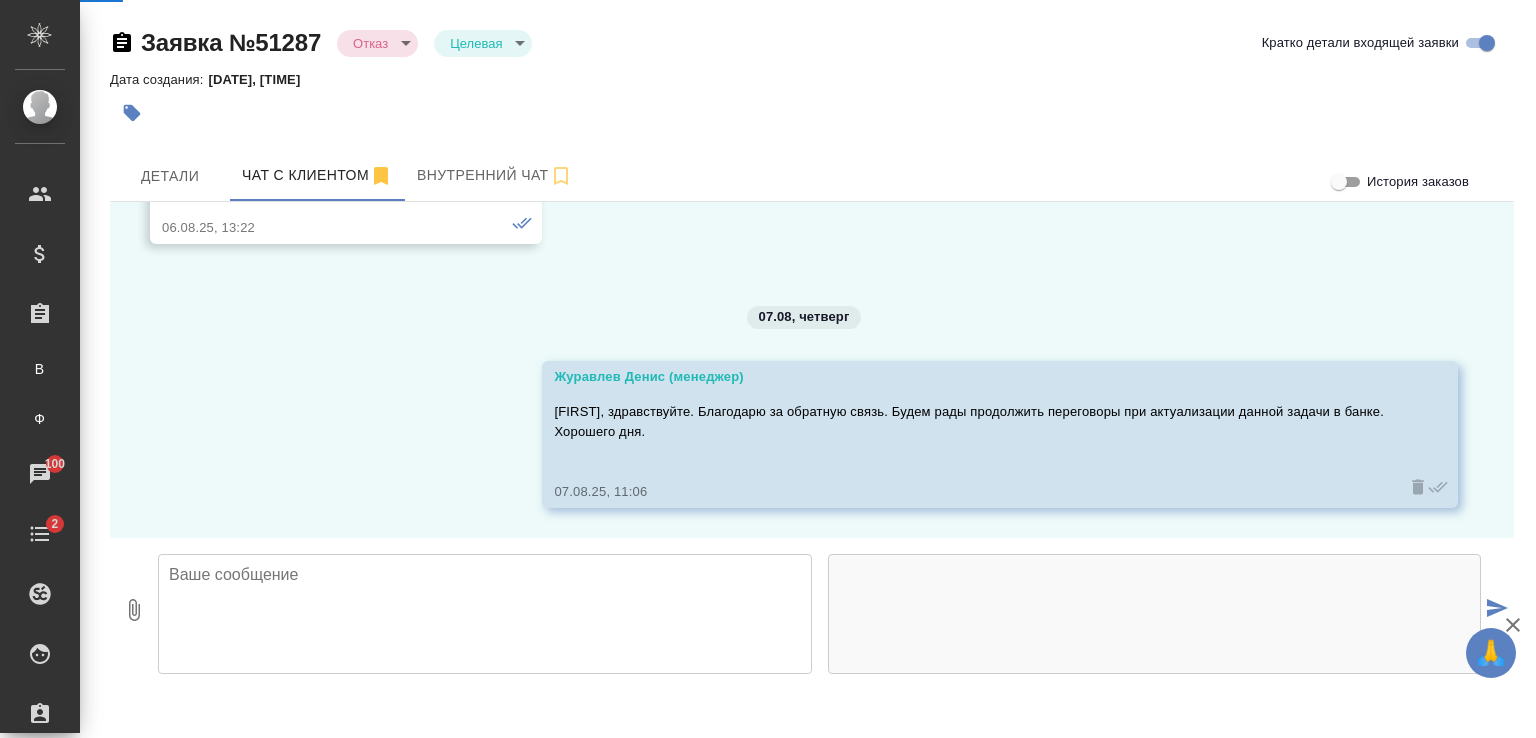 scroll, scrollTop: 12771, scrollLeft: 0, axis: vertical 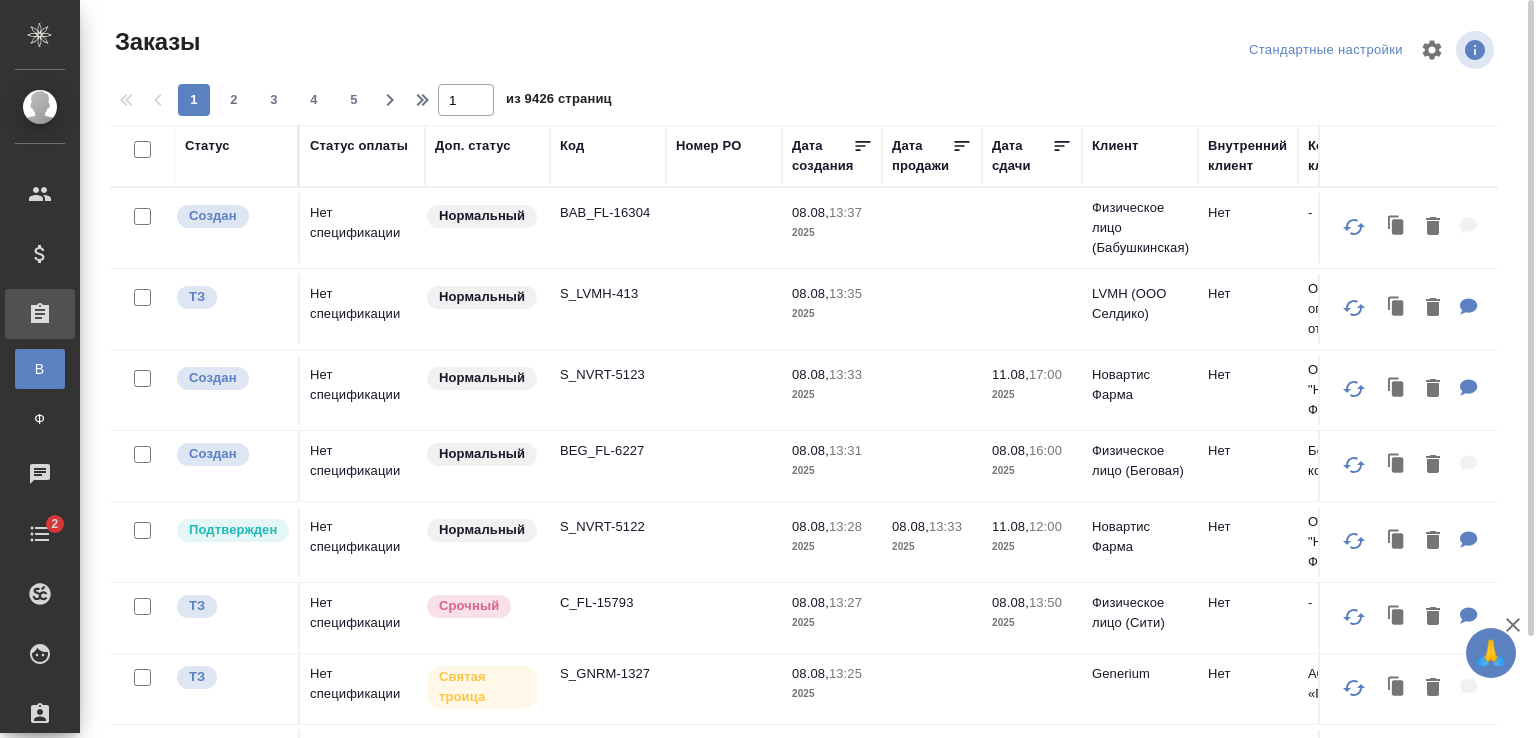 click on "Код" at bounding box center (572, 146) 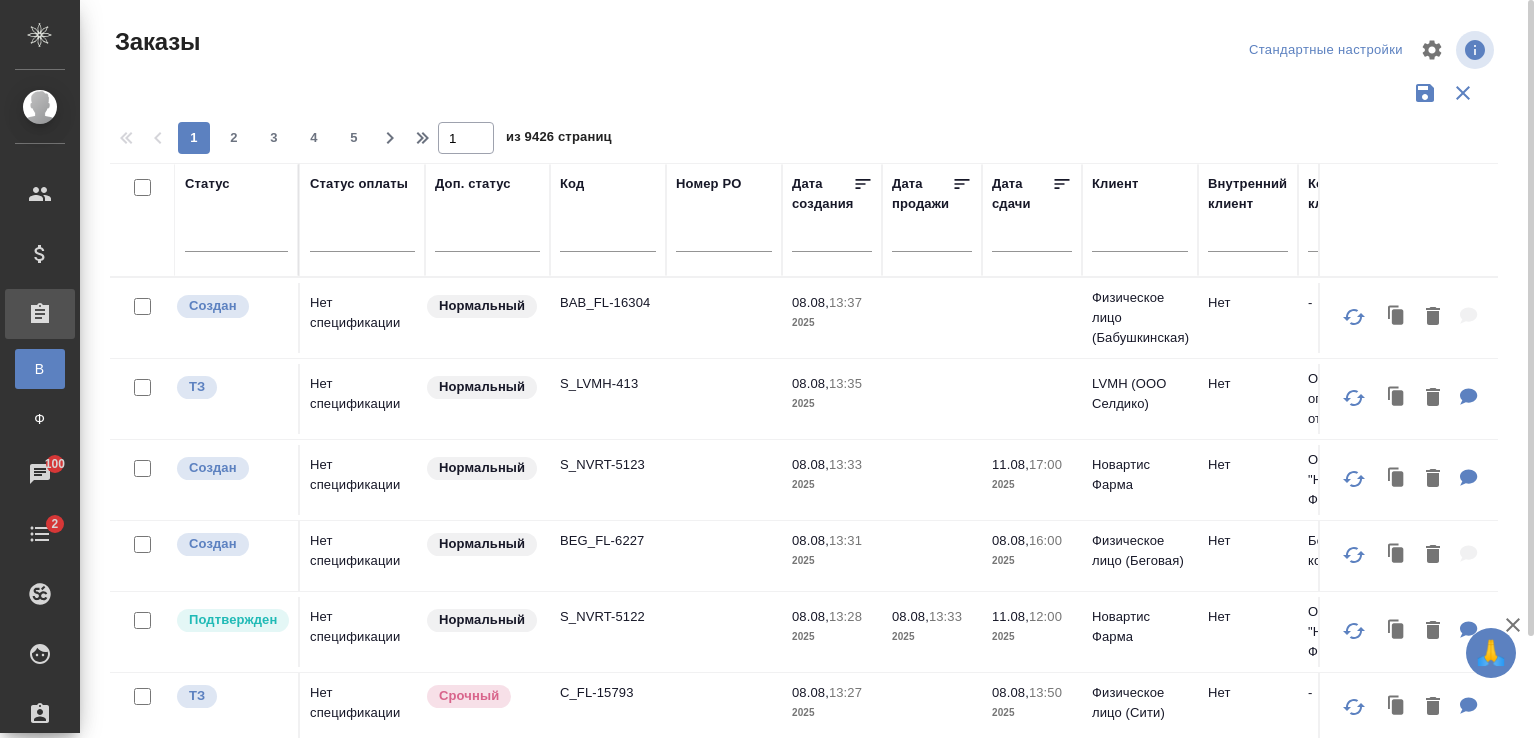 click at bounding box center (608, 239) 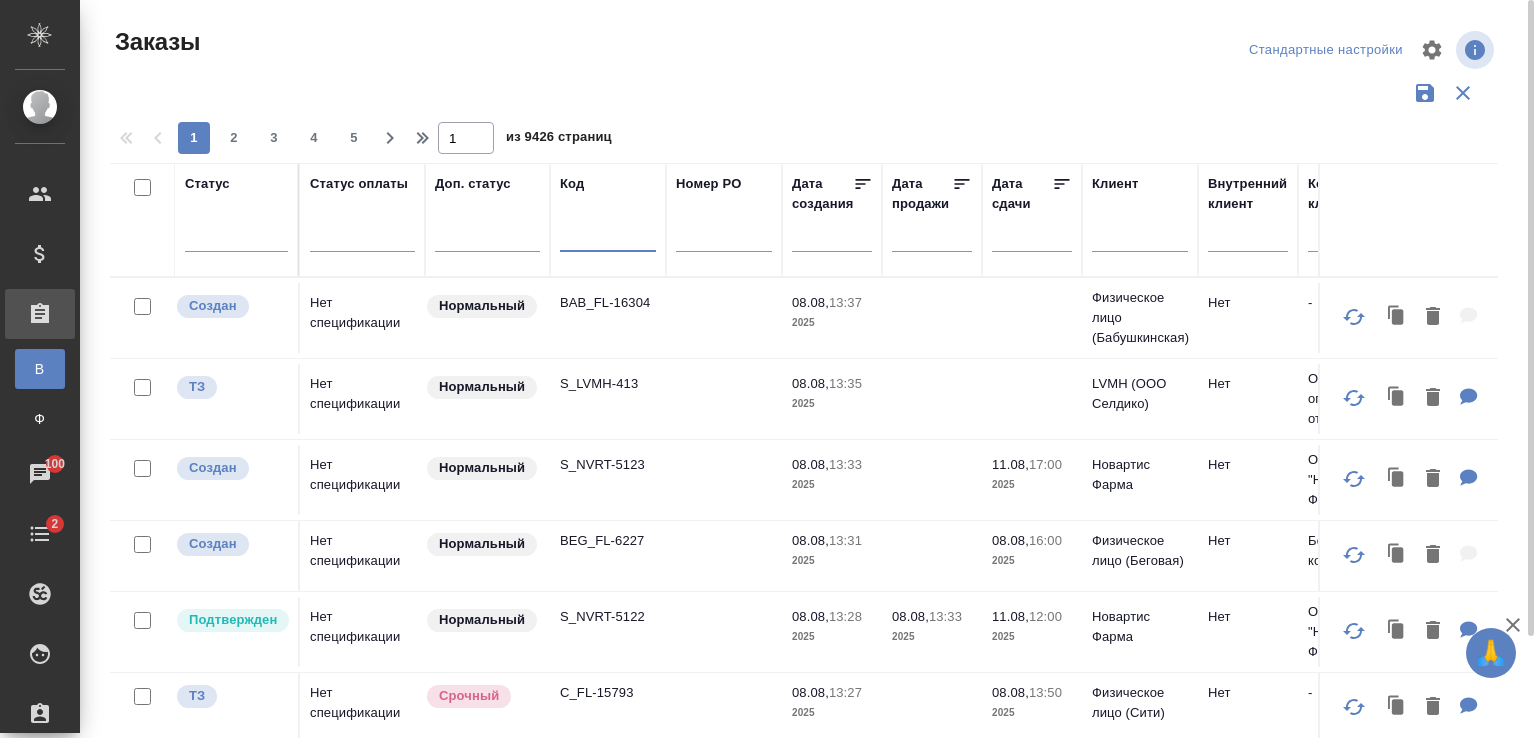 paste on "KZH_KZ-39" 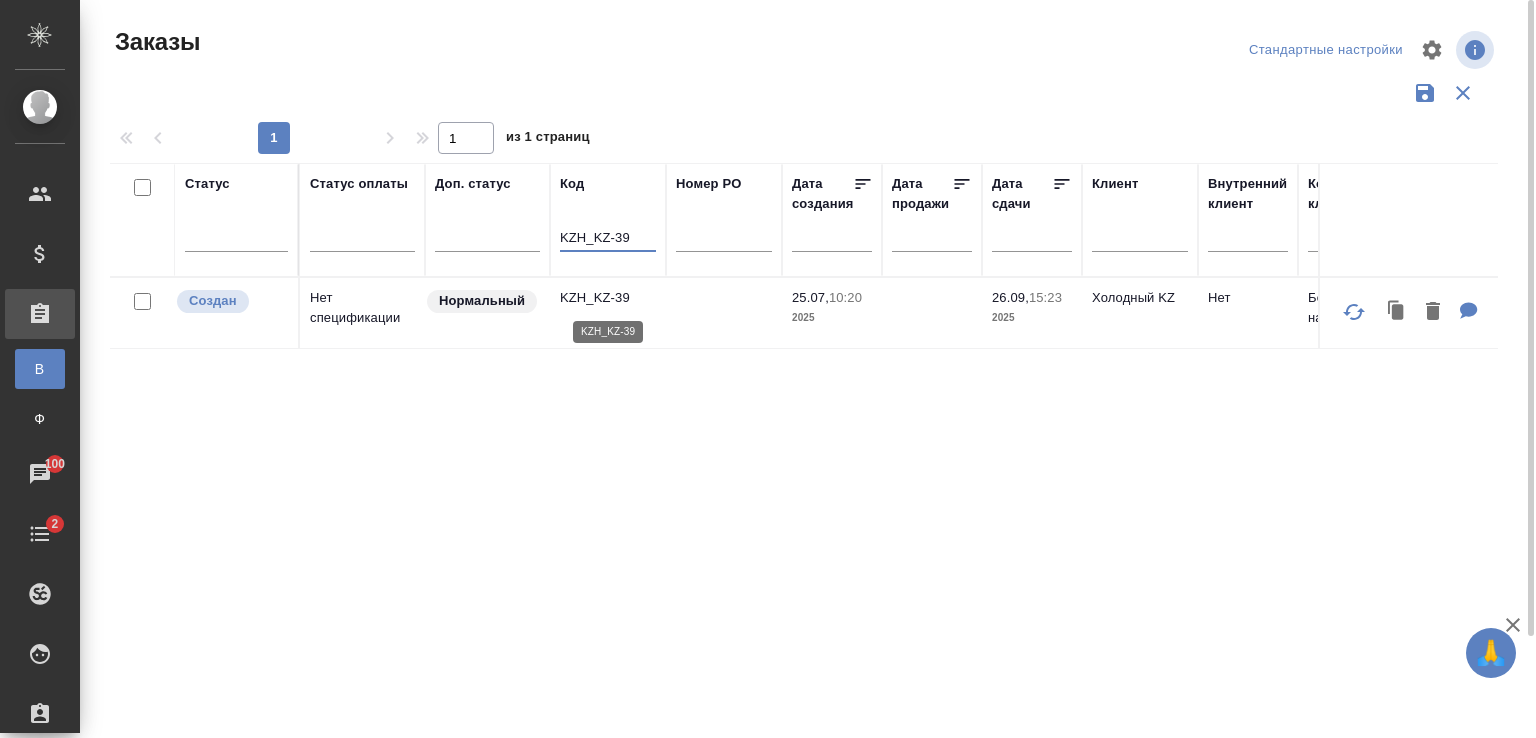 type on "KZH_KZ-39" 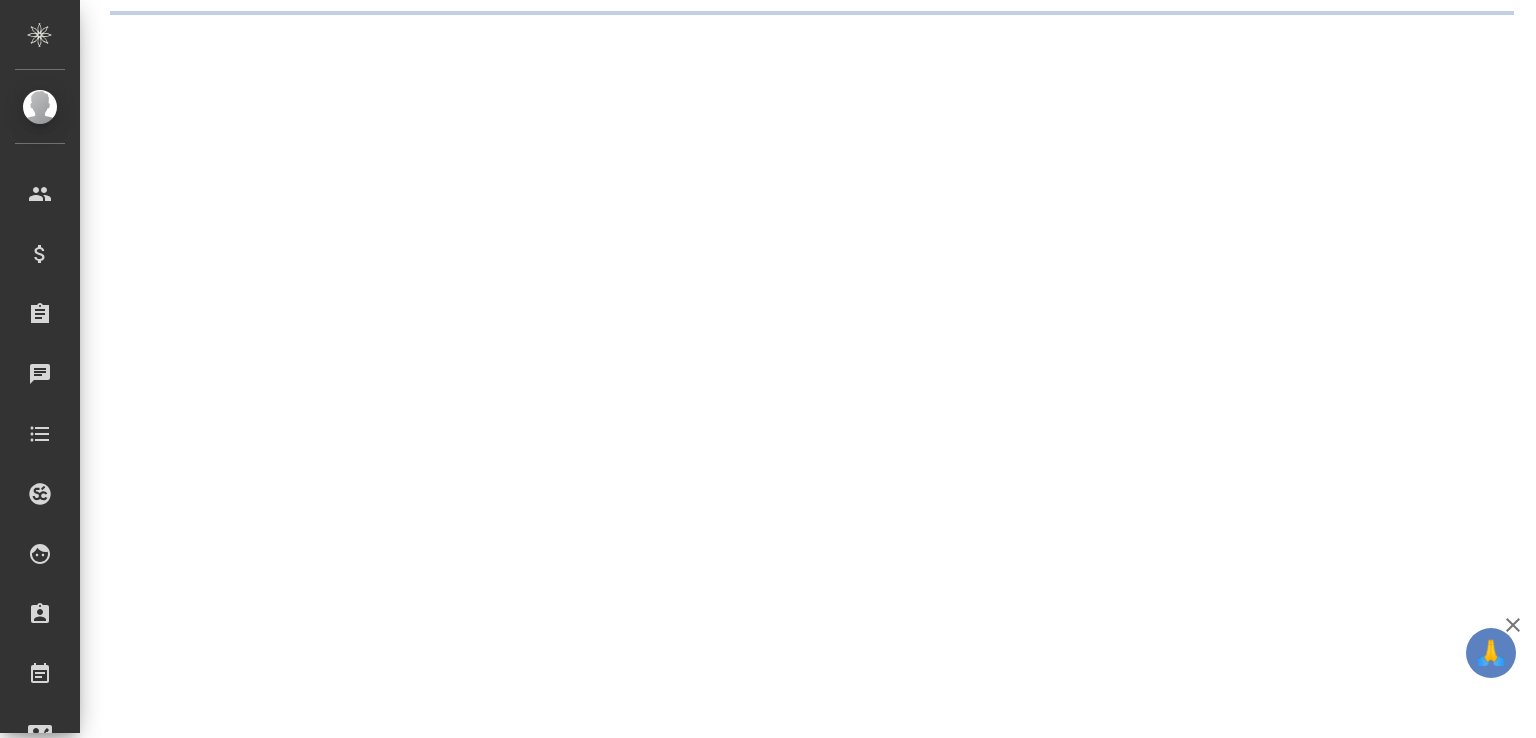 scroll, scrollTop: 0, scrollLeft: 0, axis: both 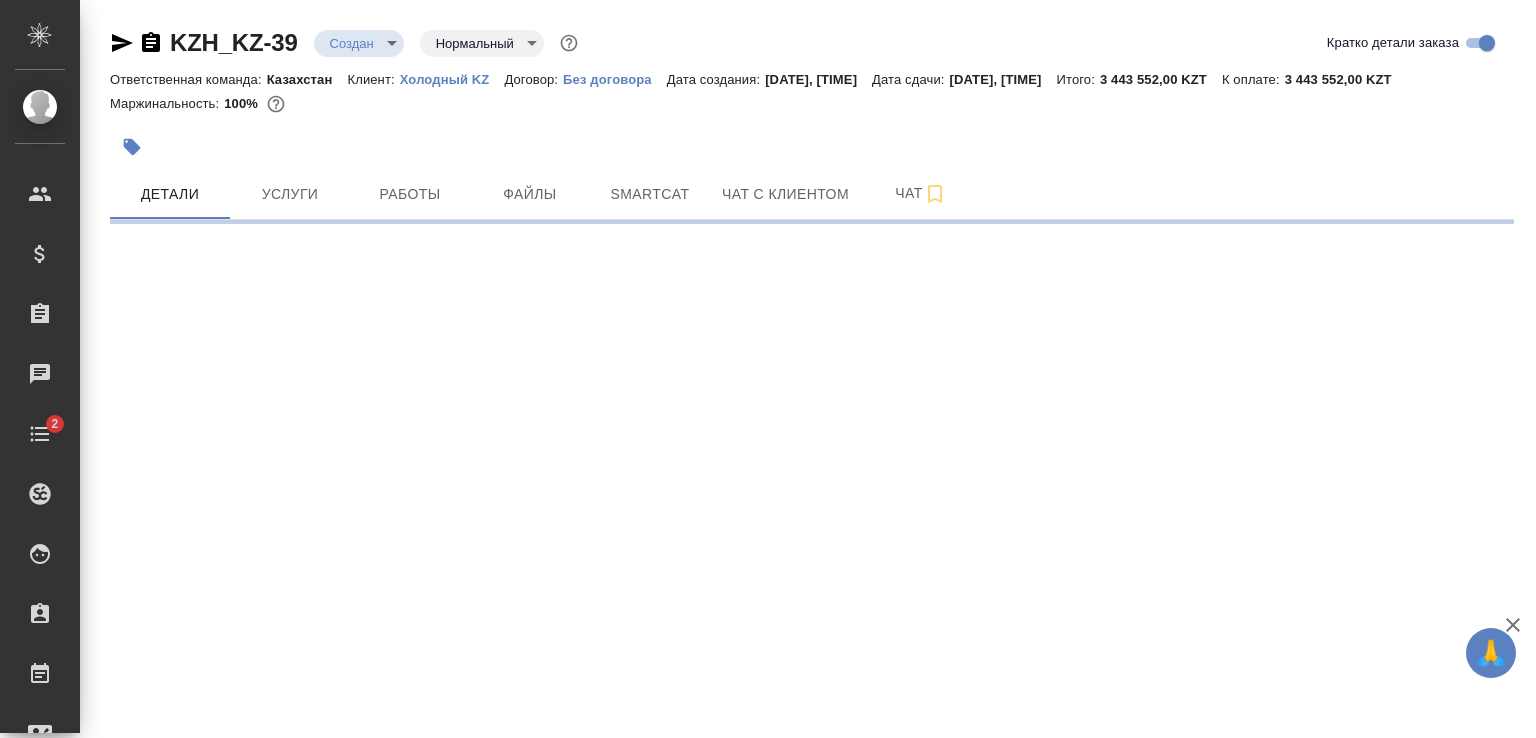 select on "RU" 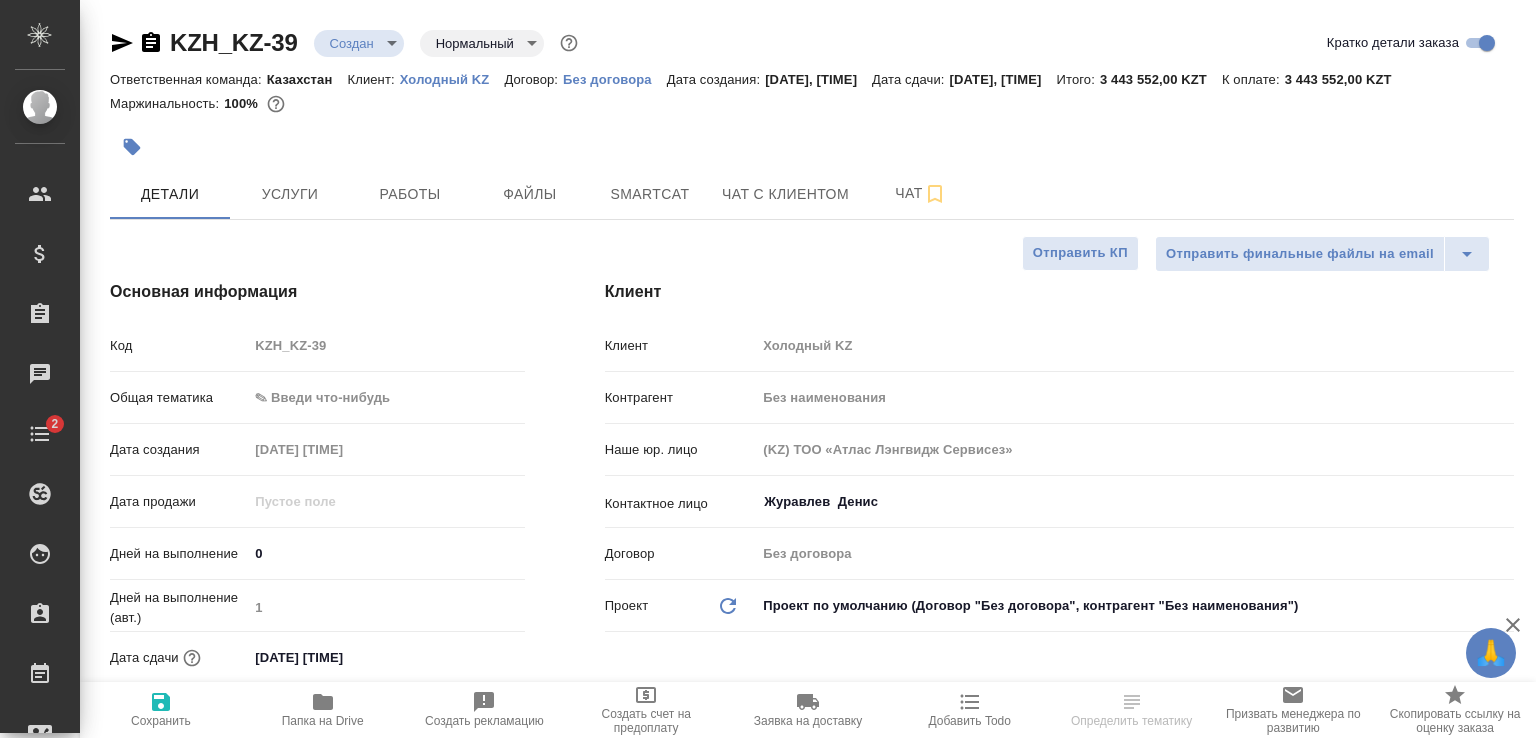 type on "x" 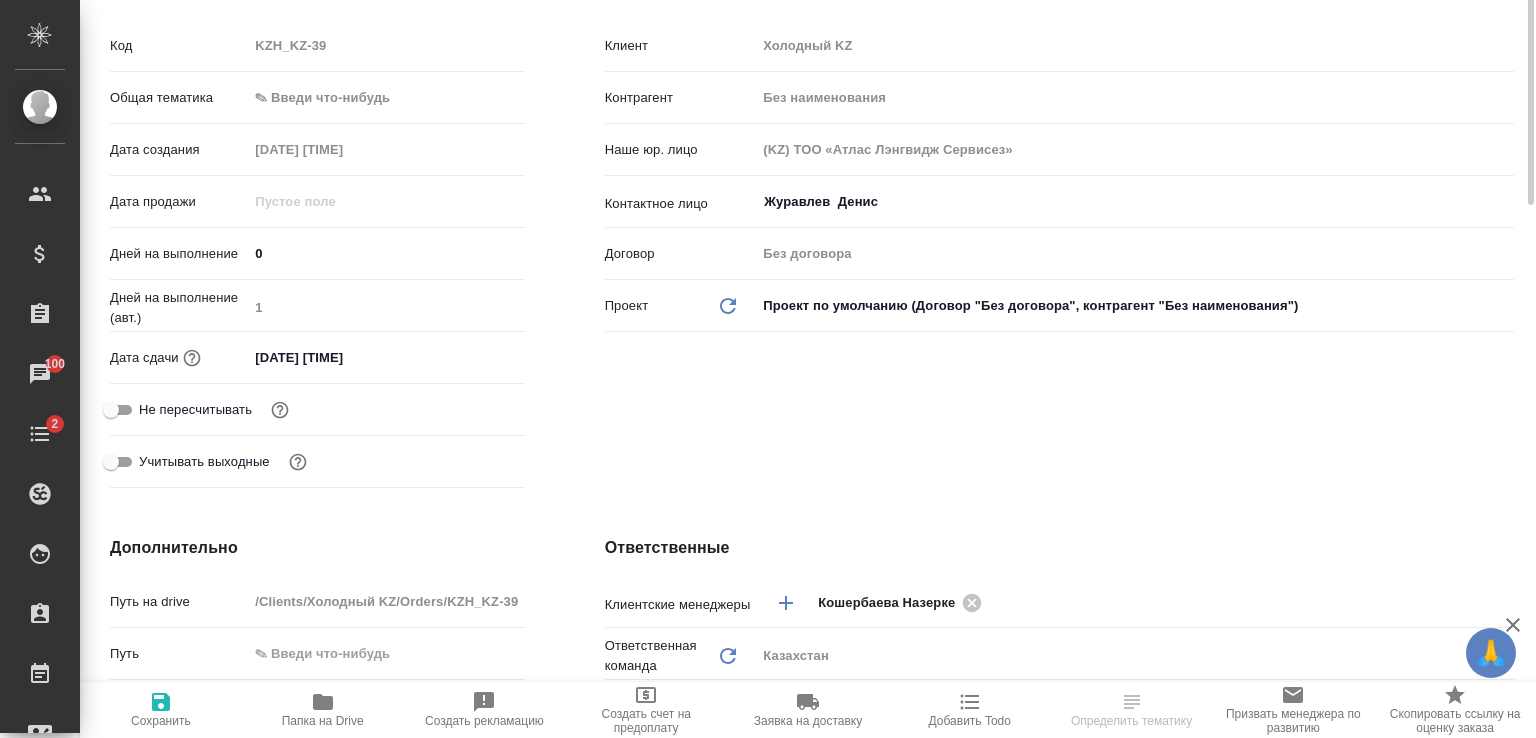 scroll, scrollTop: 200, scrollLeft: 0, axis: vertical 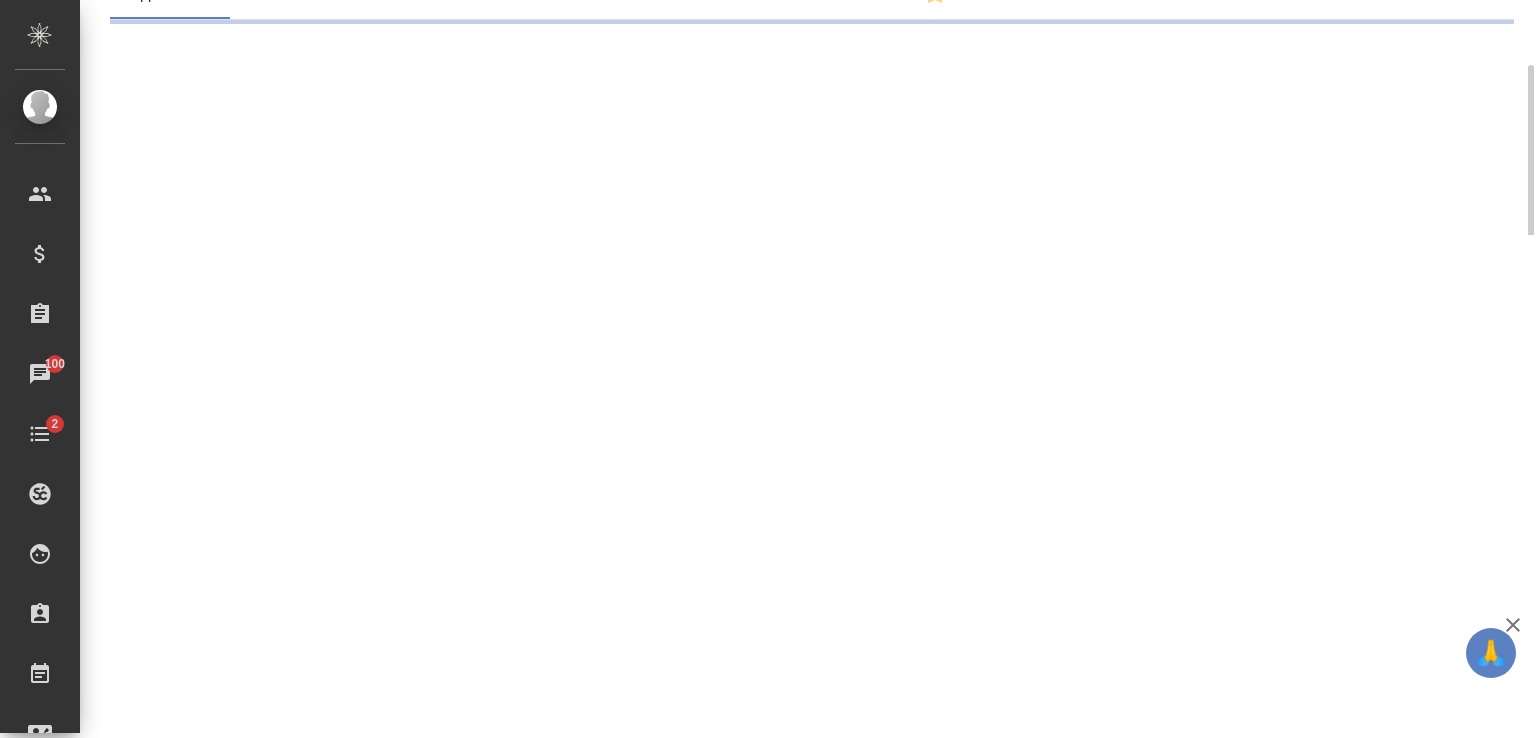 select on "RU" 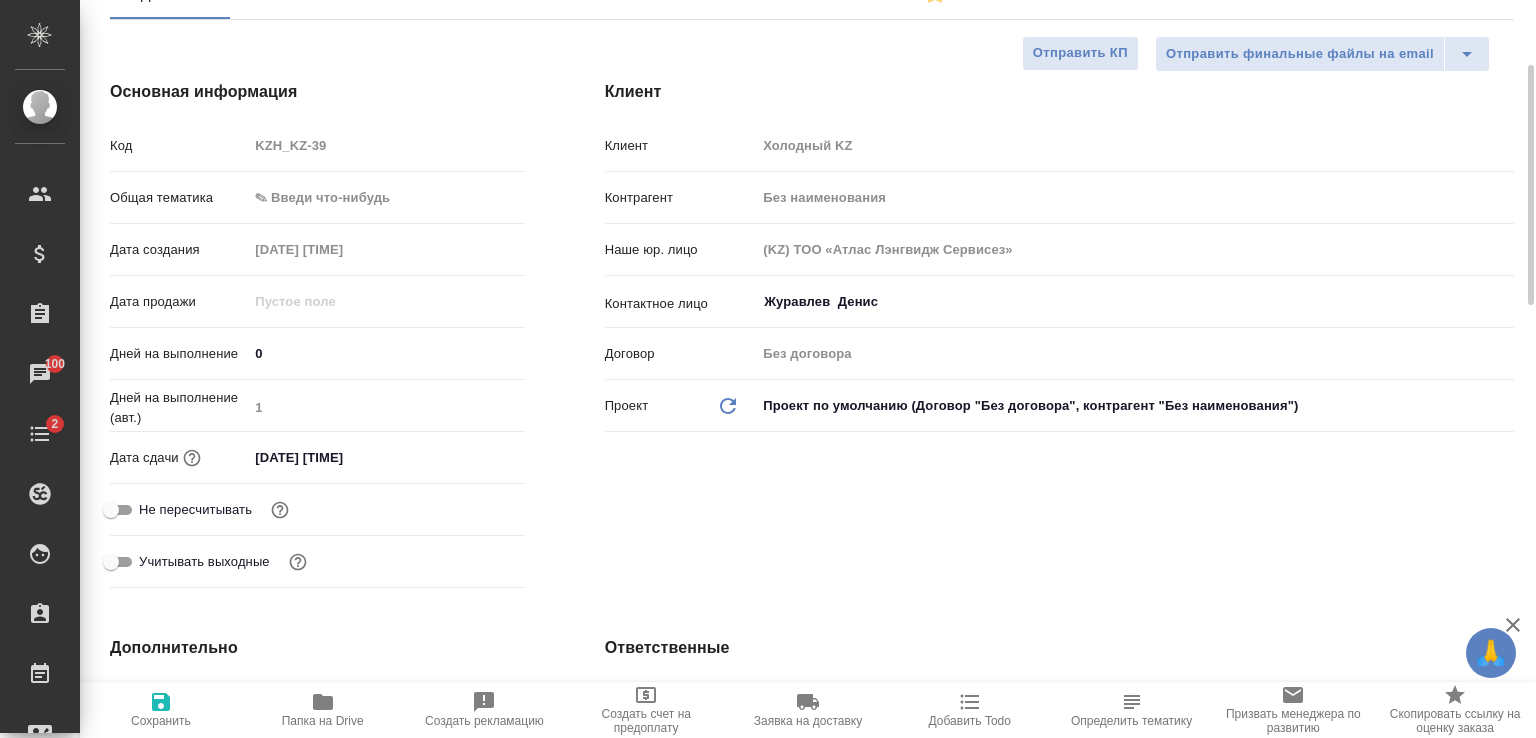 type on "x" 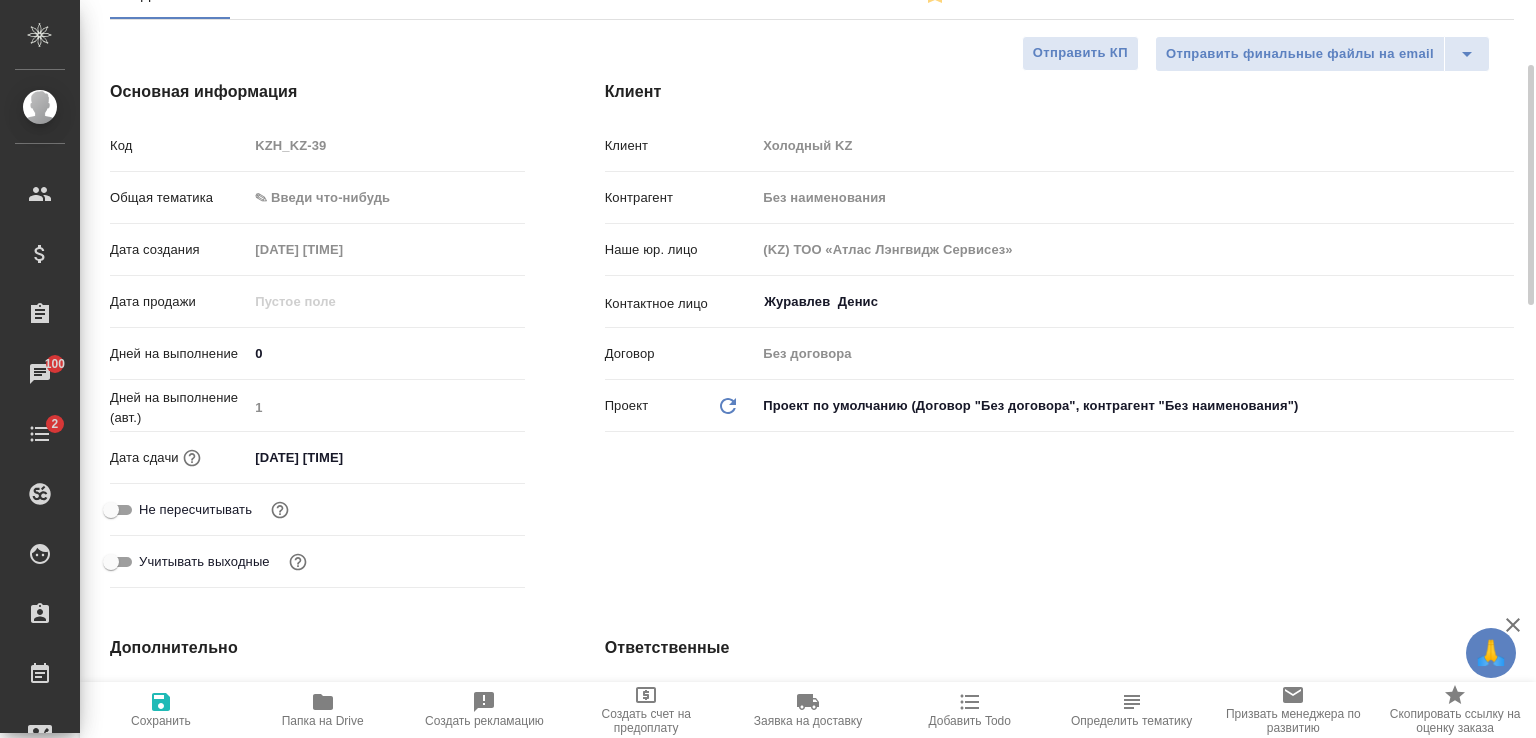type on "x" 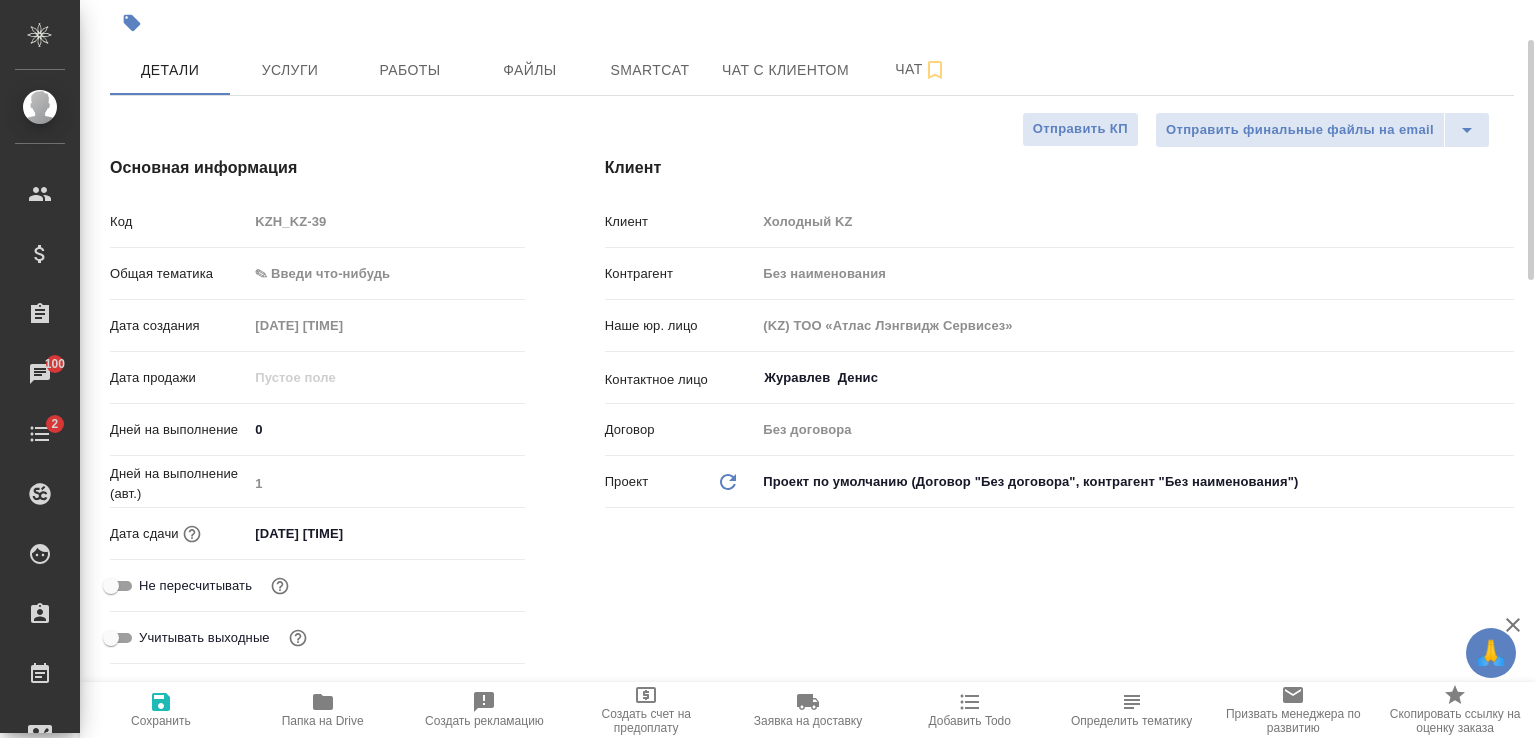 scroll, scrollTop: 0, scrollLeft: 0, axis: both 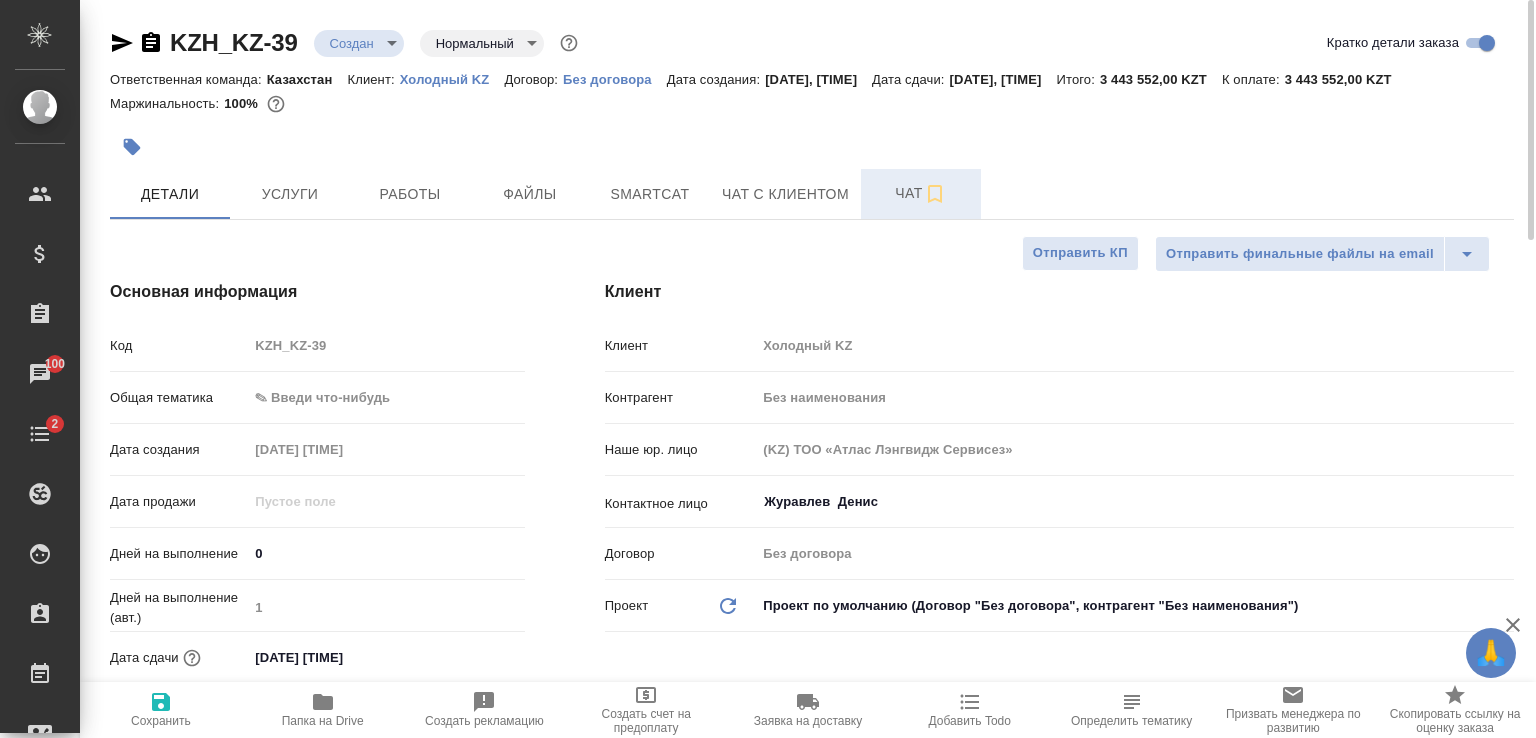 click on "Чат" at bounding box center [921, 193] 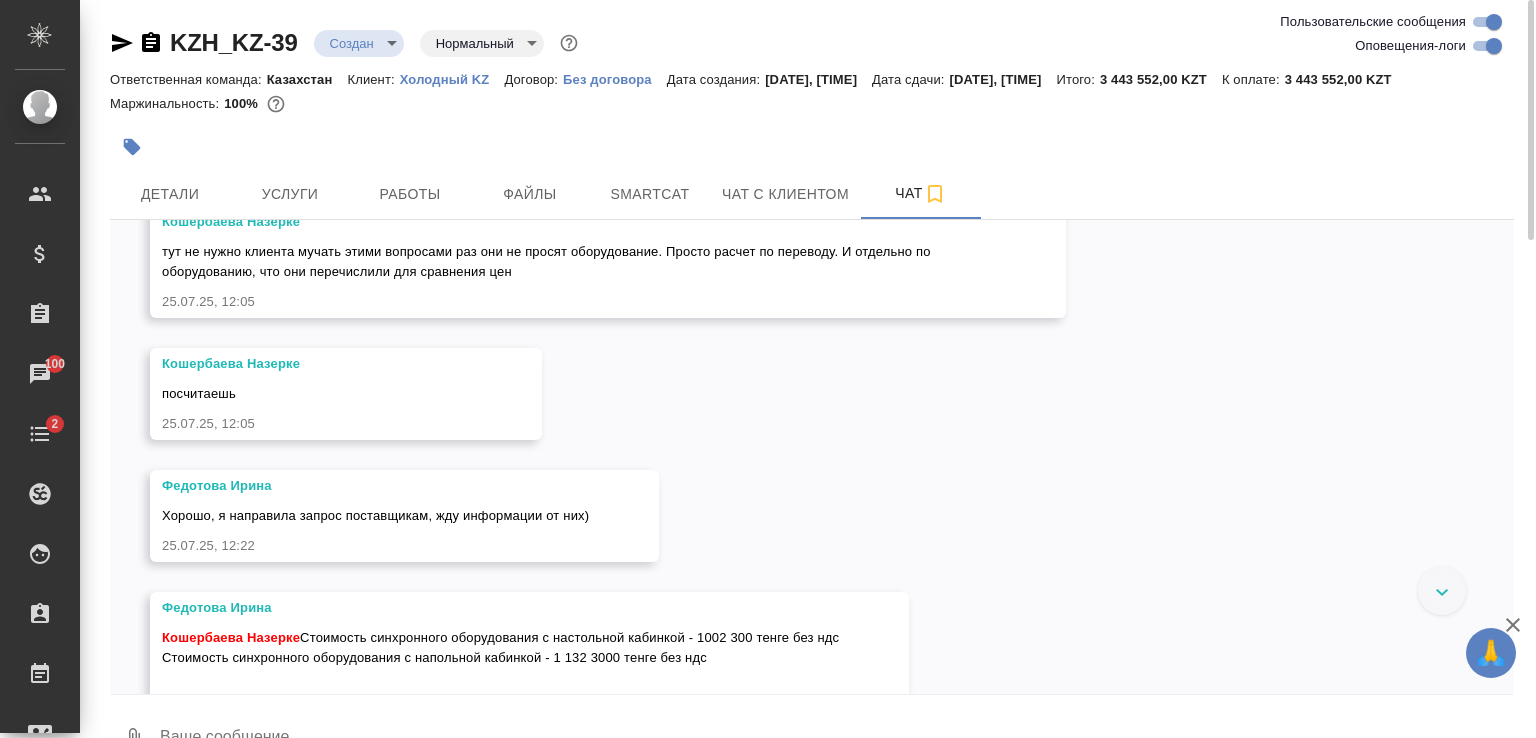 scroll, scrollTop: 5321, scrollLeft: 0, axis: vertical 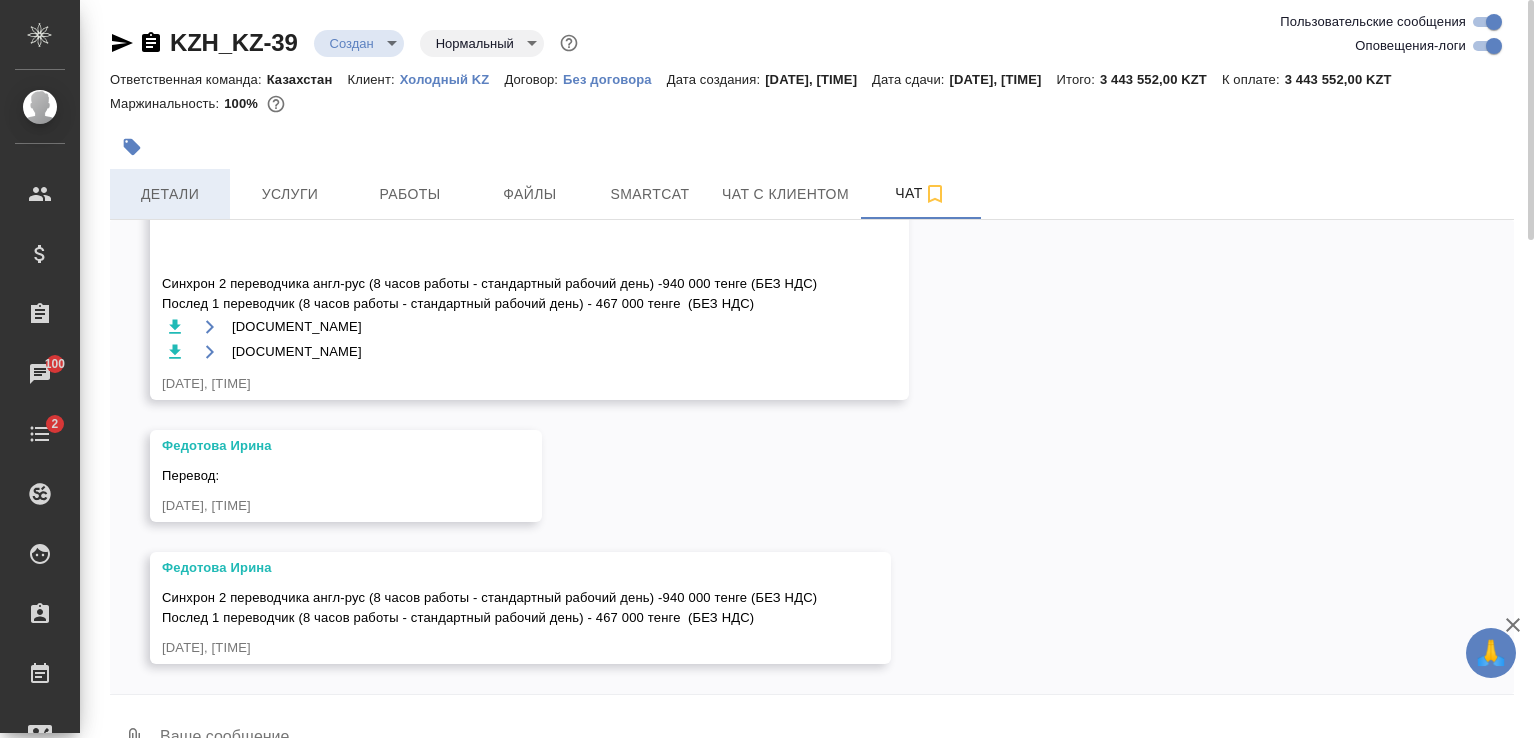 click on "Детали" at bounding box center (170, 194) 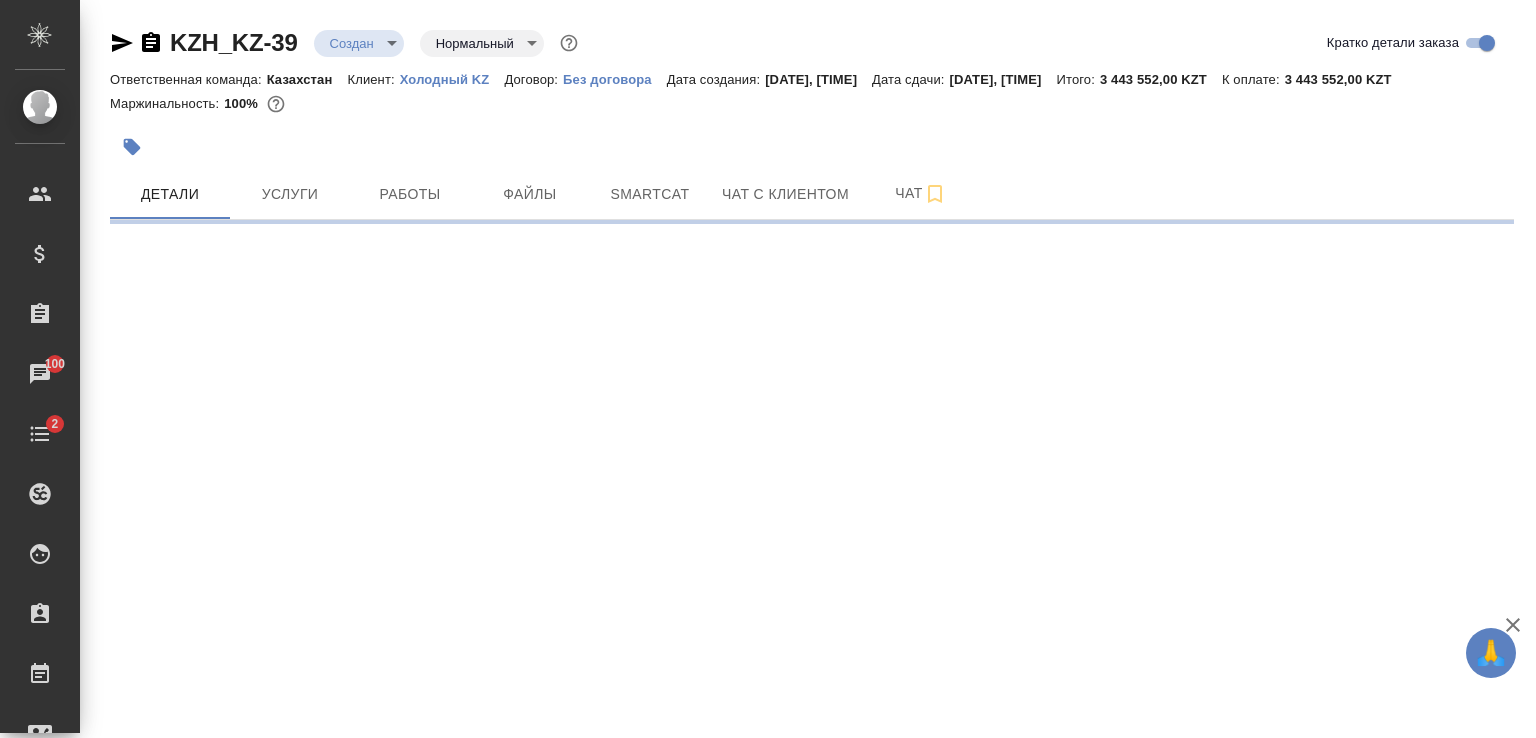 select on "RU" 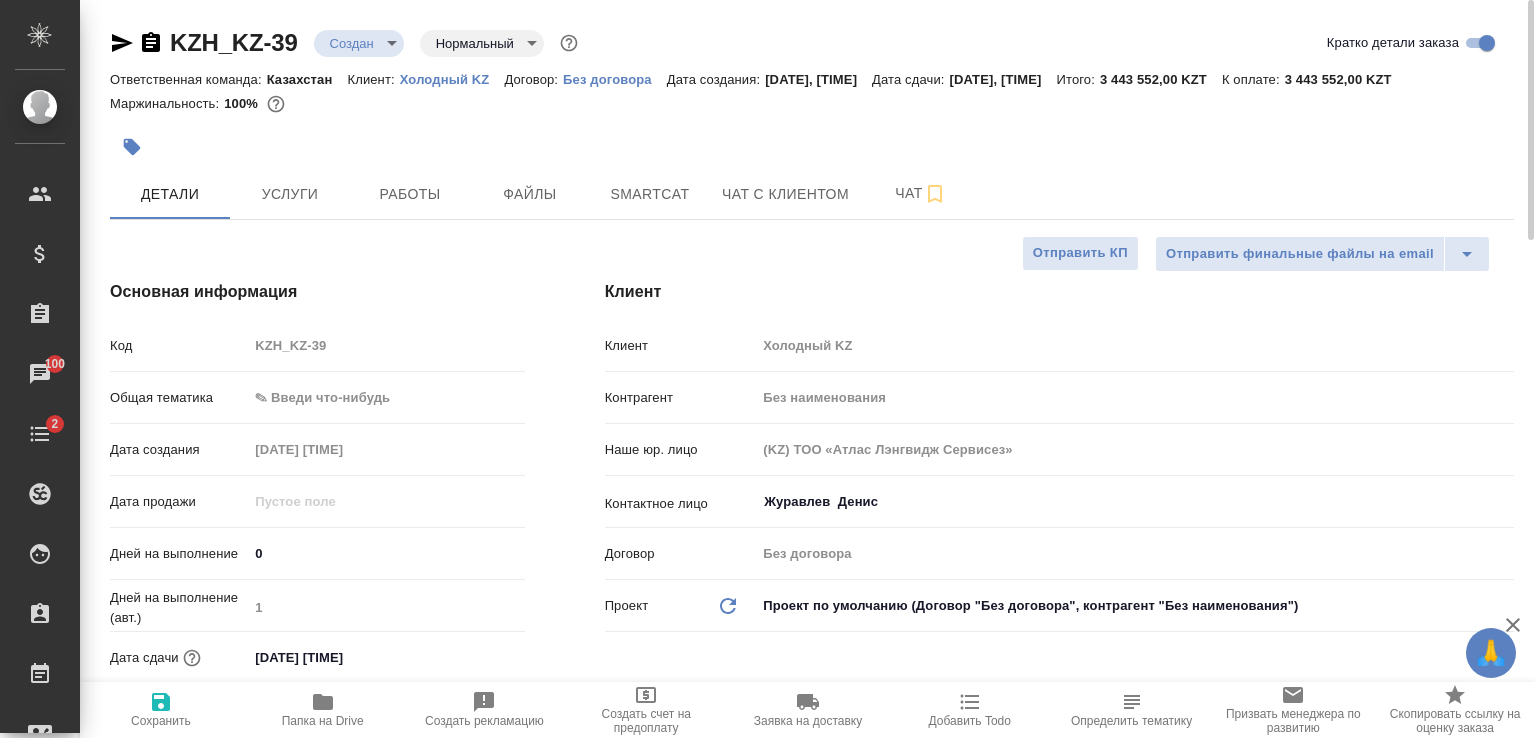 type on "x" 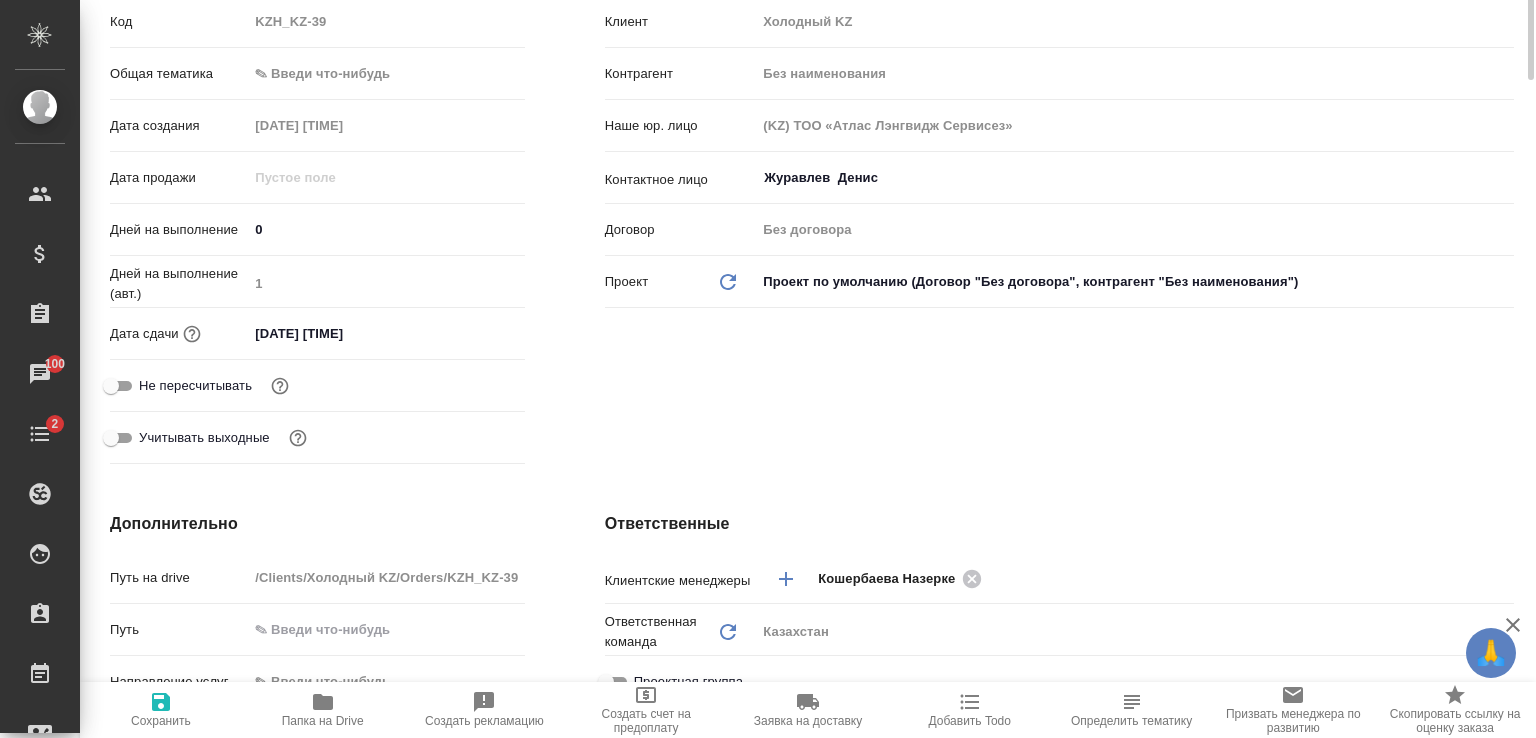 scroll, scrollTop: 0, scrollLeft: 0, axis: both 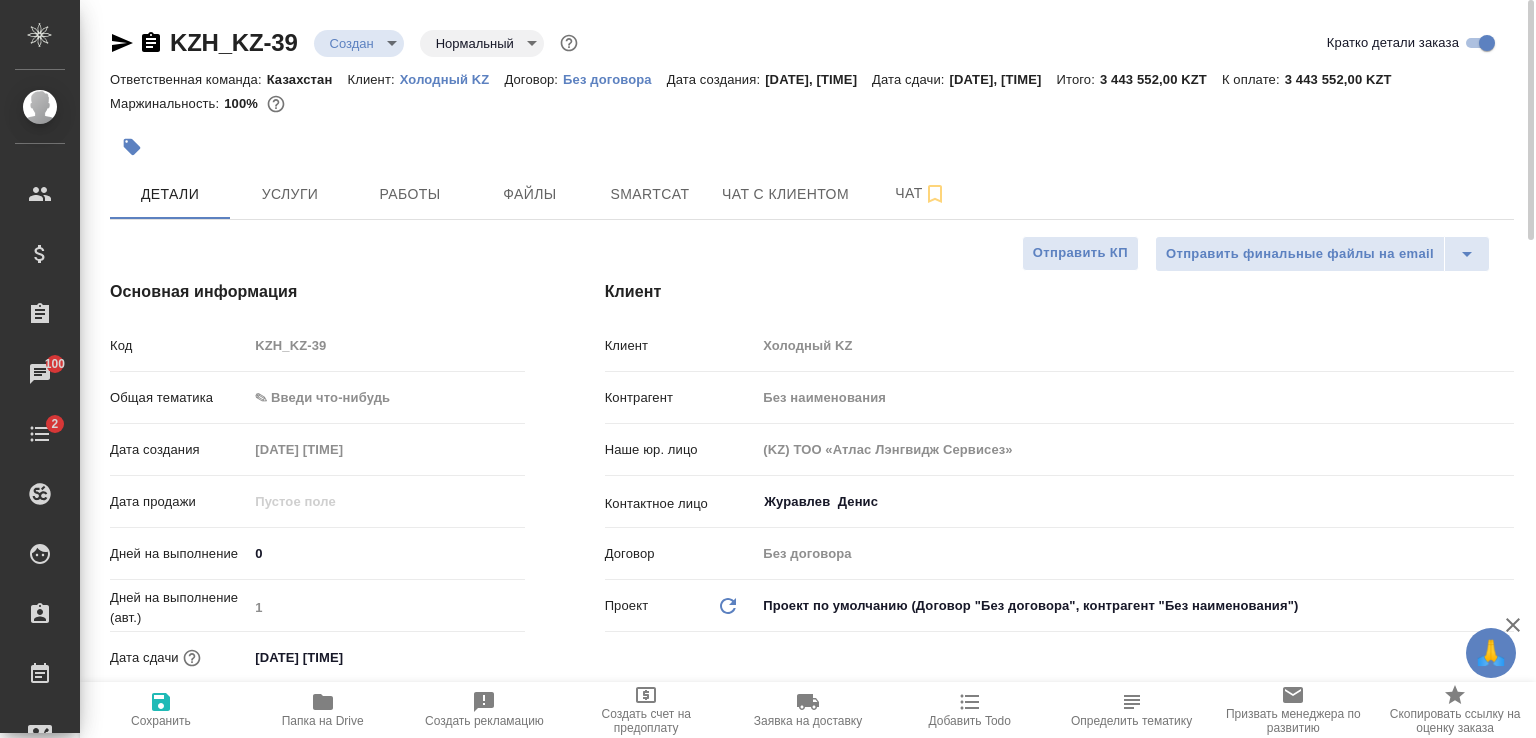 click 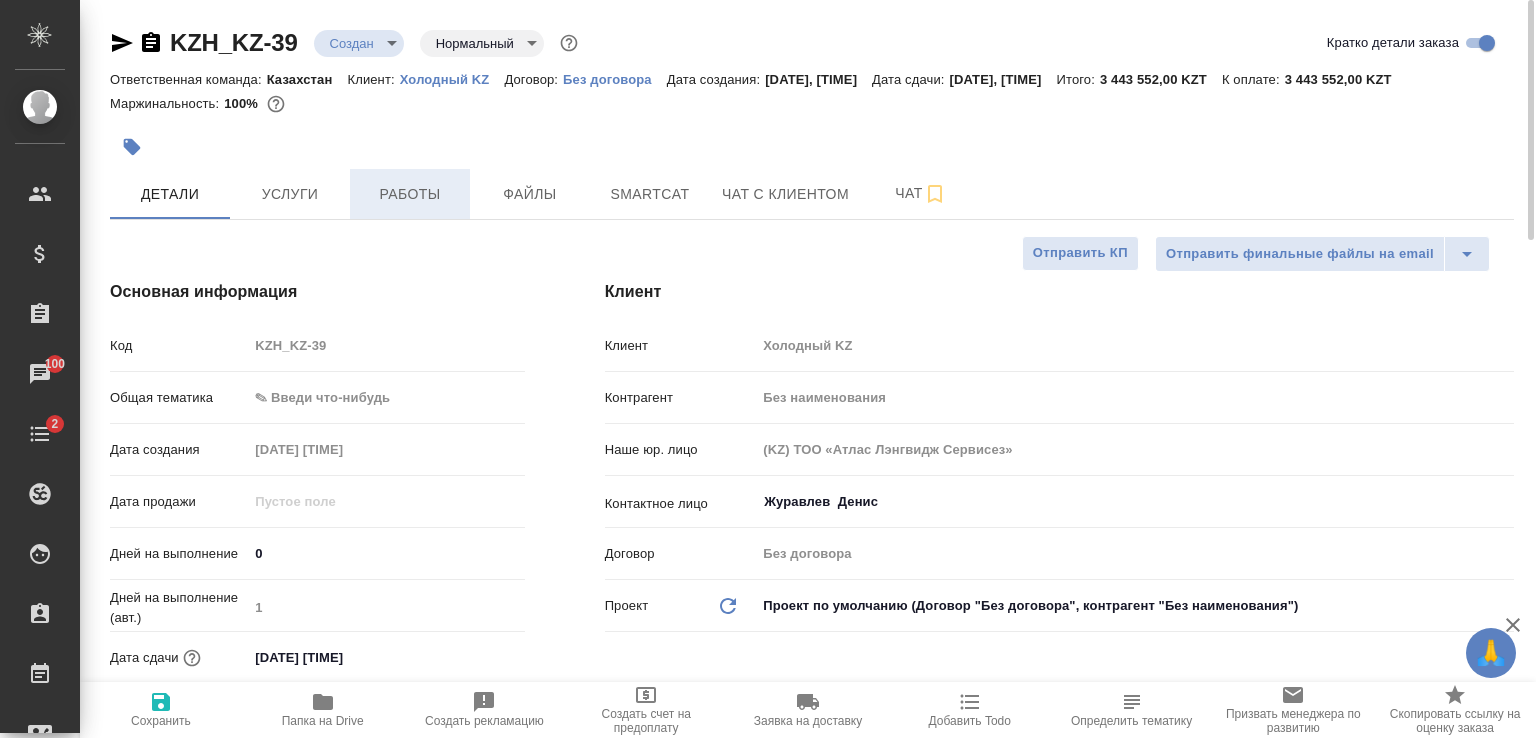 click on "Работы" at bounding box center (410, 194) 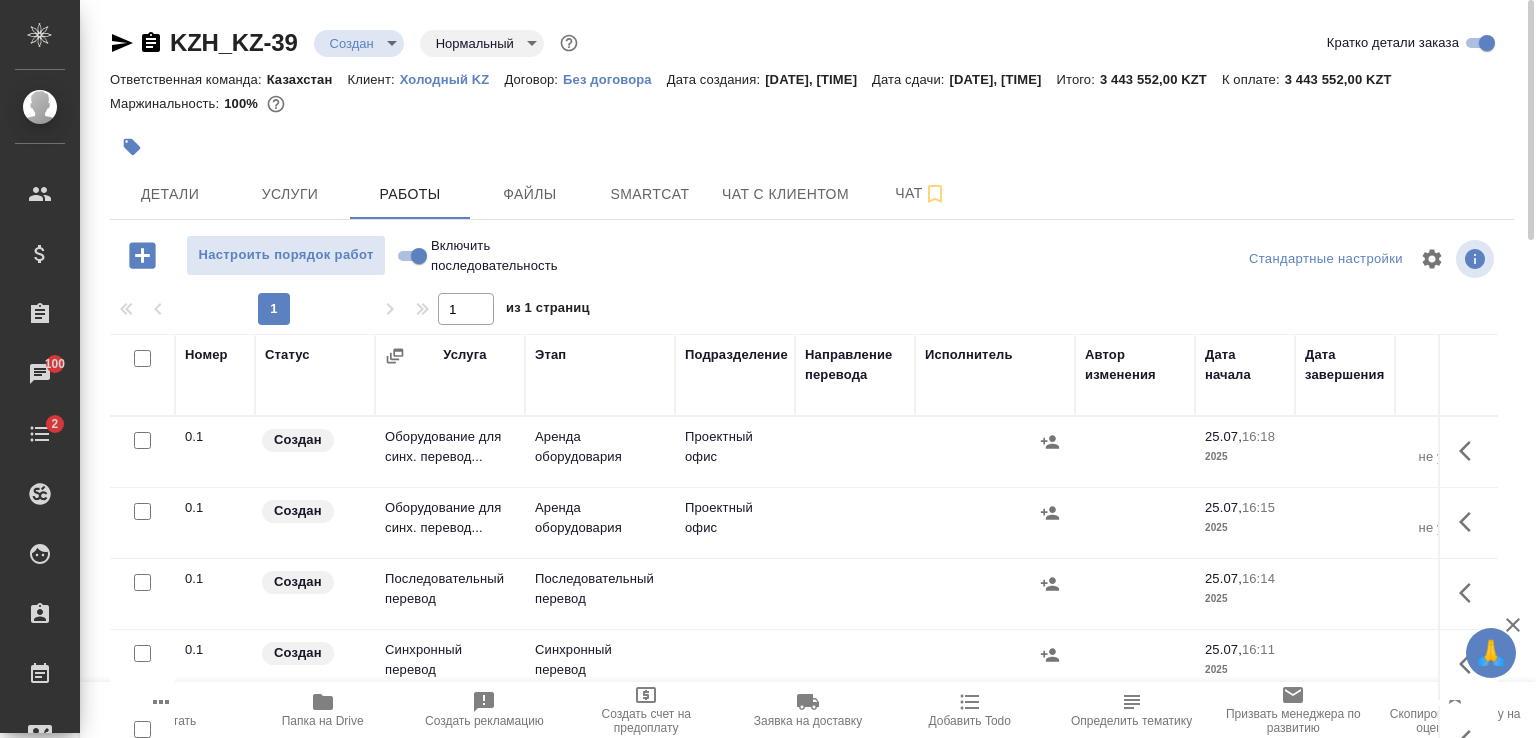 scroll, scrollTop: 97, scrollLeft: 0, axis: vertical 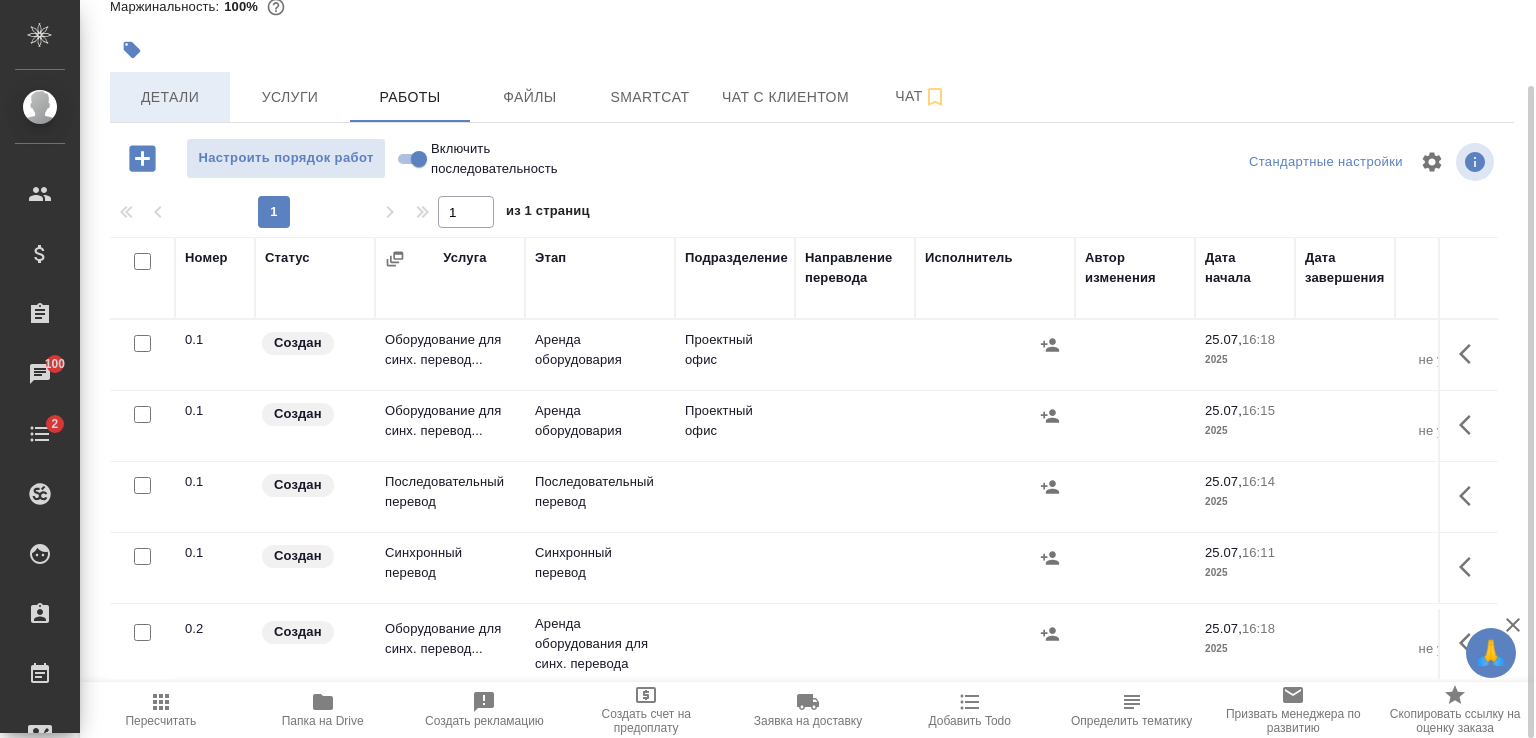 click on "Детали" at bounding box center [170, 97] 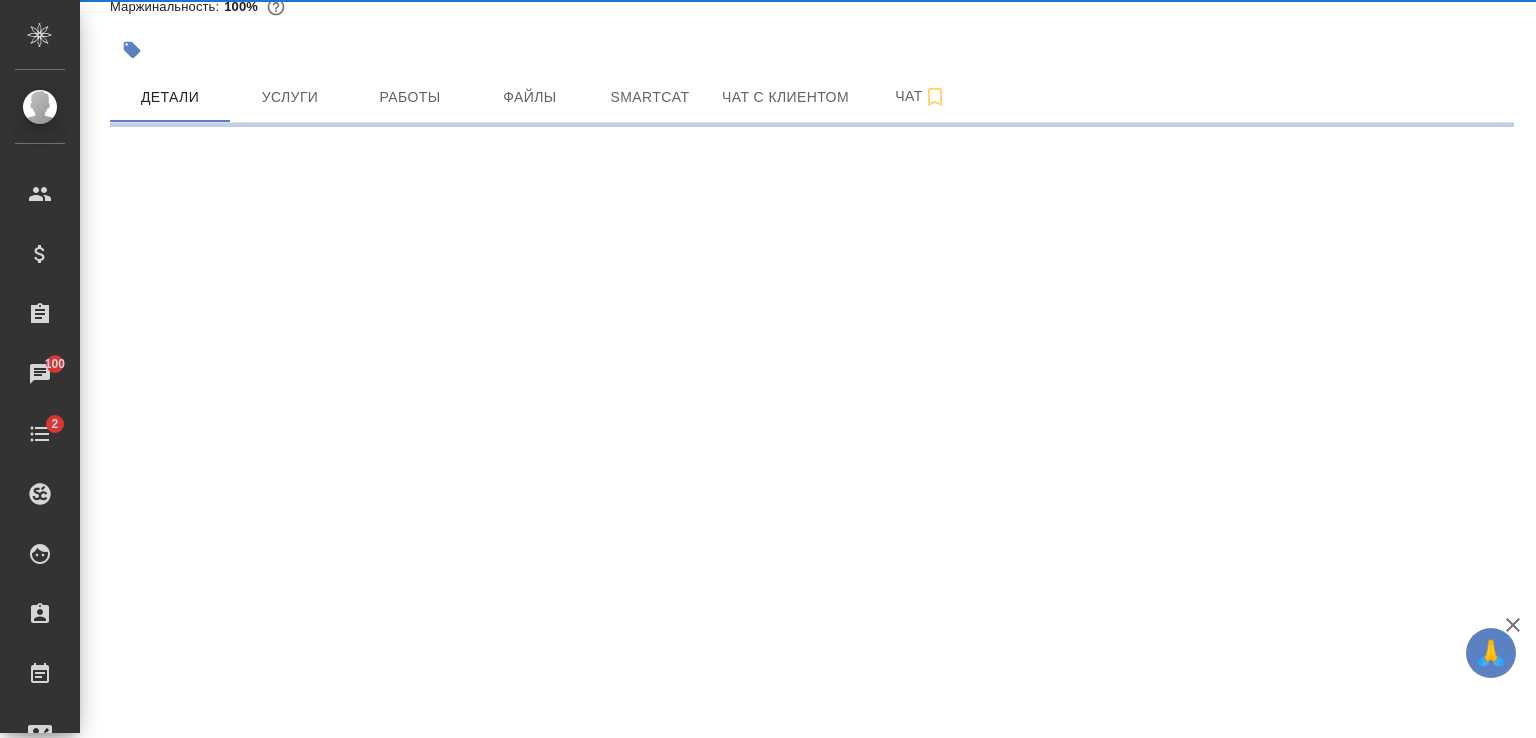 select on "RU" 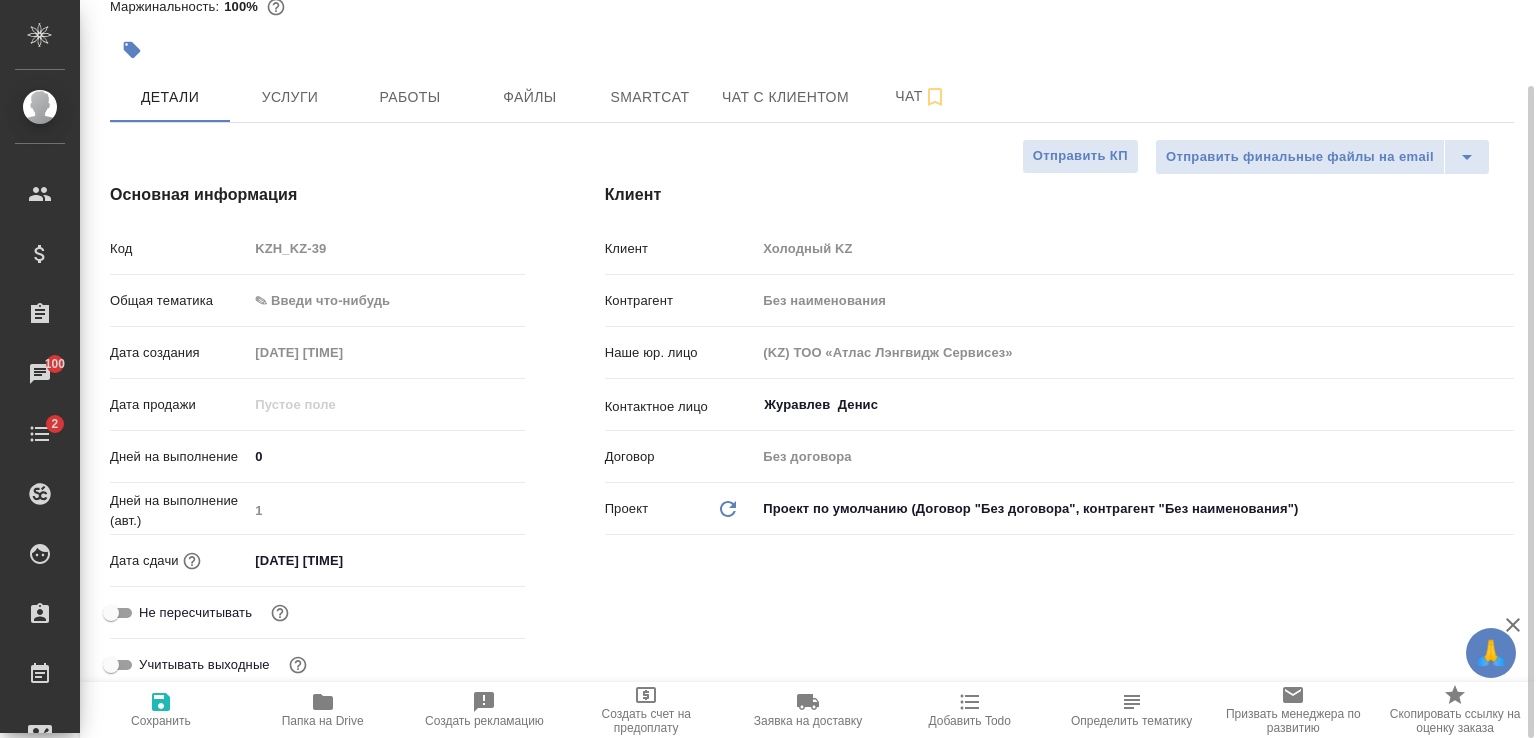 type on "x" 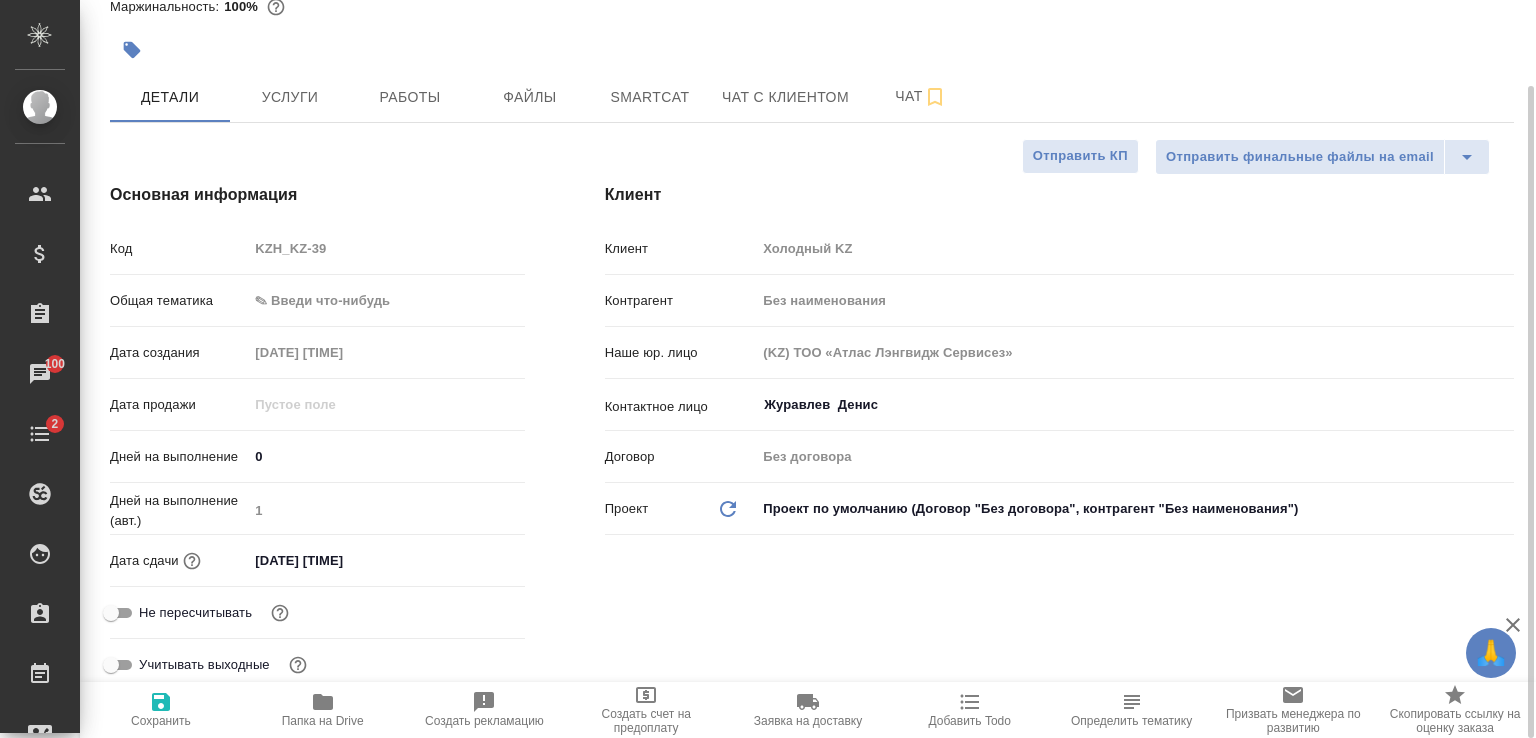type on "x" 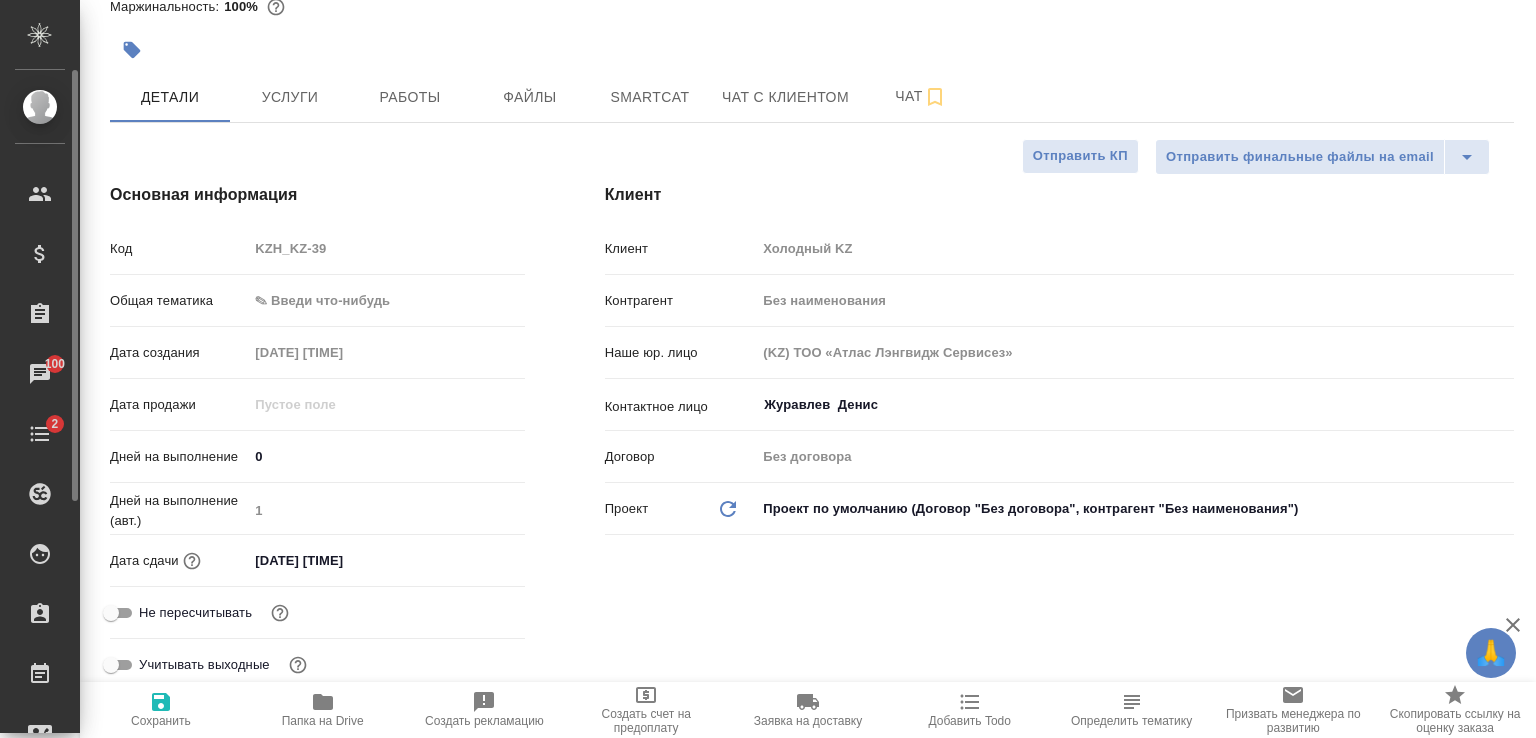 type on "x" 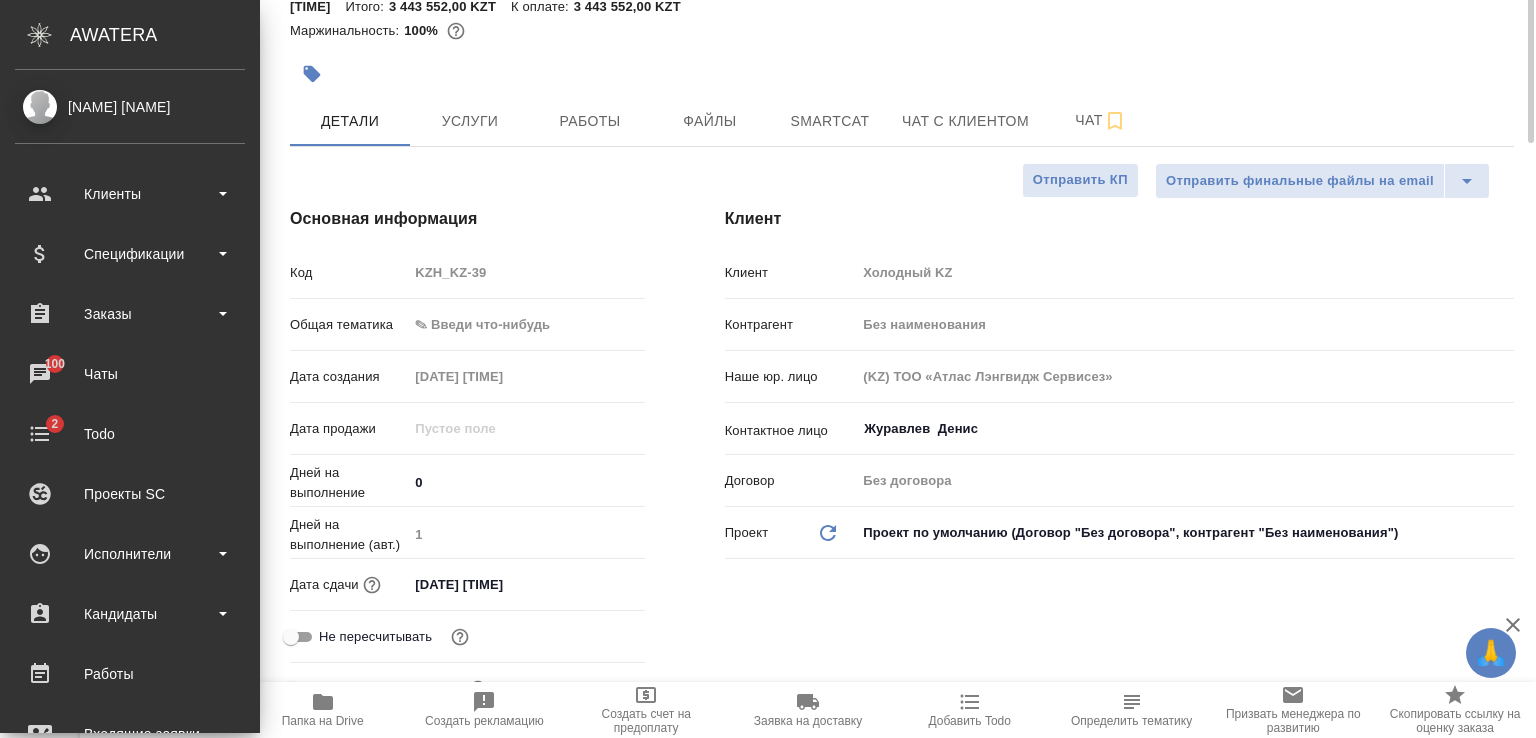 scroll, scrollTop: 0, scrollLeft: 0, axis: both 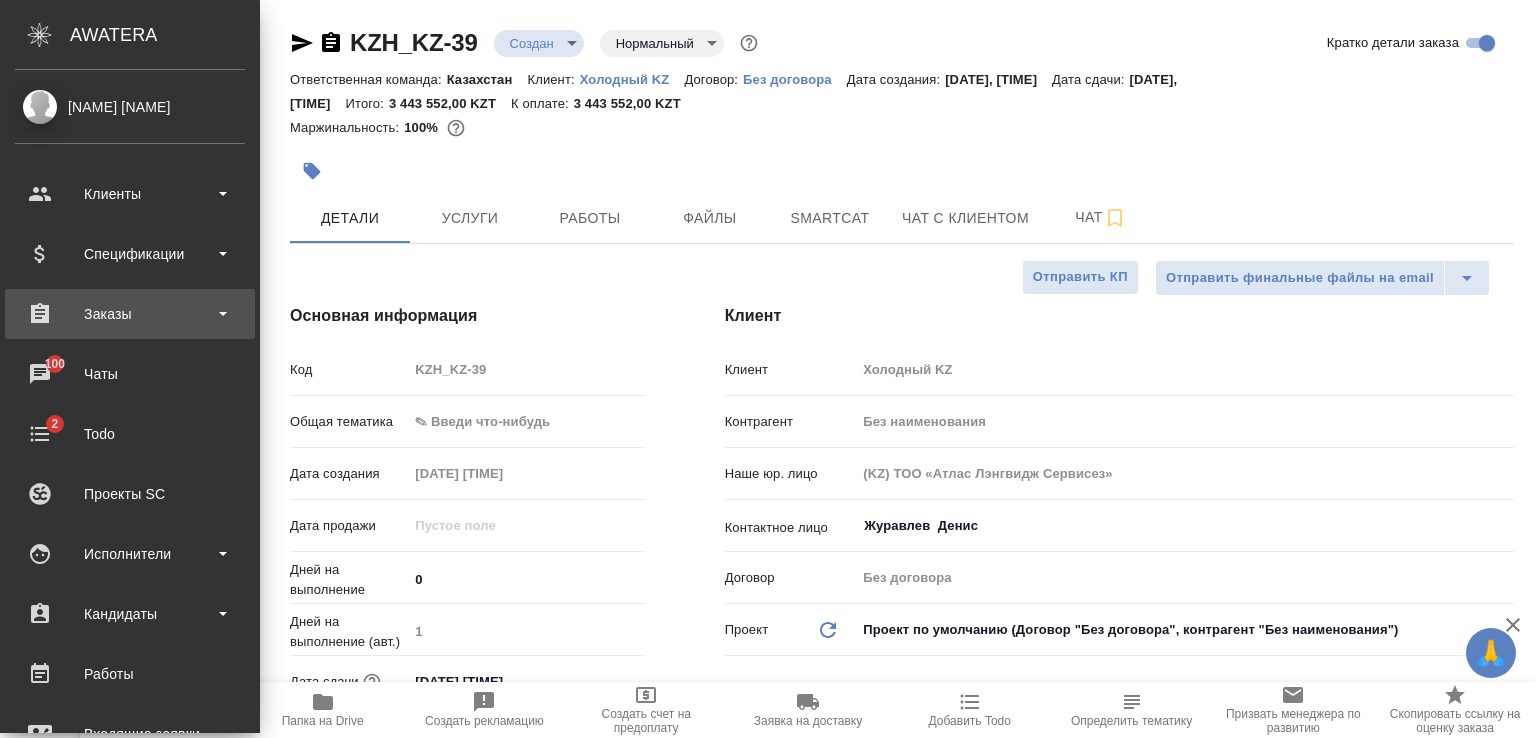 click on "Заказы" at bounding box center (130, 314) 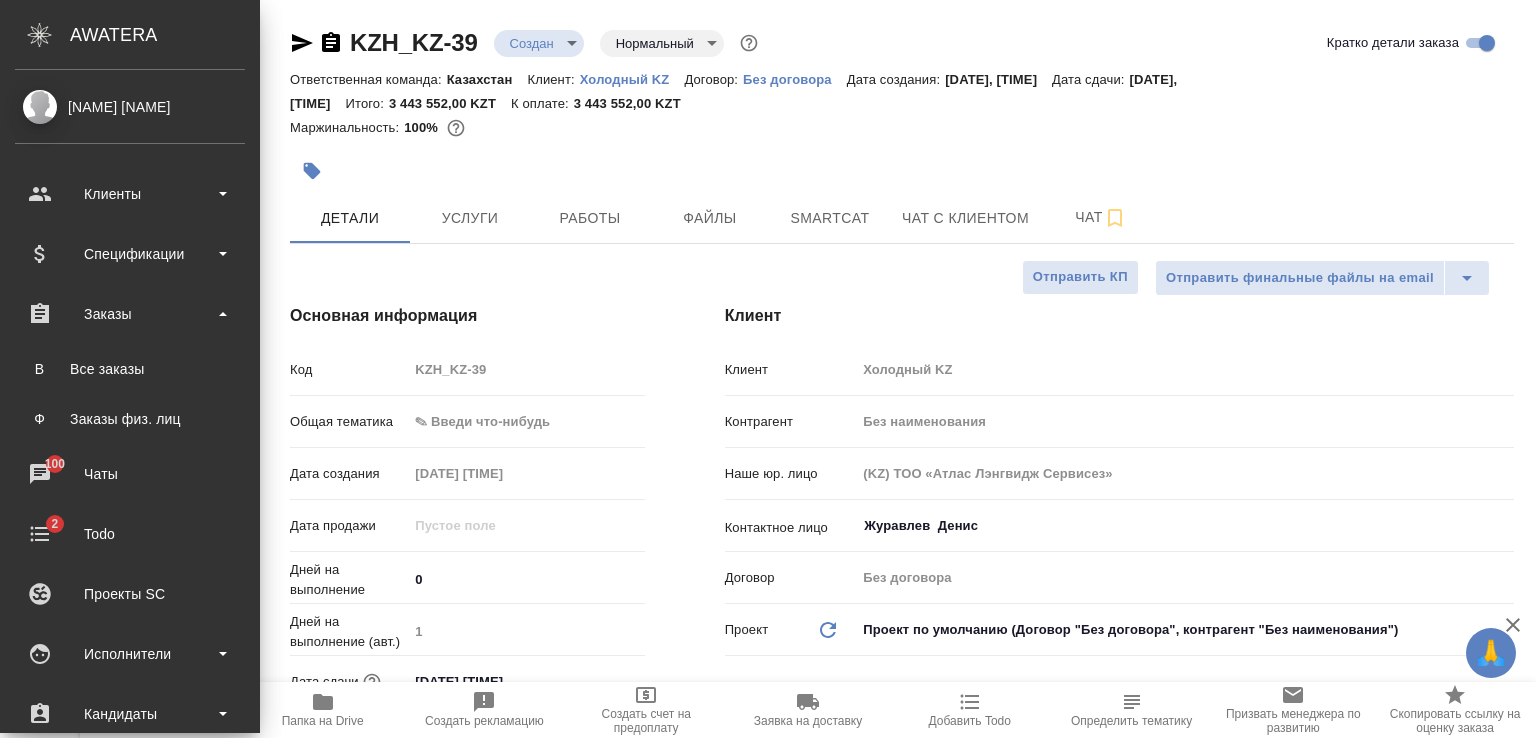 type on "x" 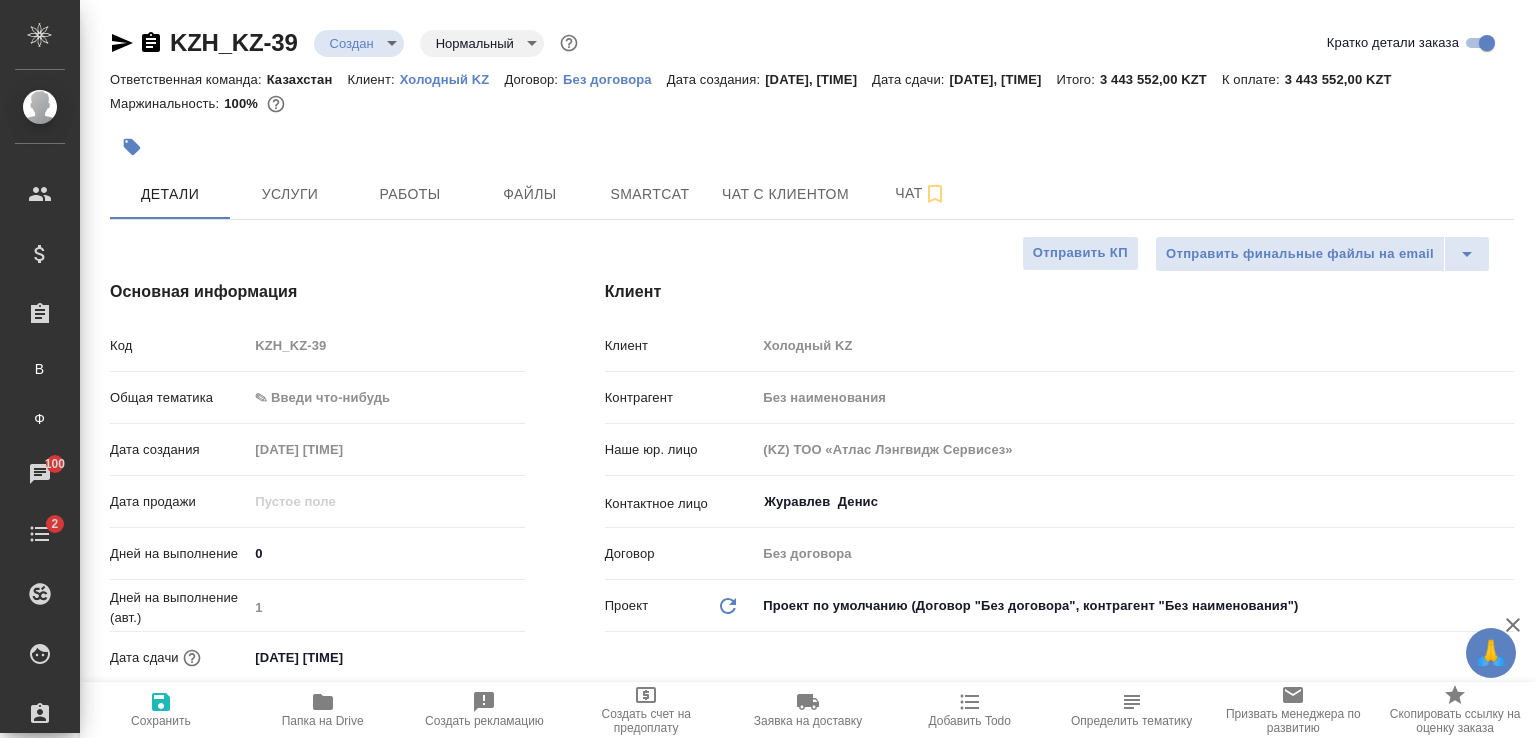 type on "x" 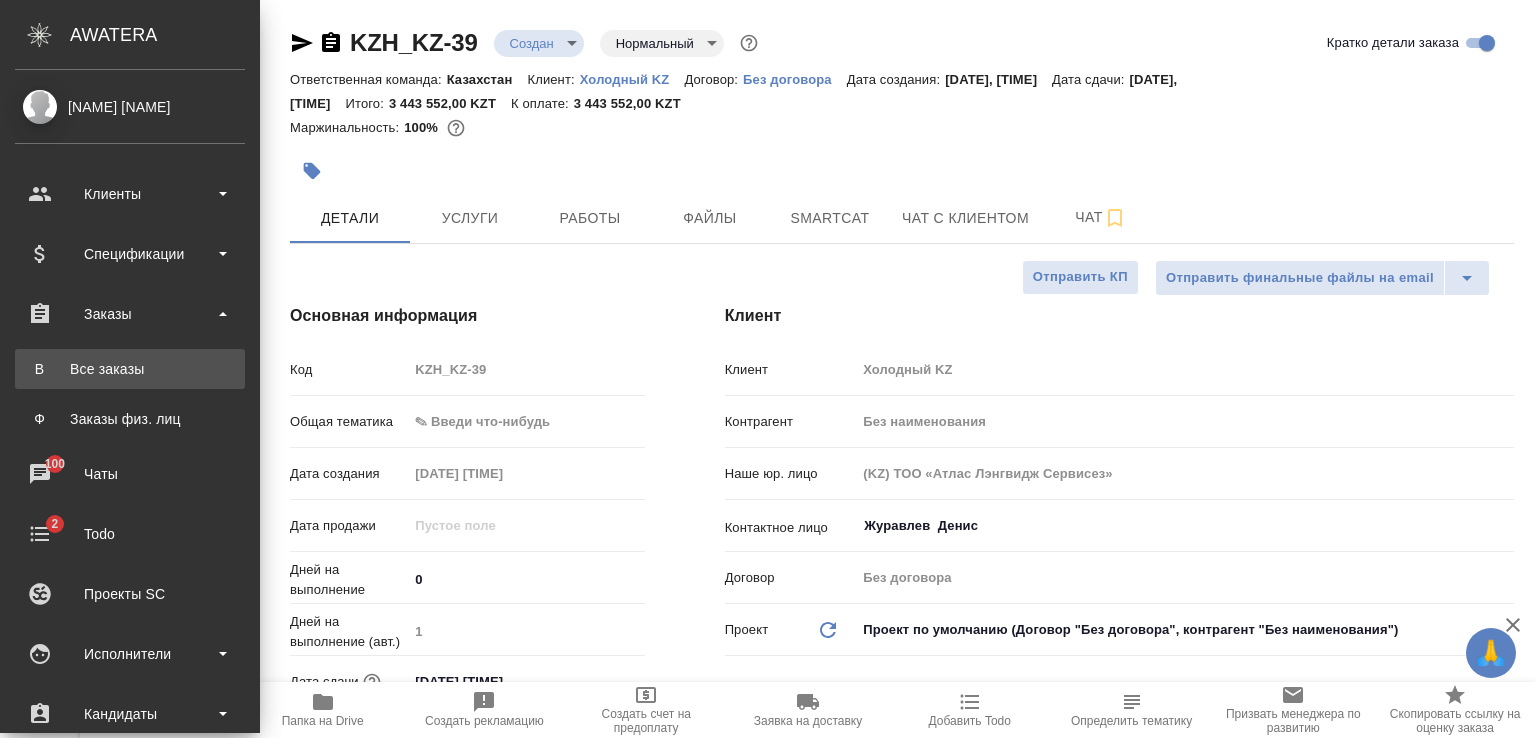 click on "Все заказы" at bounding box center [130, 369] 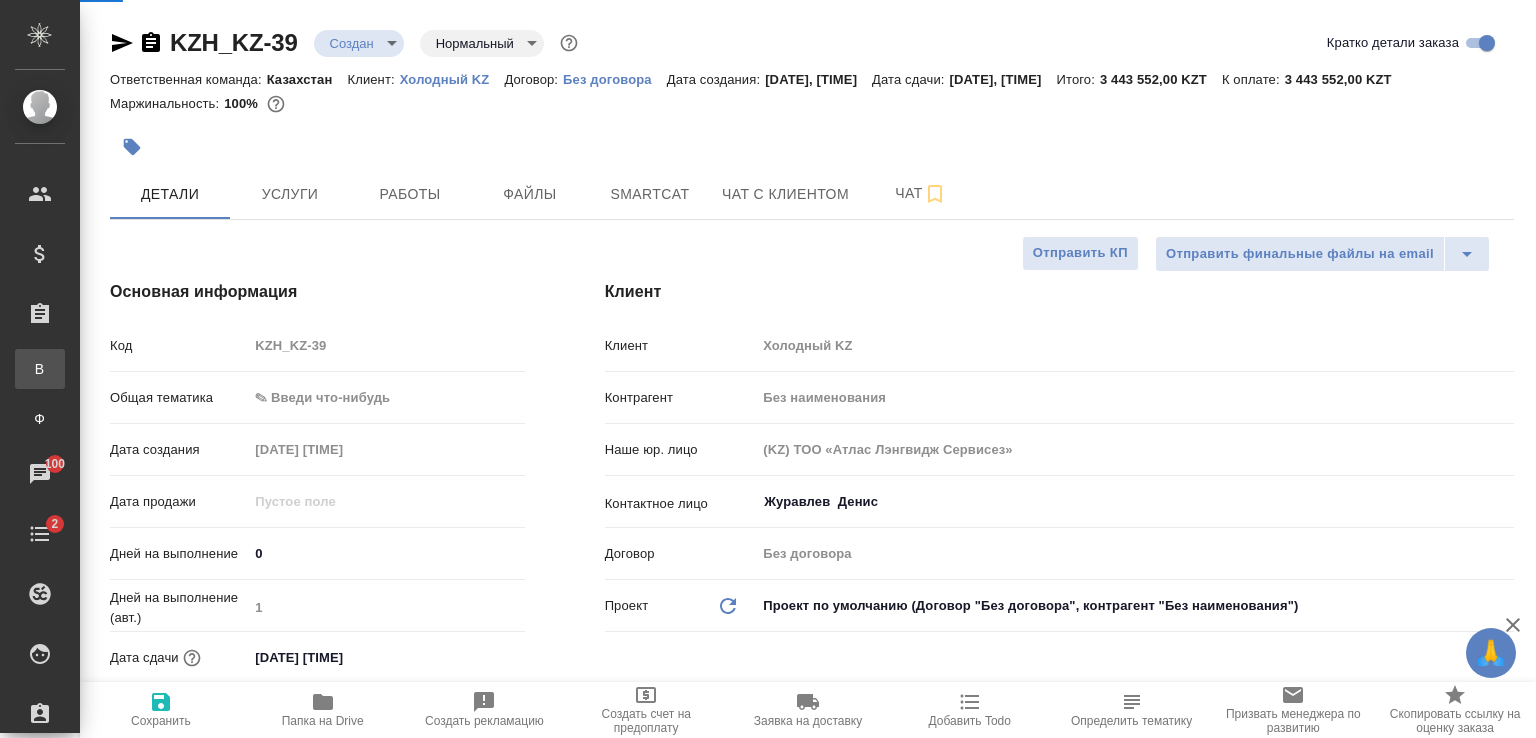 type on "x" 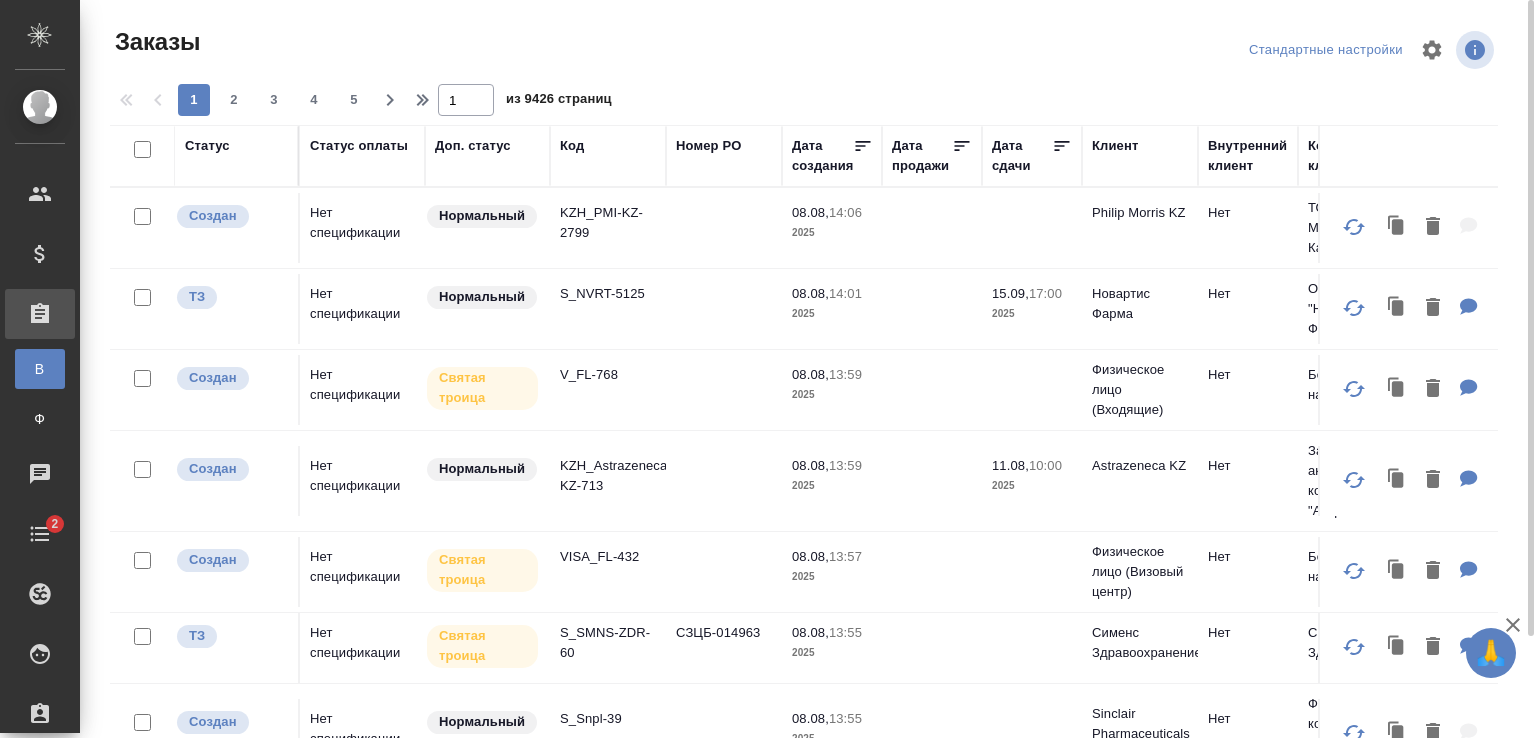 click on "Код" at bounding box center (572, 146) 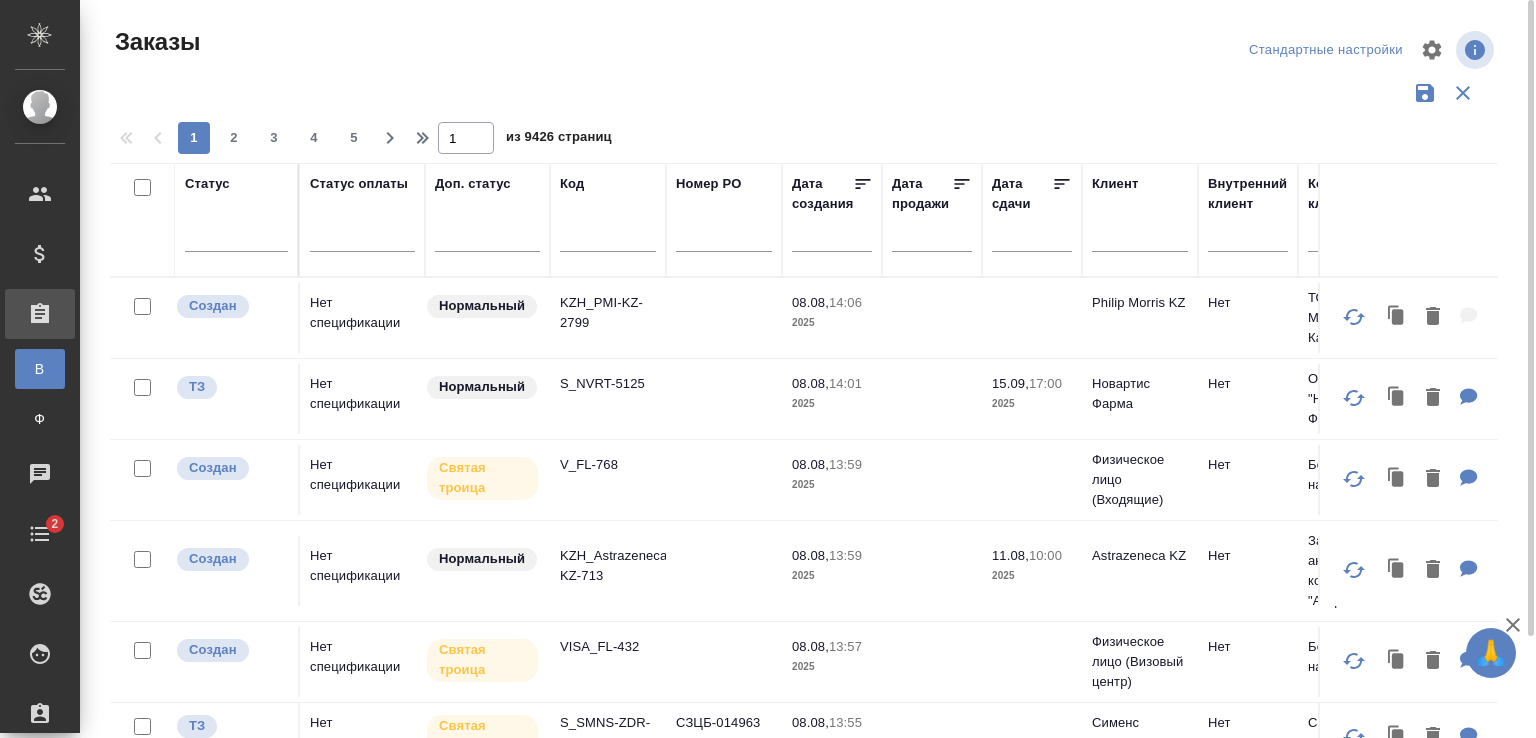 click at bounding box center [608, 241] 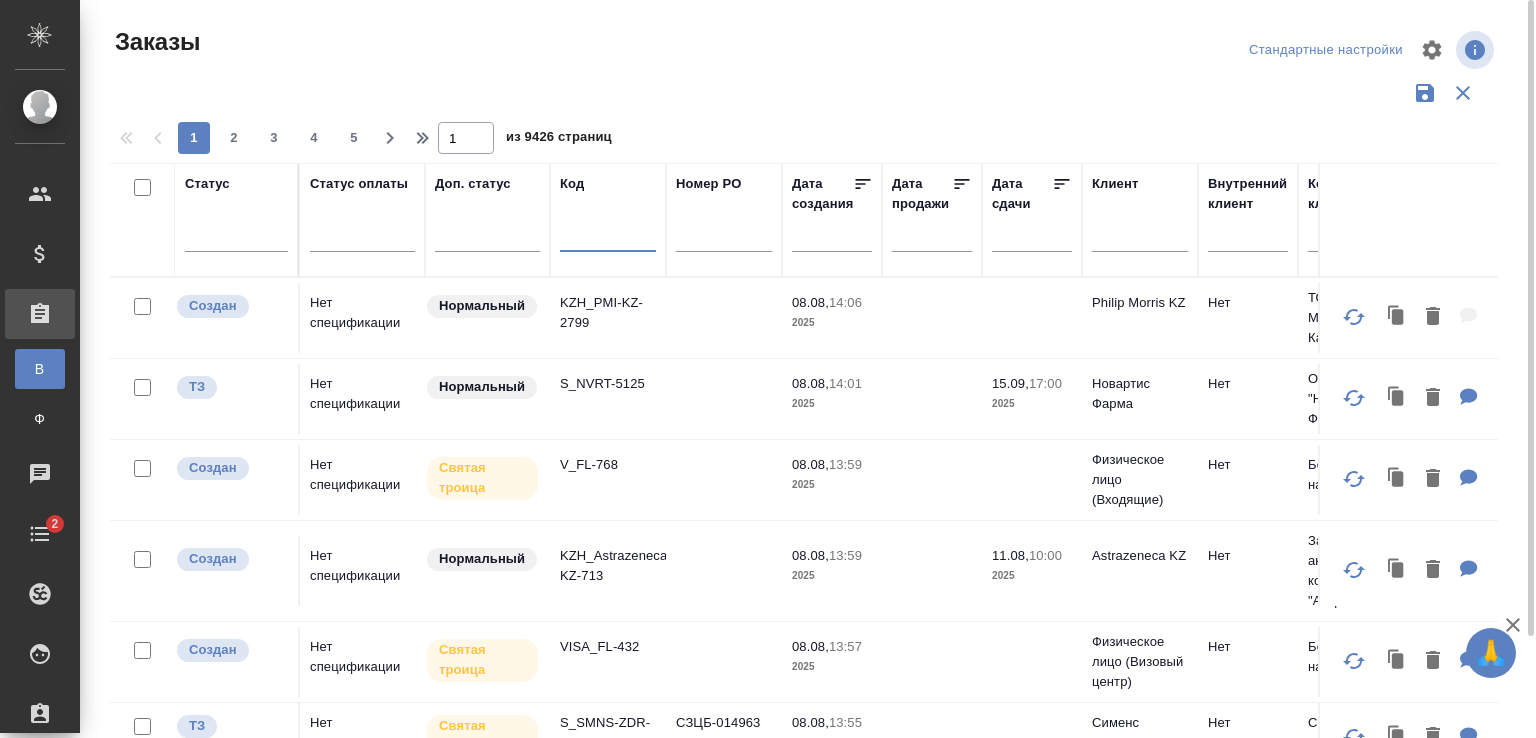 click at bounding box center (608, 239) 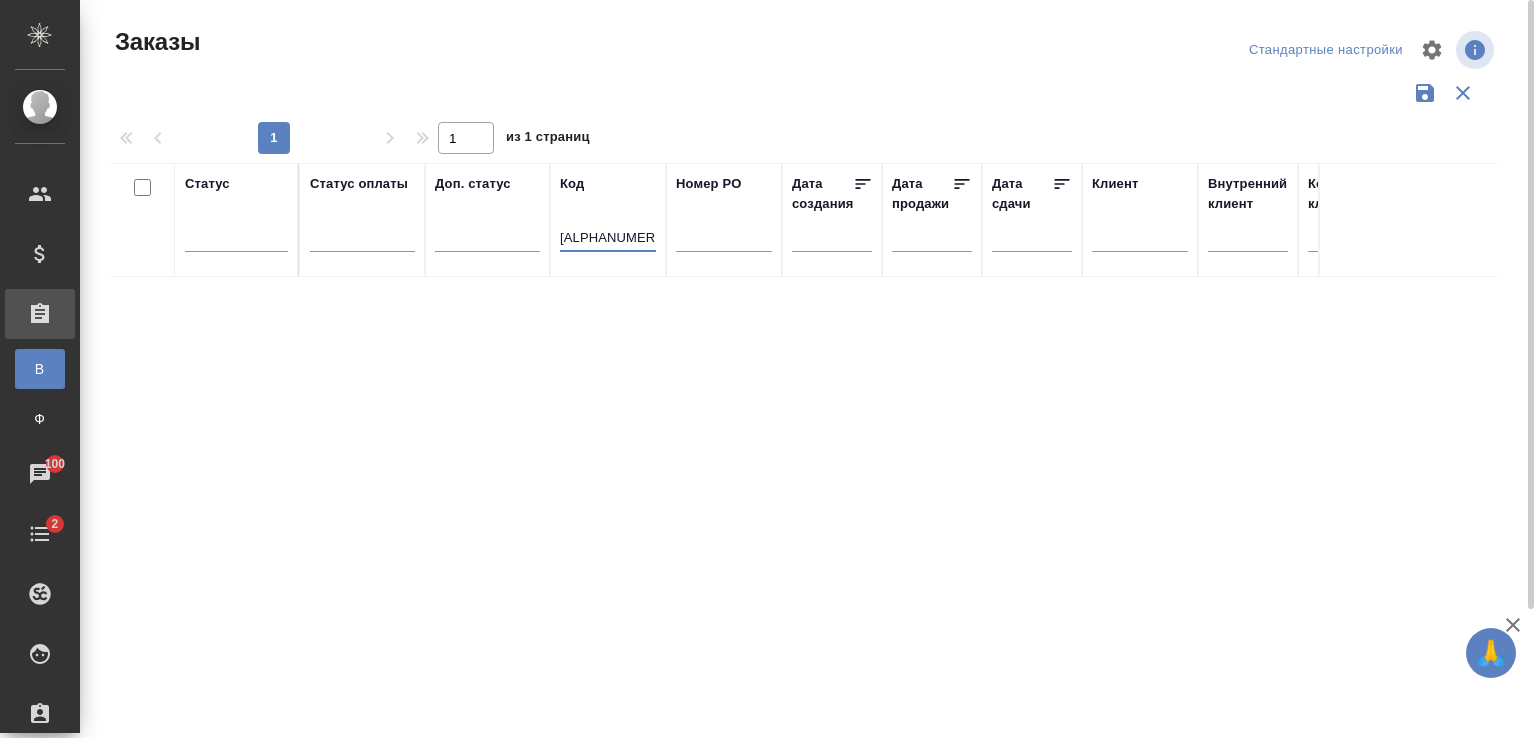 type on "[ALPHANUMERIC_CODE]" 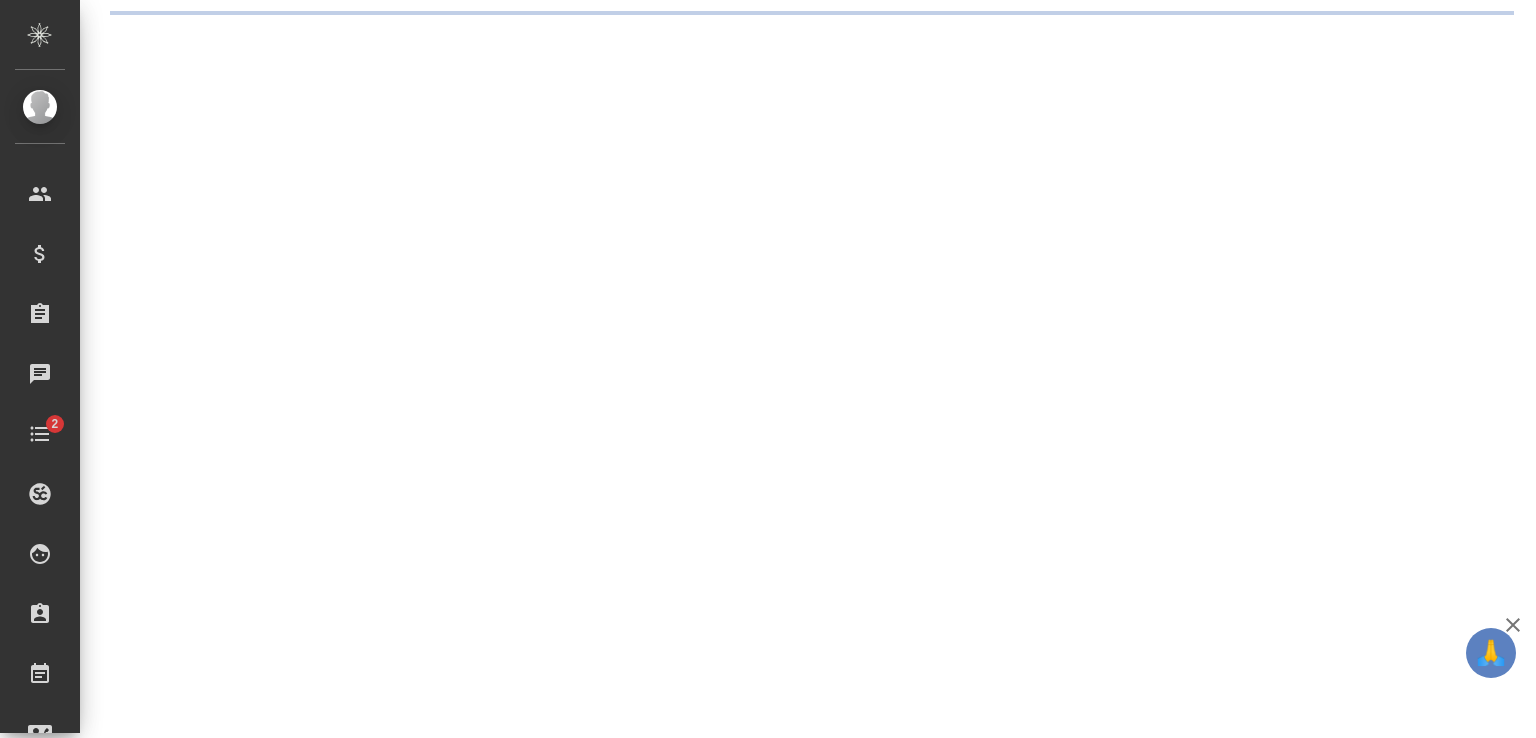 scroll, scrollTop: 0, scrollLeft: 0, axis: both 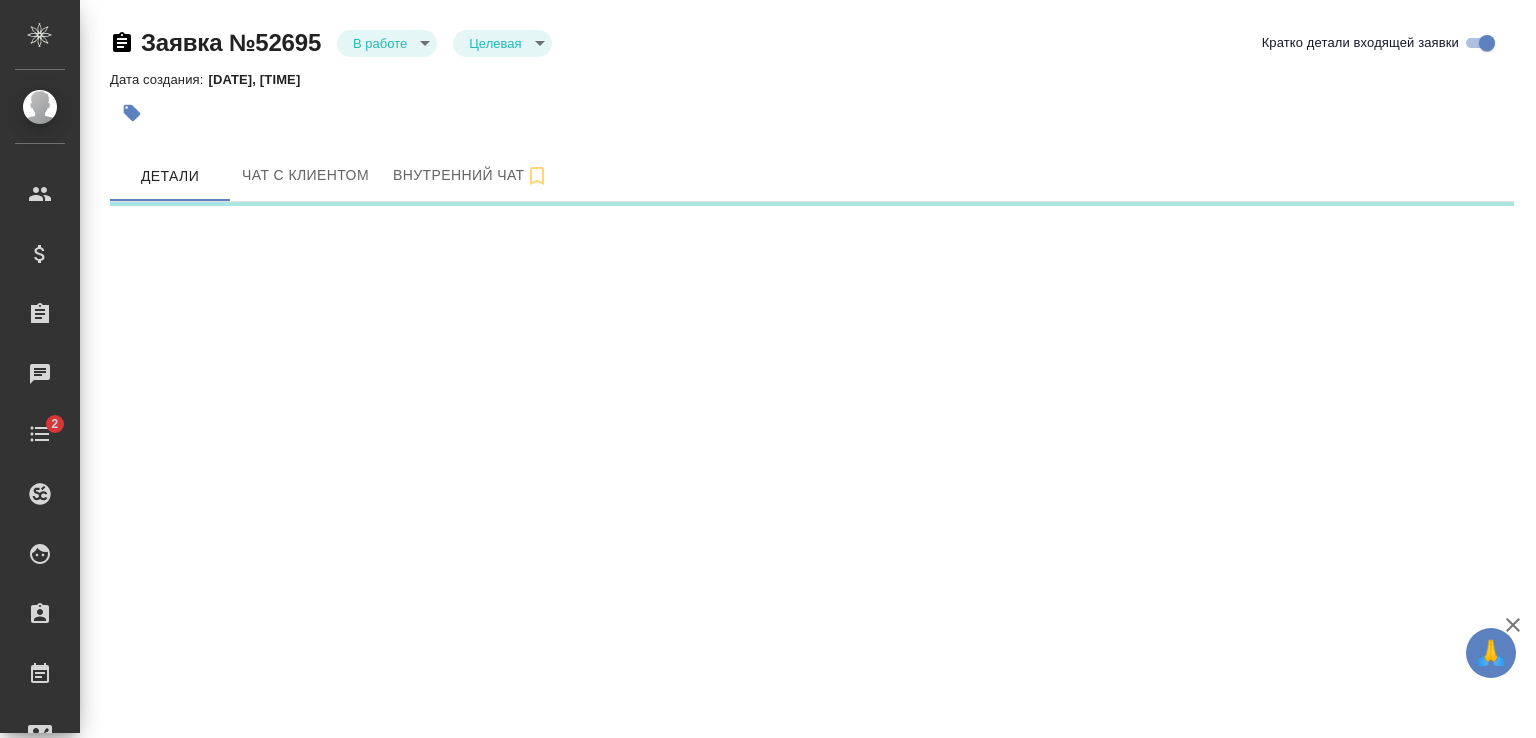 select on "RU" 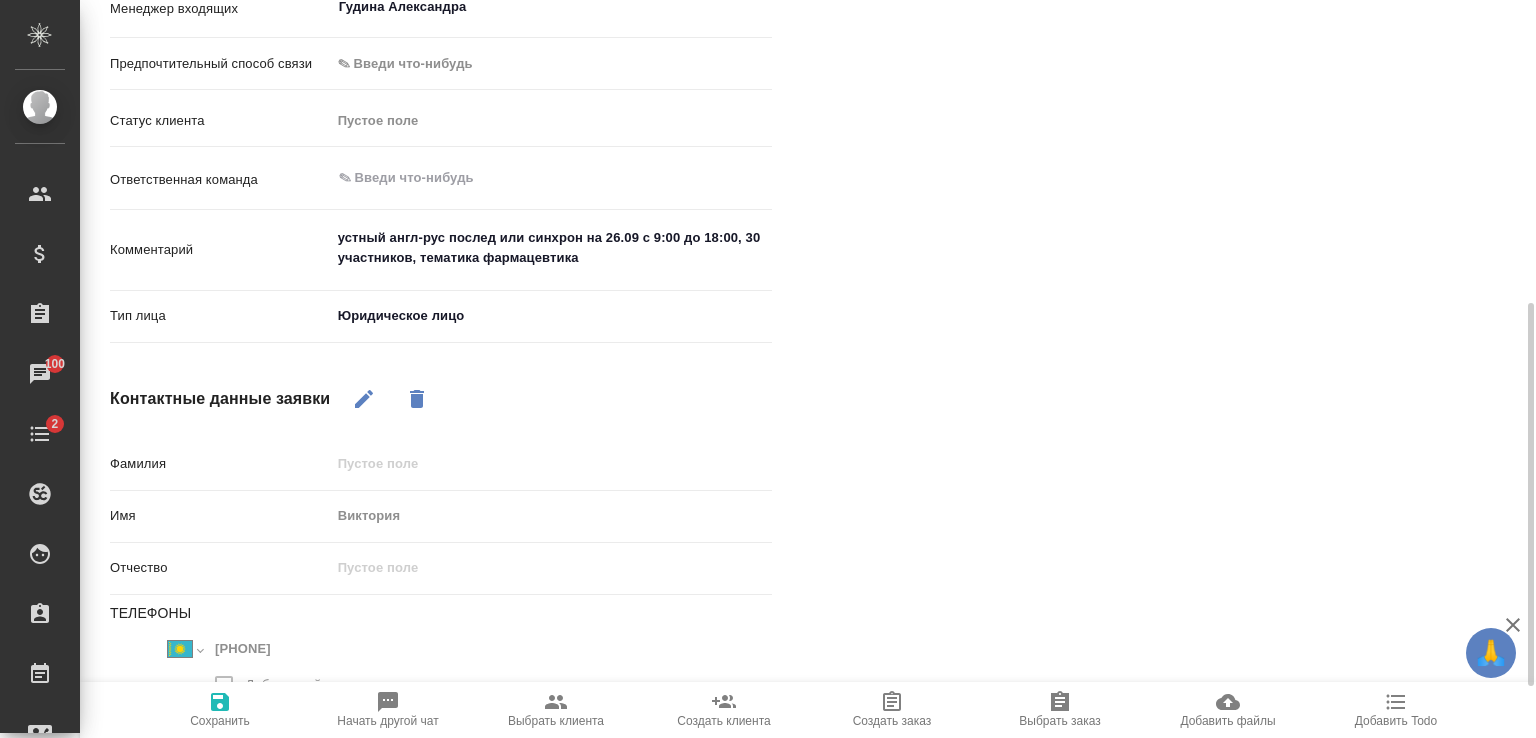 scroll, scrollTop: 484, scrollLeft: 0, axis: vertical 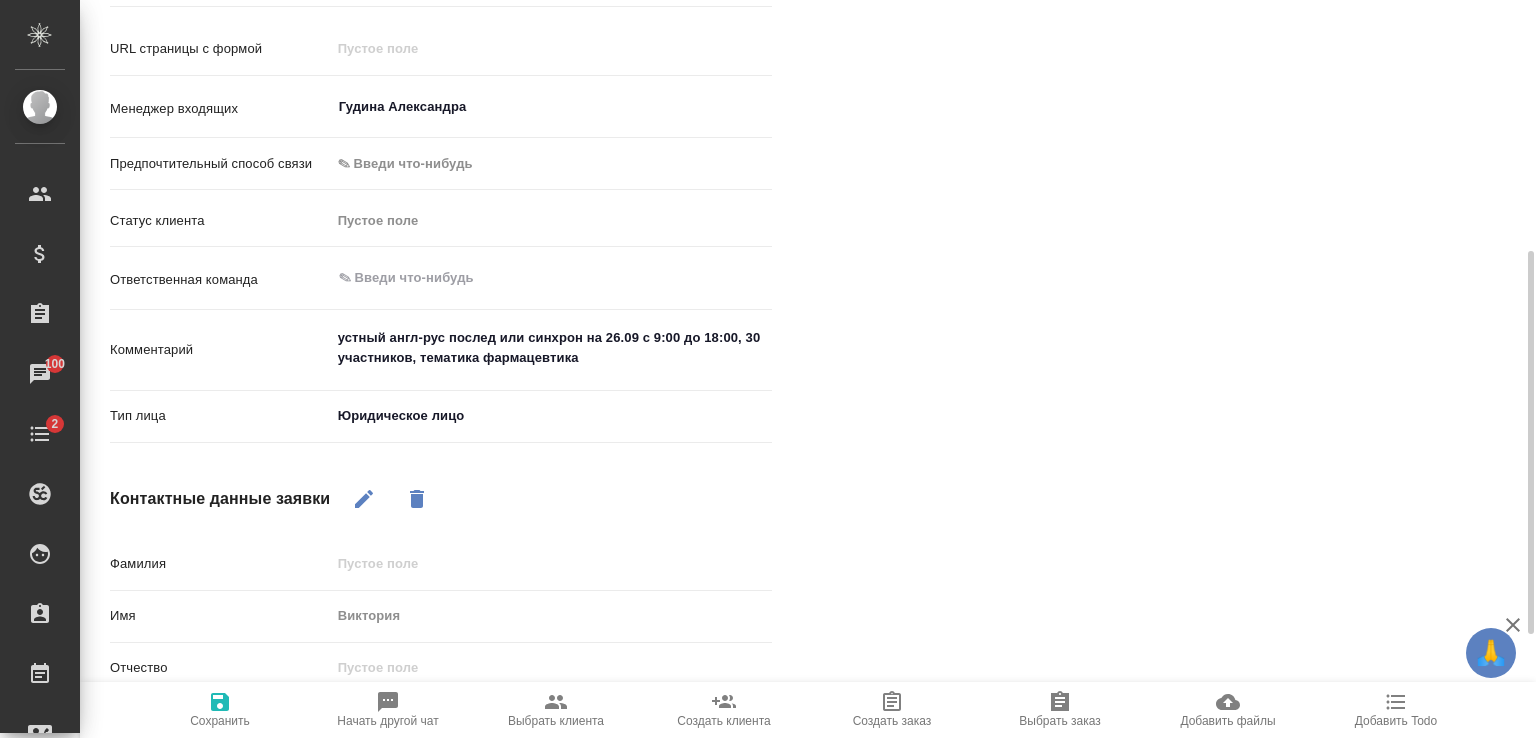 type on "x" 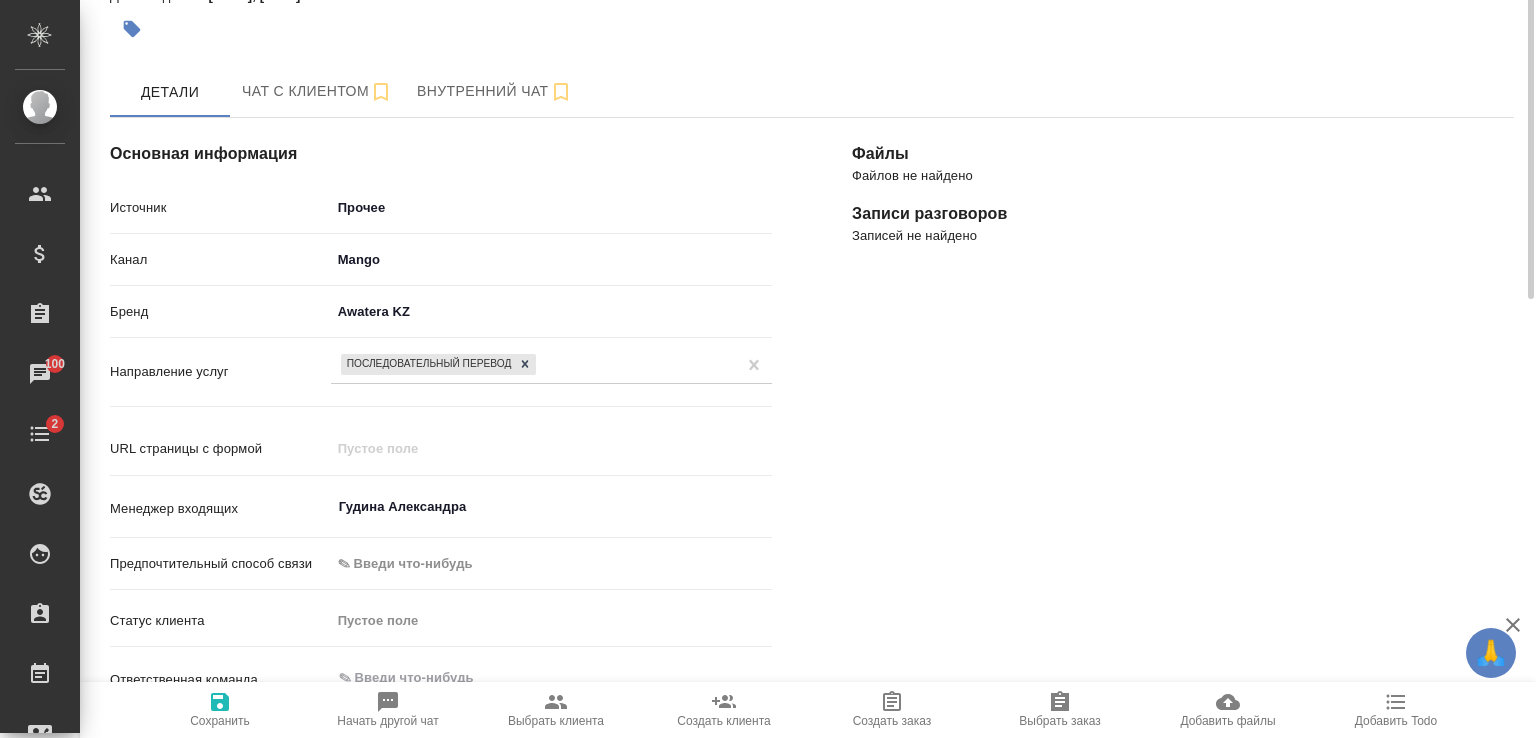 scroll, scrollTop: 0, scrollLeft: 0, axis: both 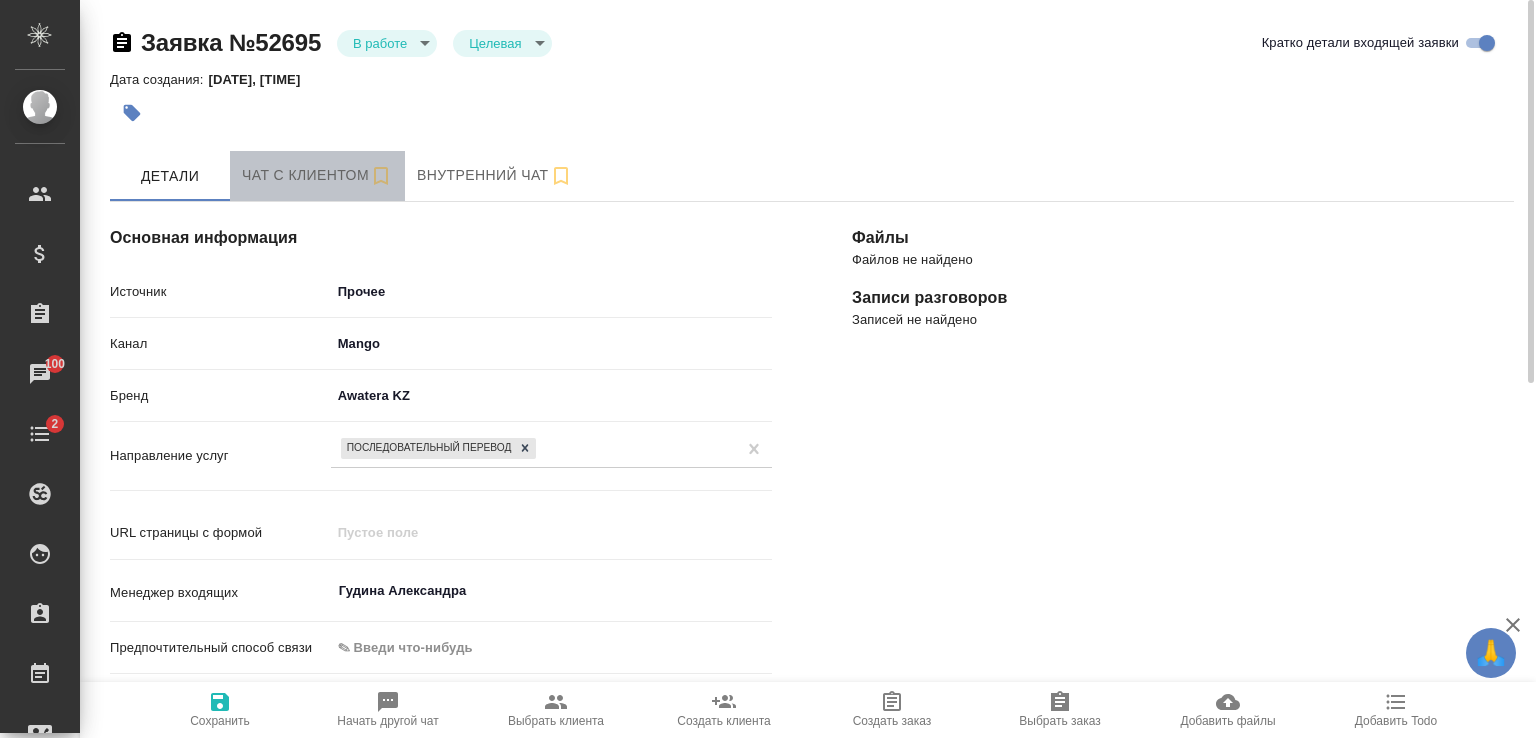click on "Чат с клиентом" at bounding box center (317, 175) 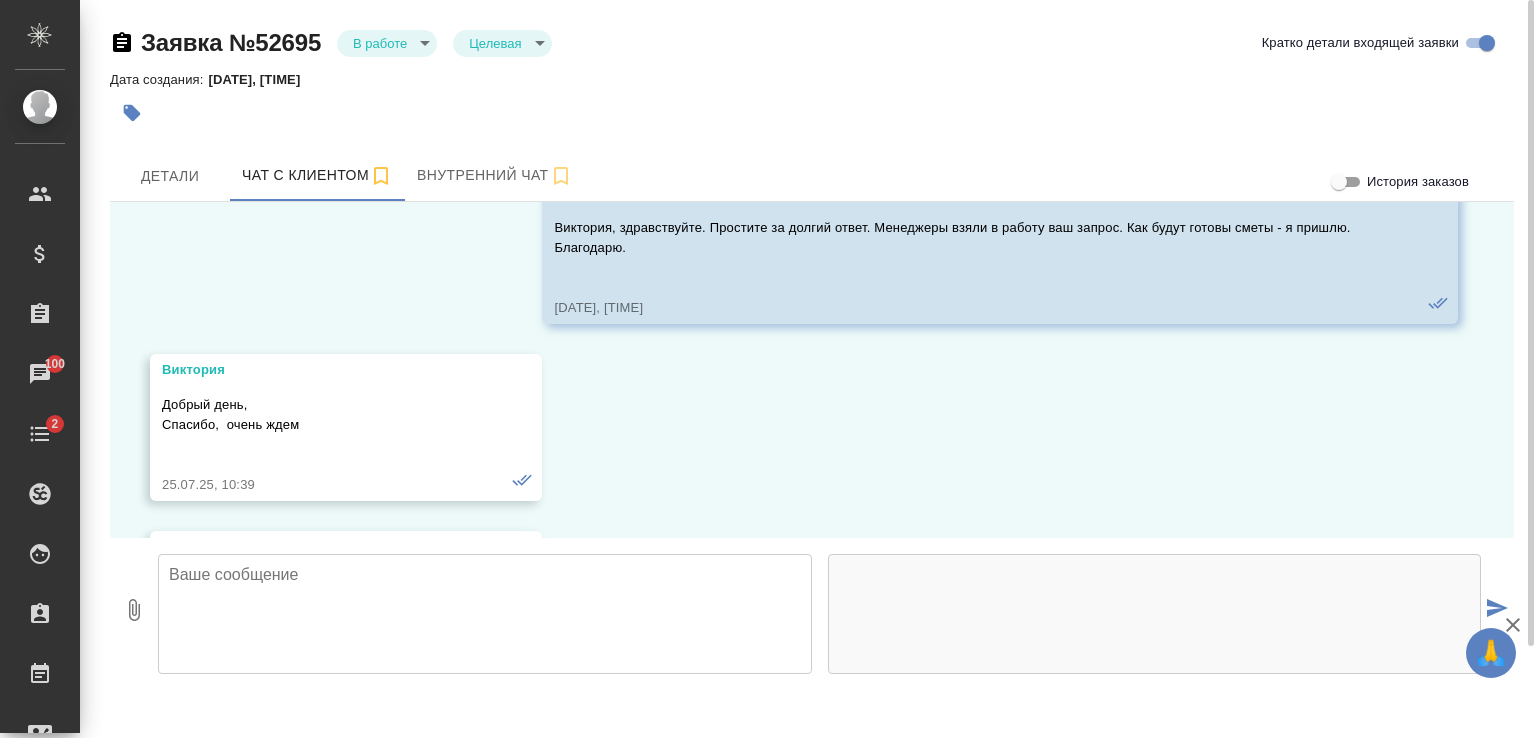 scroll, scrollTop: 2701, scrollLeft: 0, axis: vertical 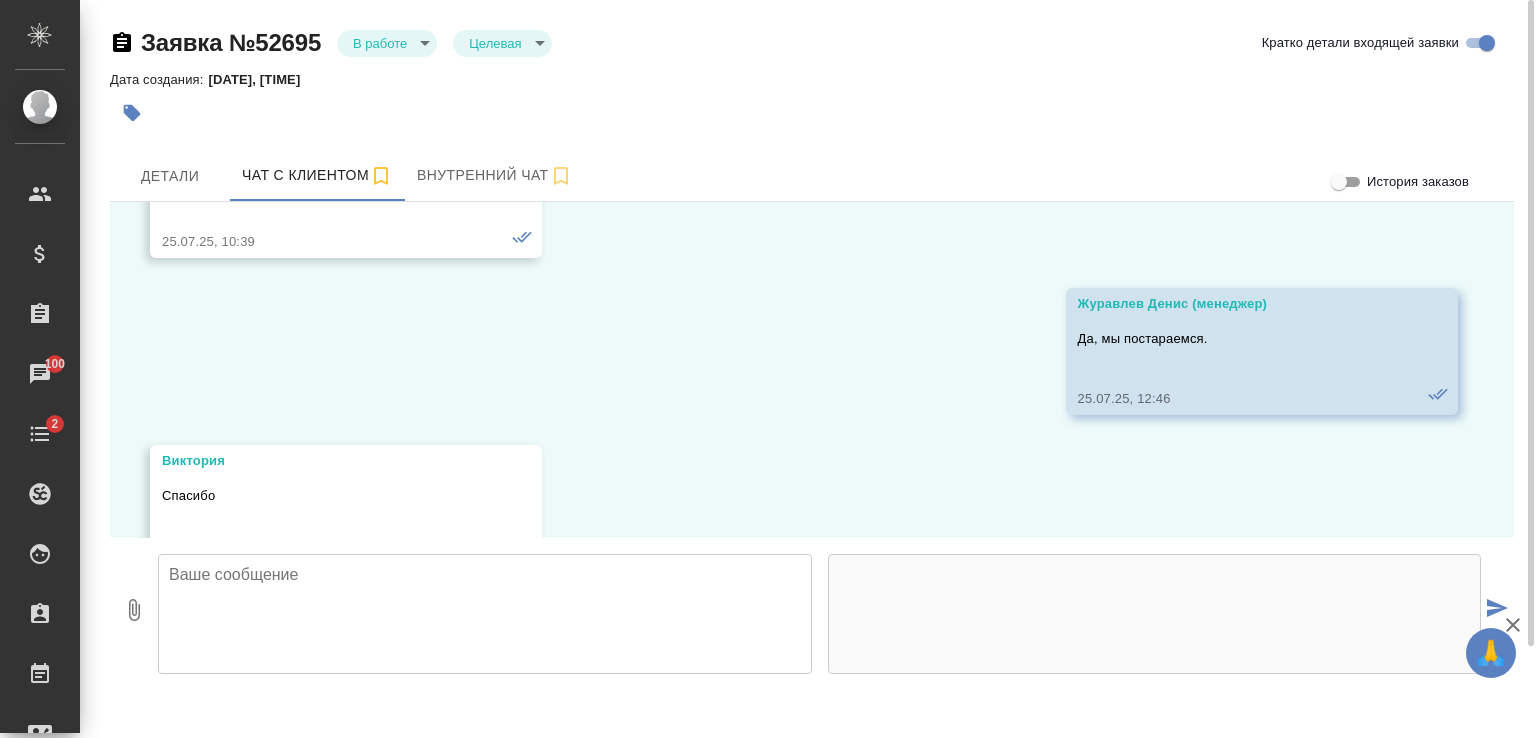 click 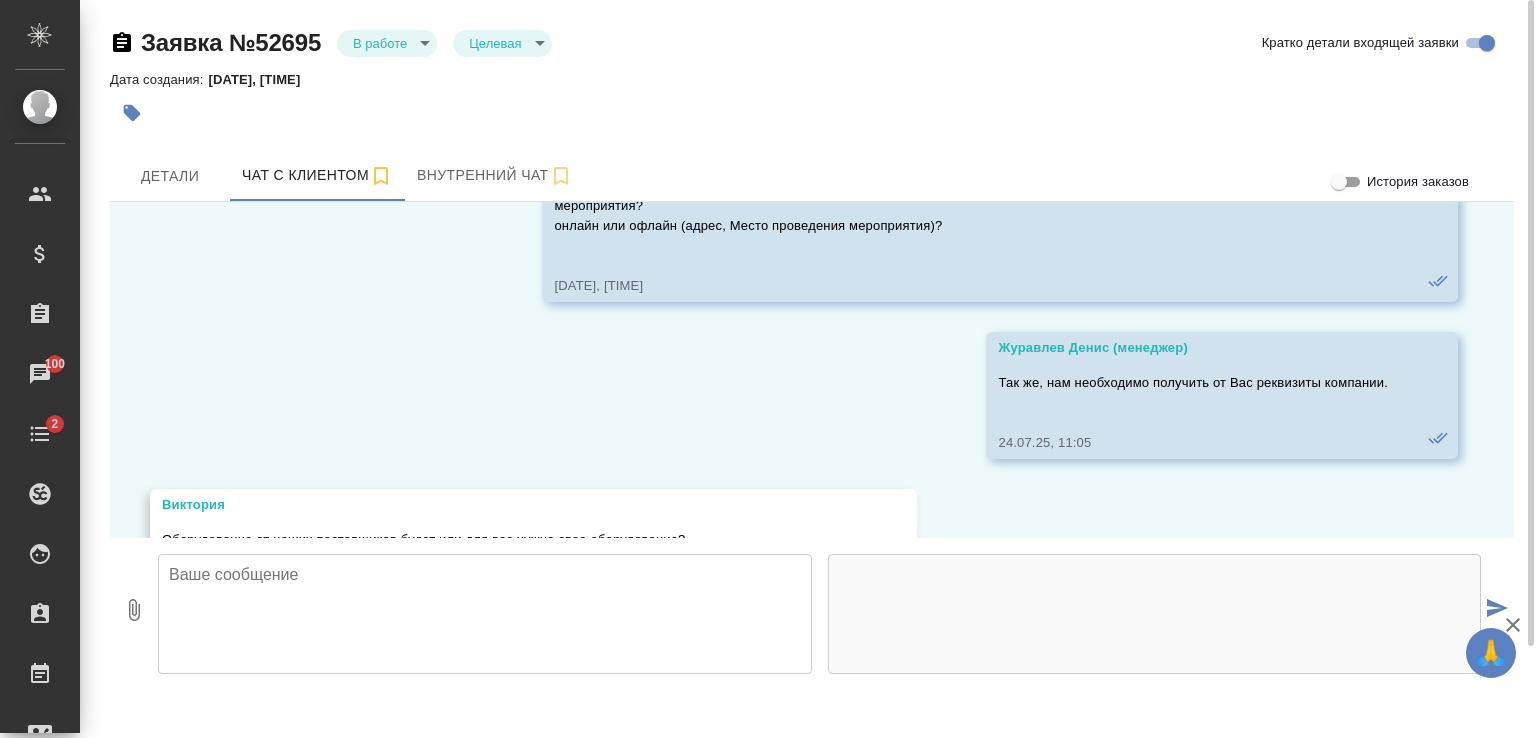 scroll, scrollTop: 401, scrollLeft: 0, axis: vertical 